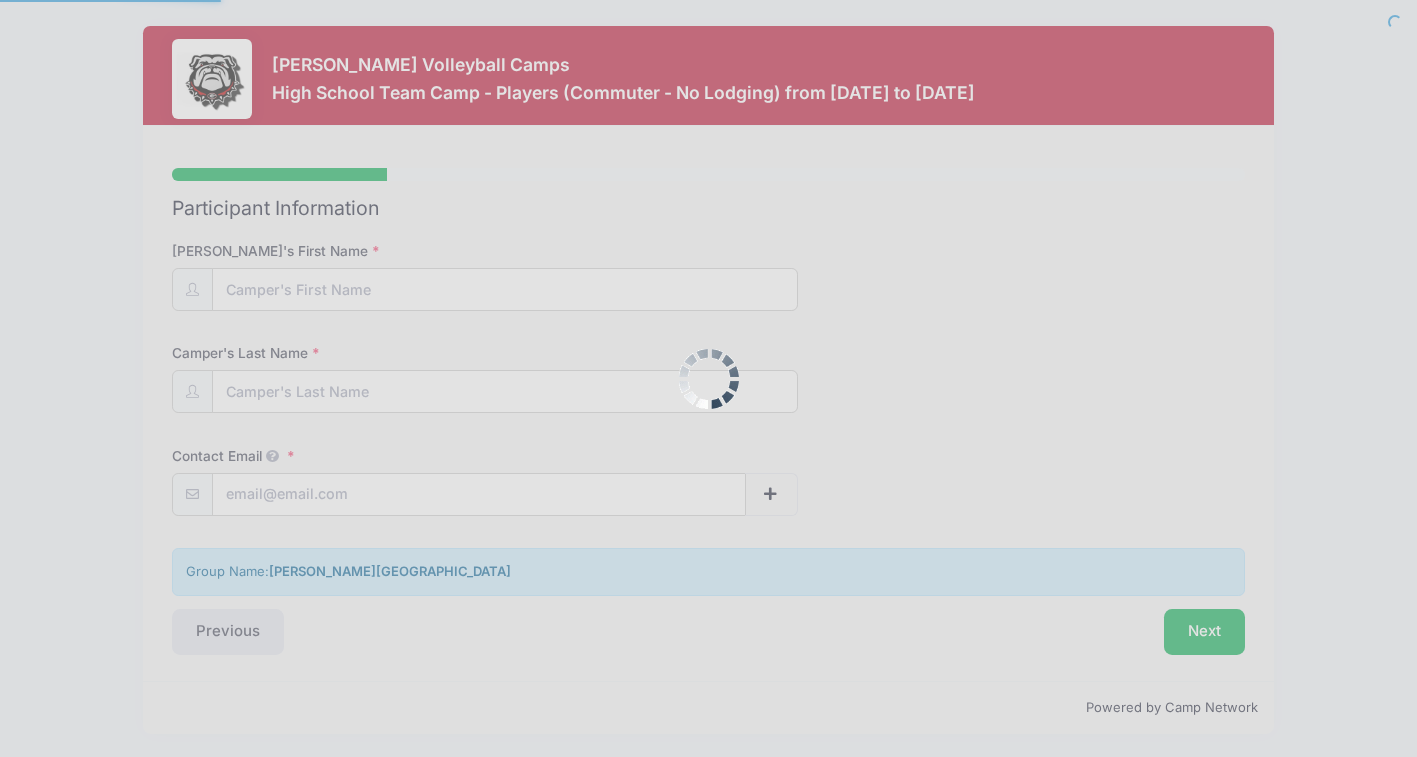 scroll, scrollTop: 0, scrollLeft: 0, axis: both 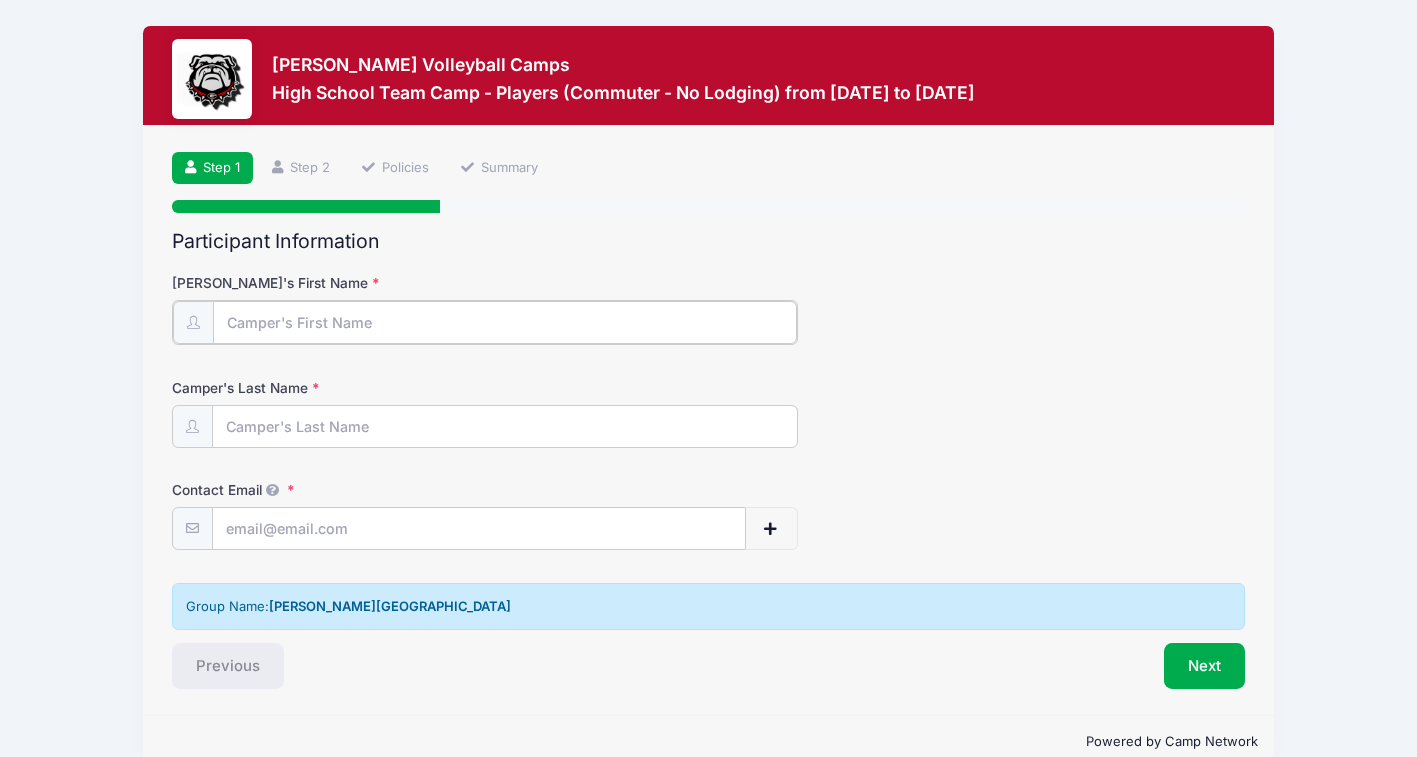 click on "Camper's First Name" at bounding box center [505, 322] 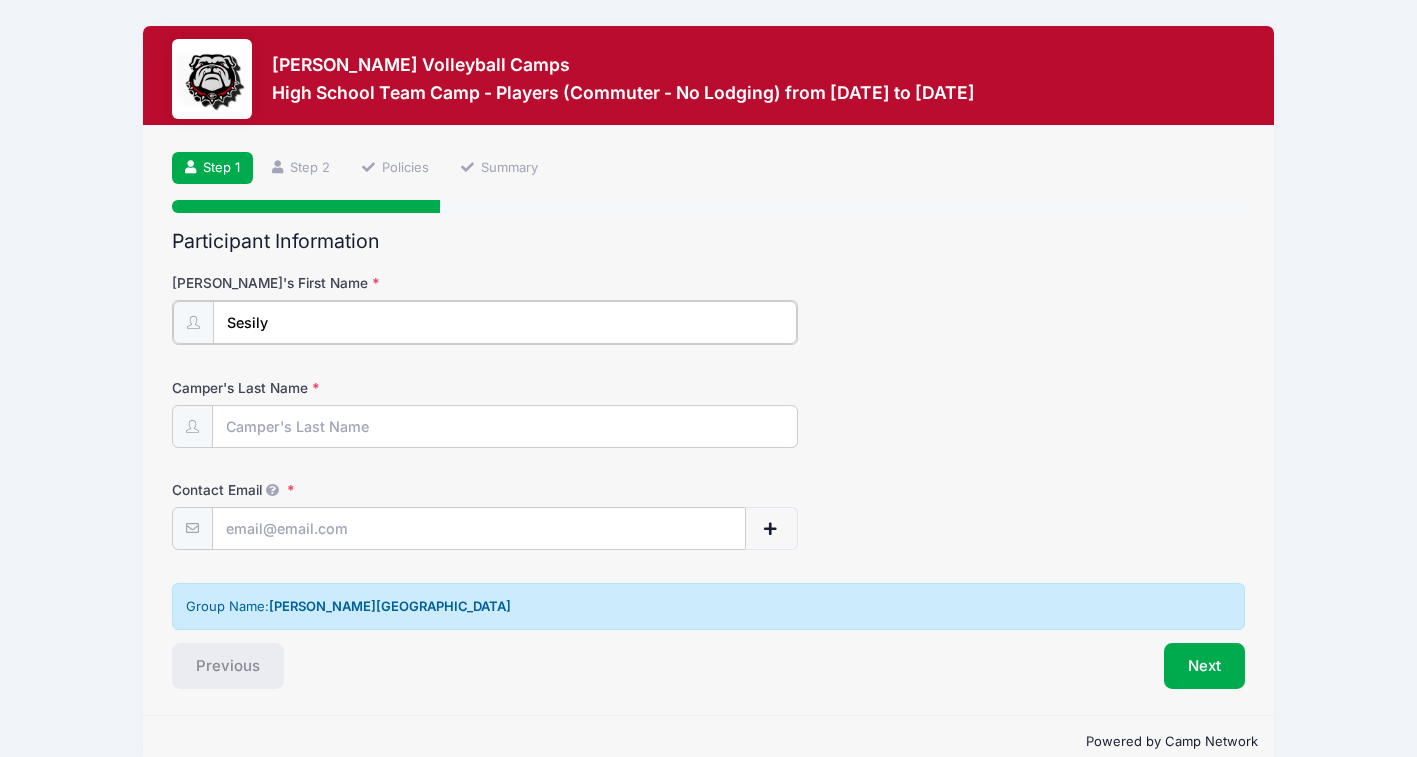 type on "Sesily" 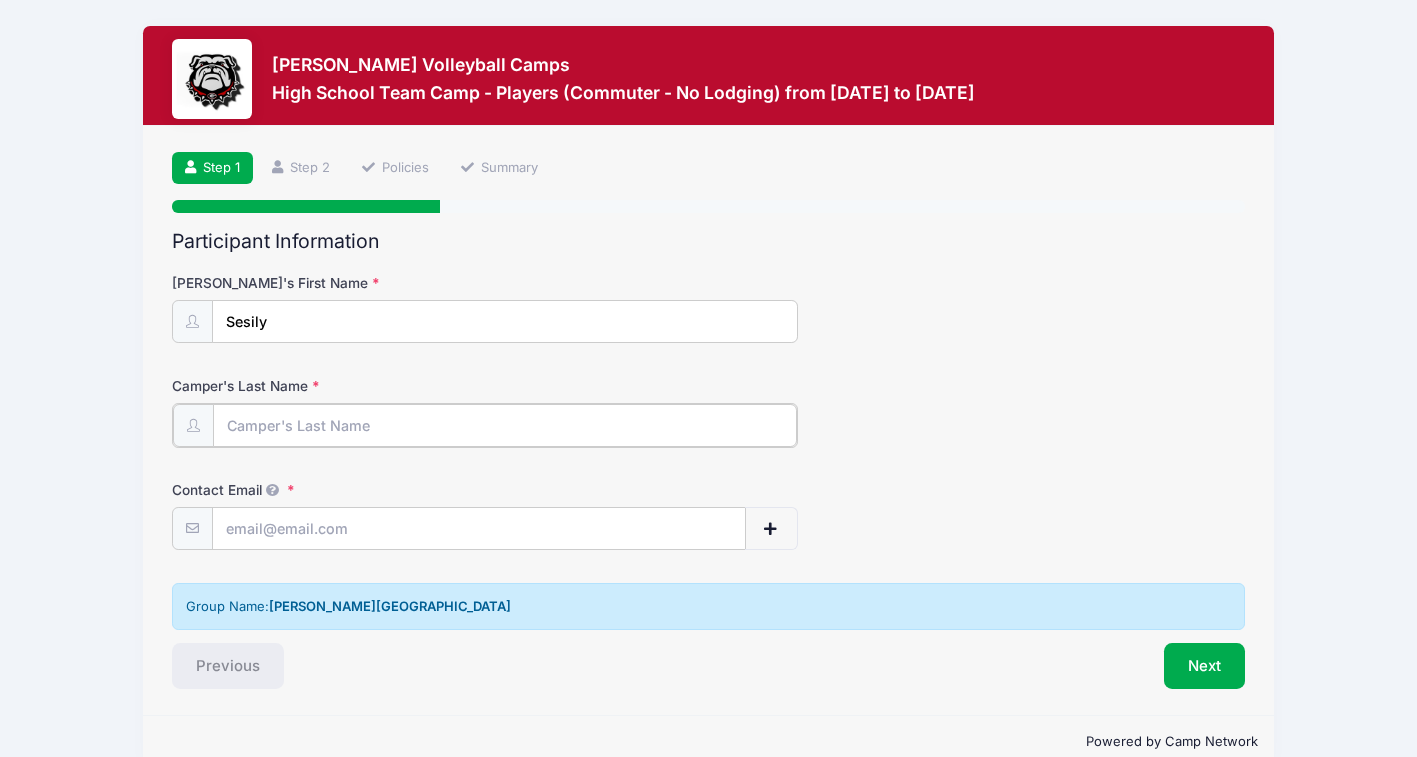 click on "Camper's Last Name" at bounding box center [505, 425] 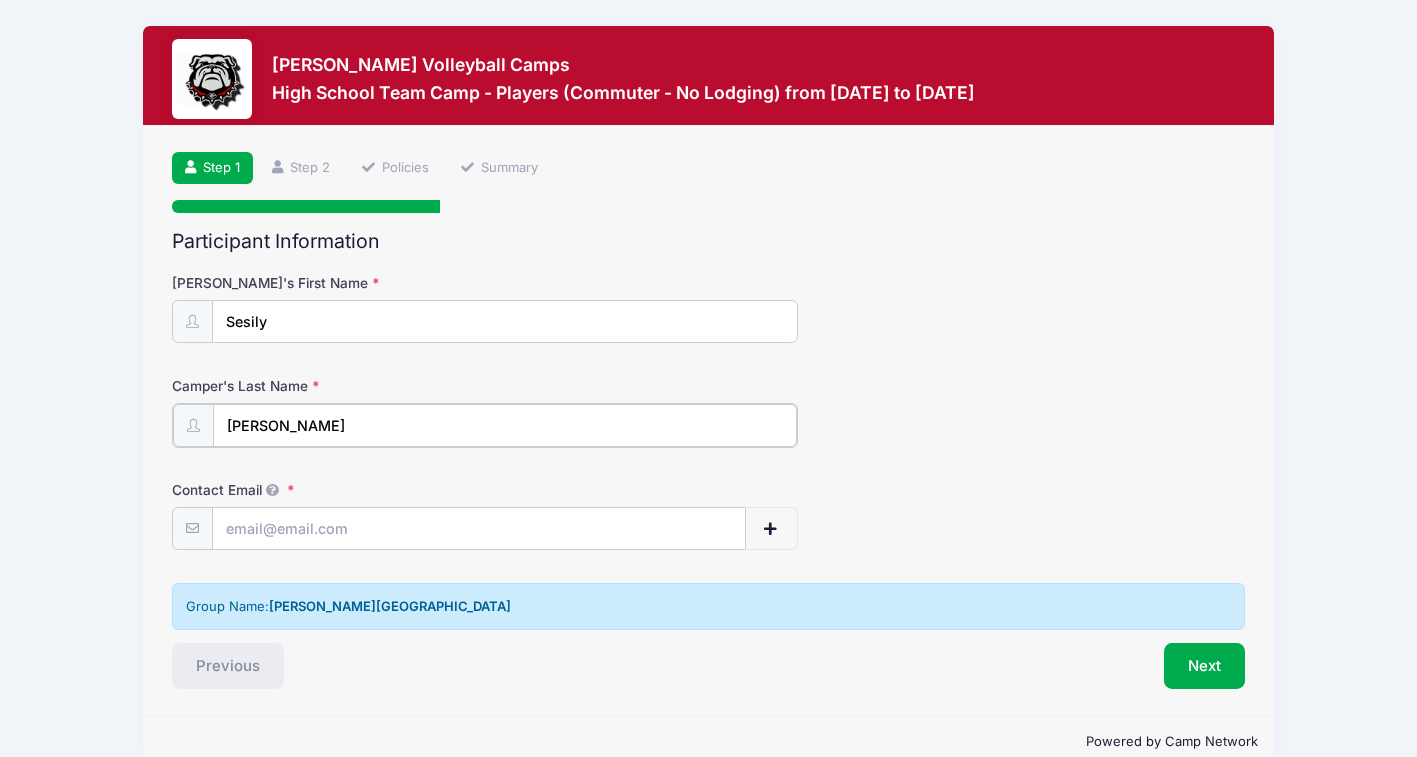 type on "[PERSON_NAME]" 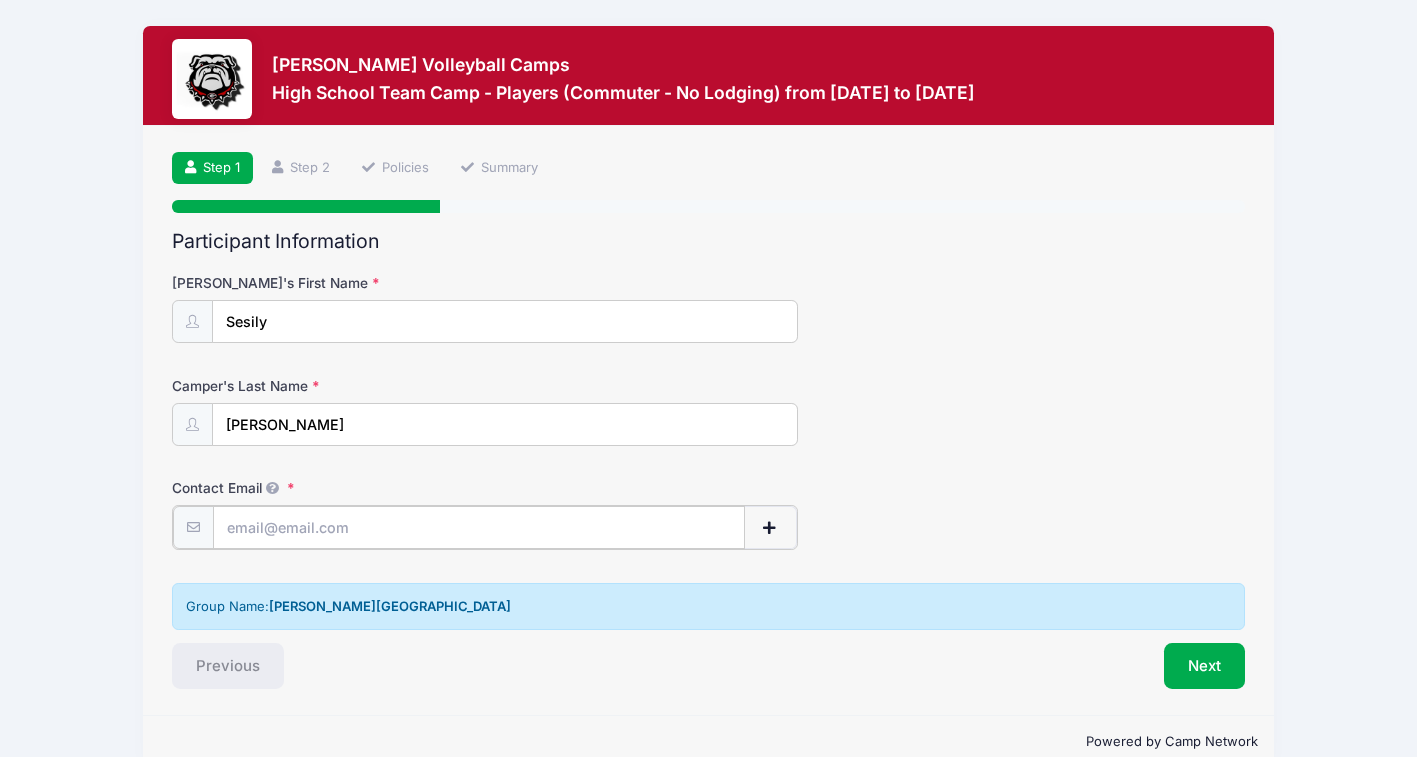 click on "Contact Email" at bounding box center (479, 527) 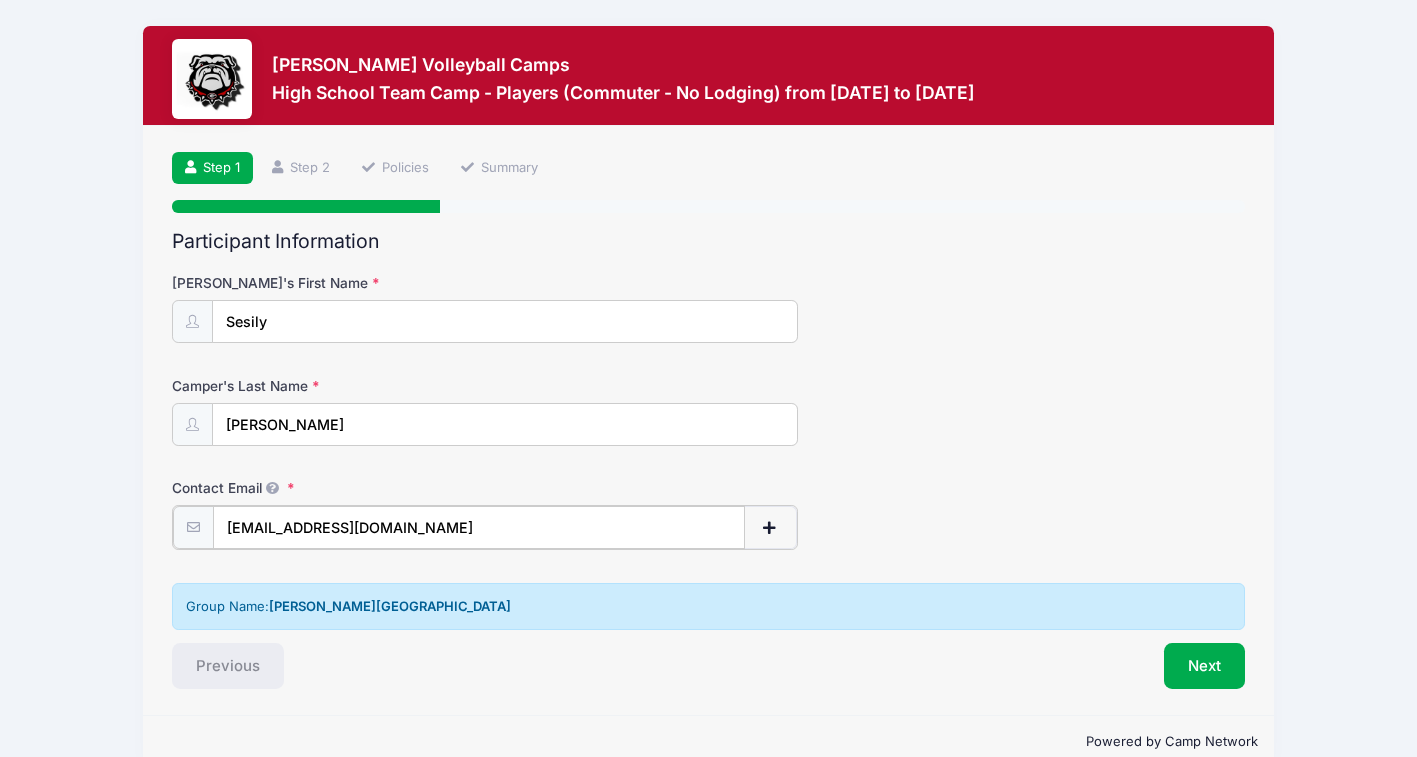 scroll, scrollTop: 36, scrollLeft: 0, axis: vertical 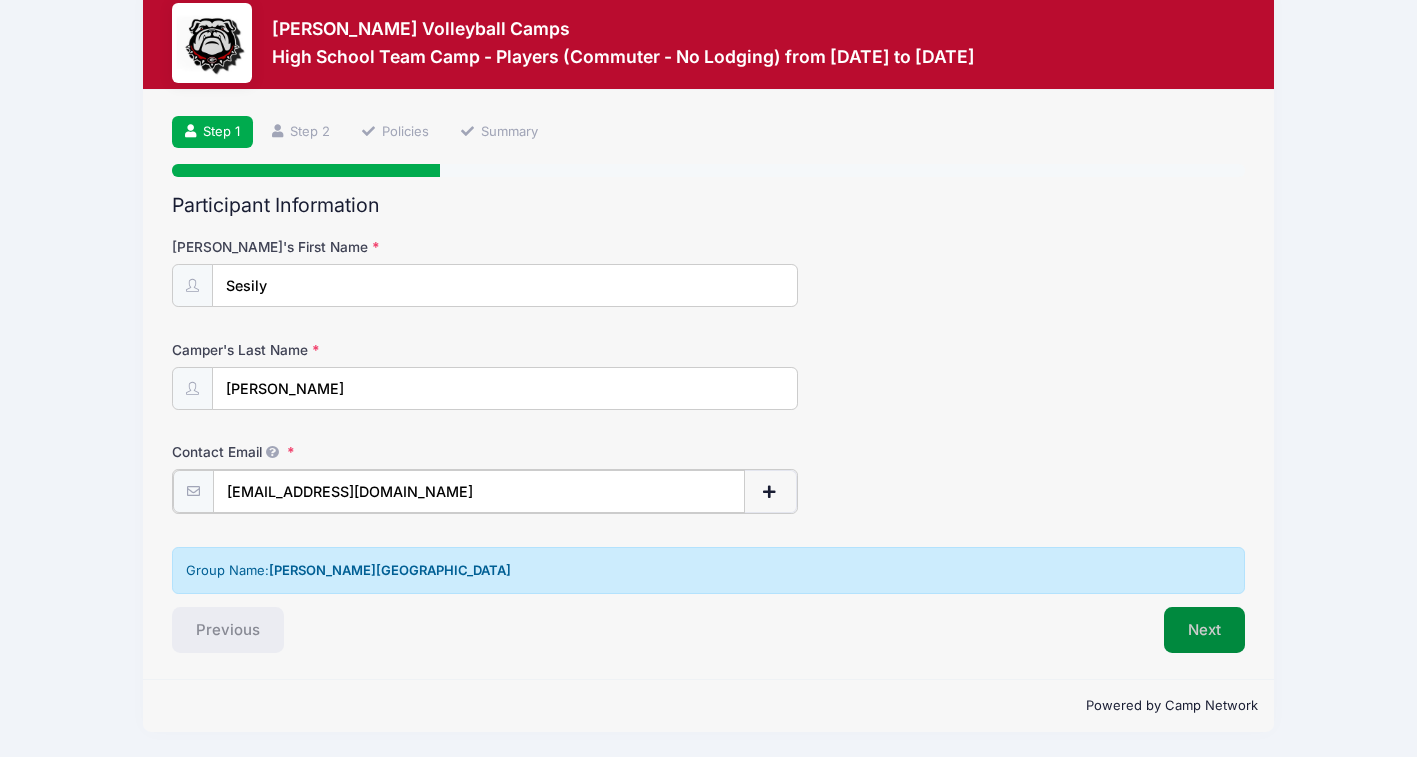 type on "[EMAIL_ADDRESS][DOMAIN_NAME]" 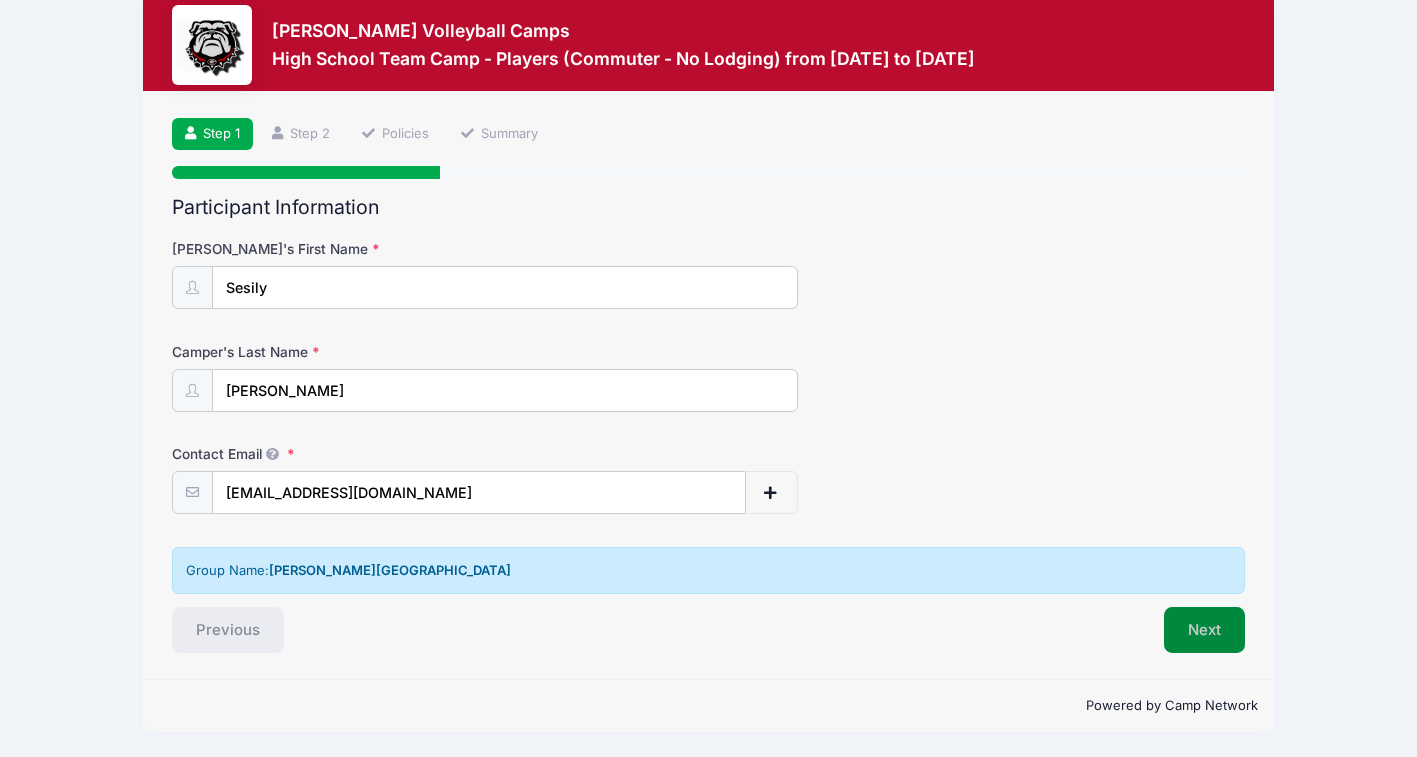 click on "Next" at bounding box center (1204, 630) 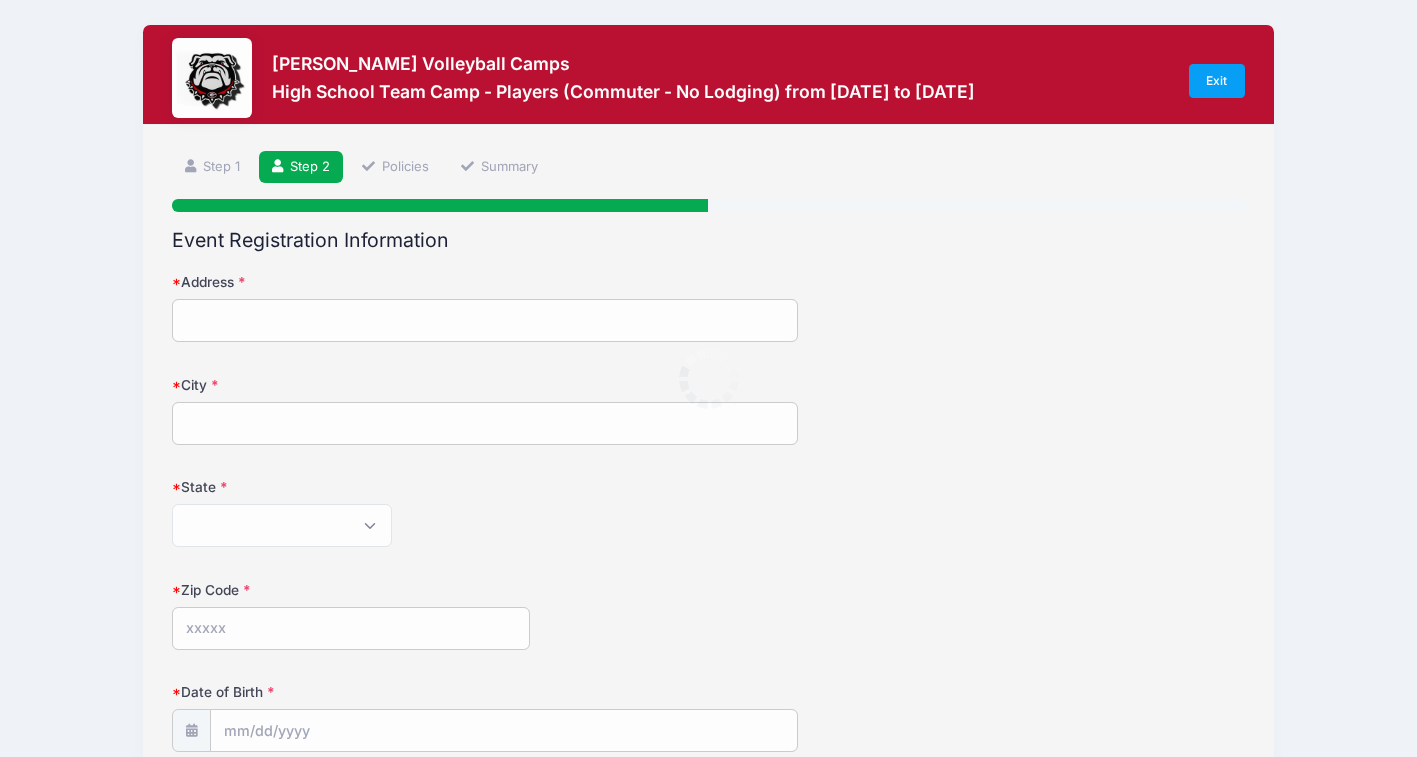 scroll, scrollTop: 0, scrollLeft: 0, axis: both 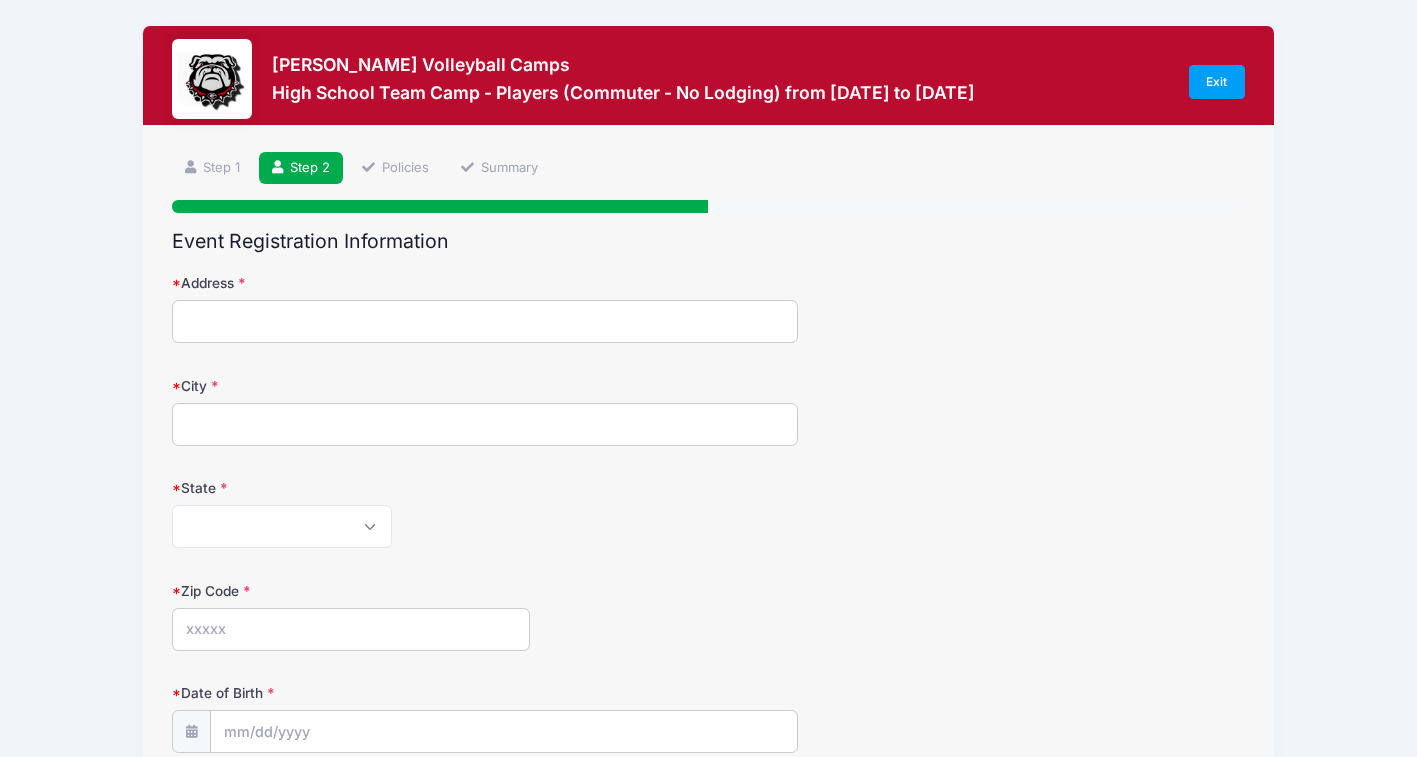 click on "Address" at bounding box center (485, 321) 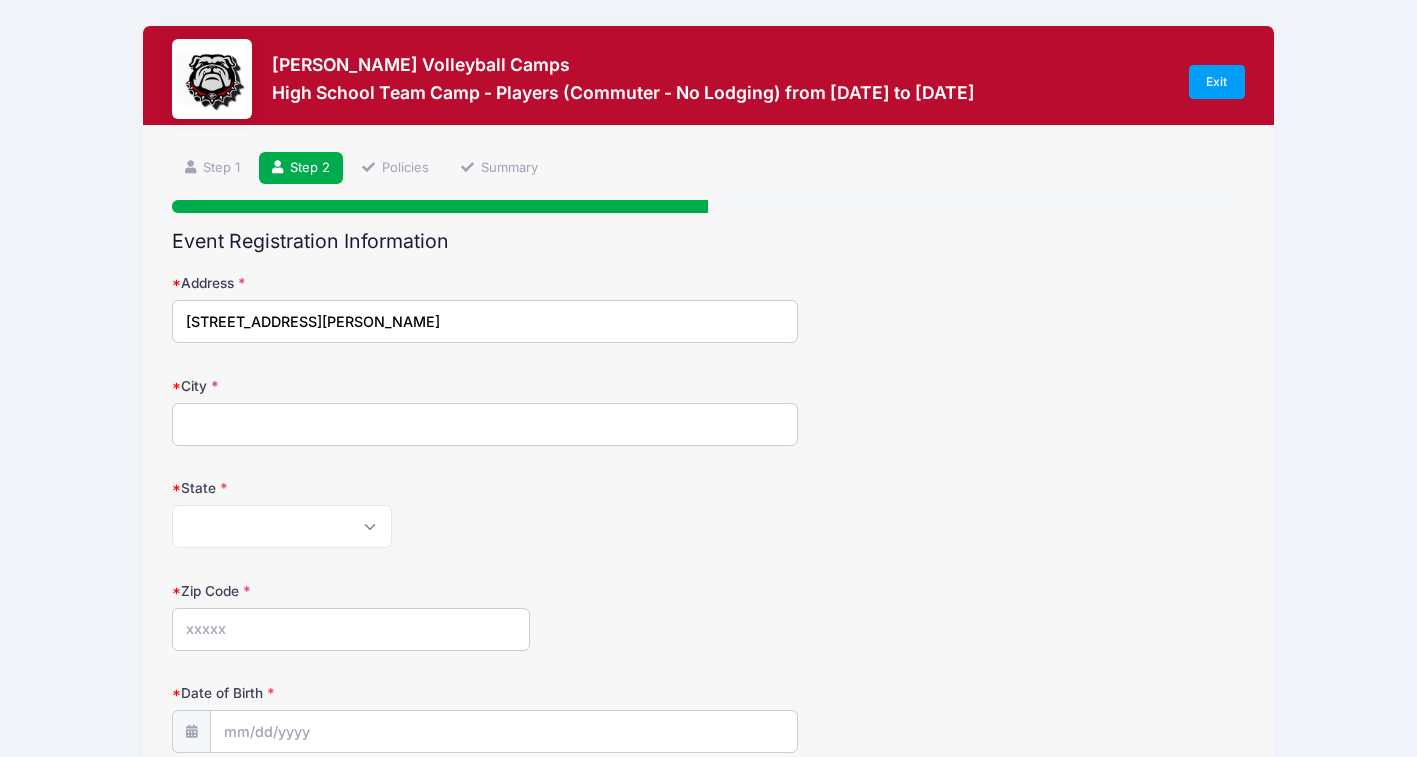 type on "245 Sharon Cir" 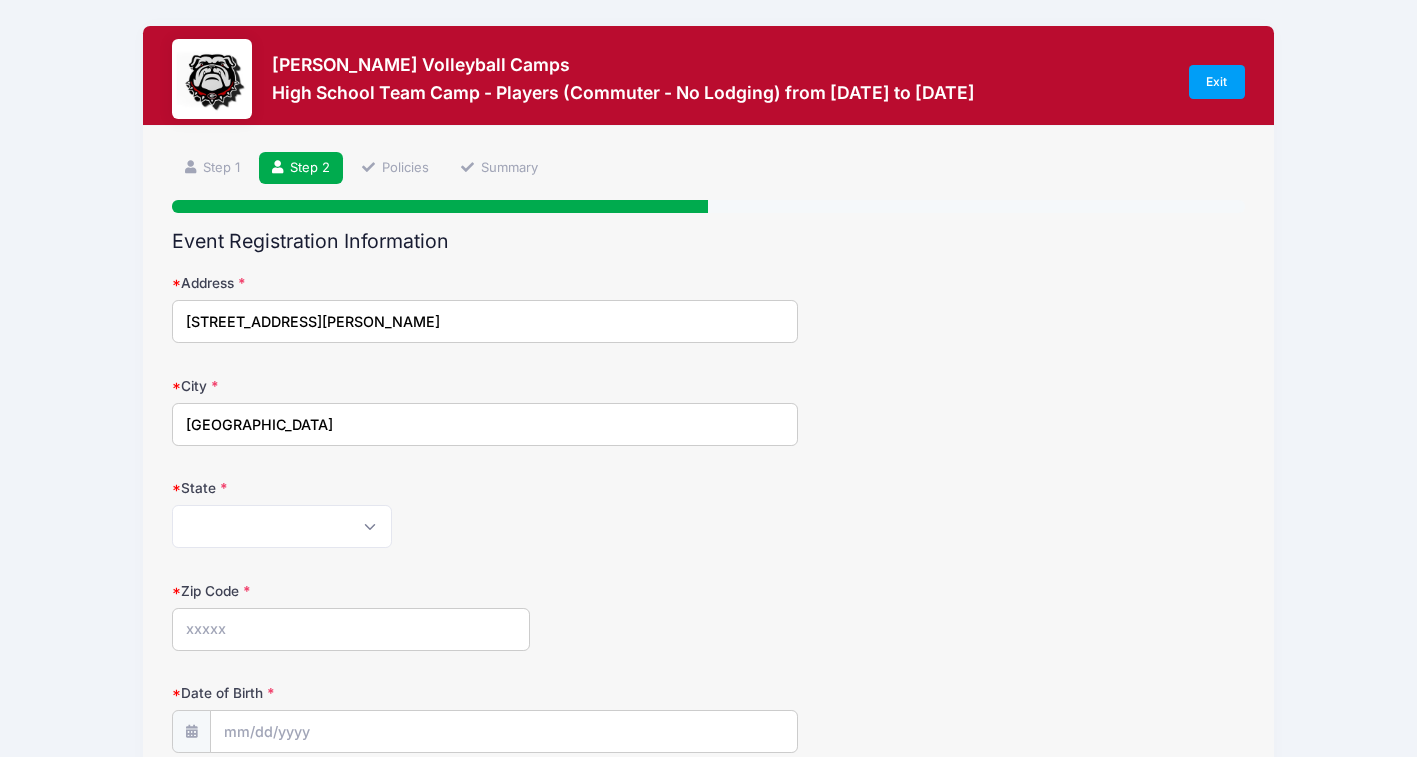 type on "Athens" 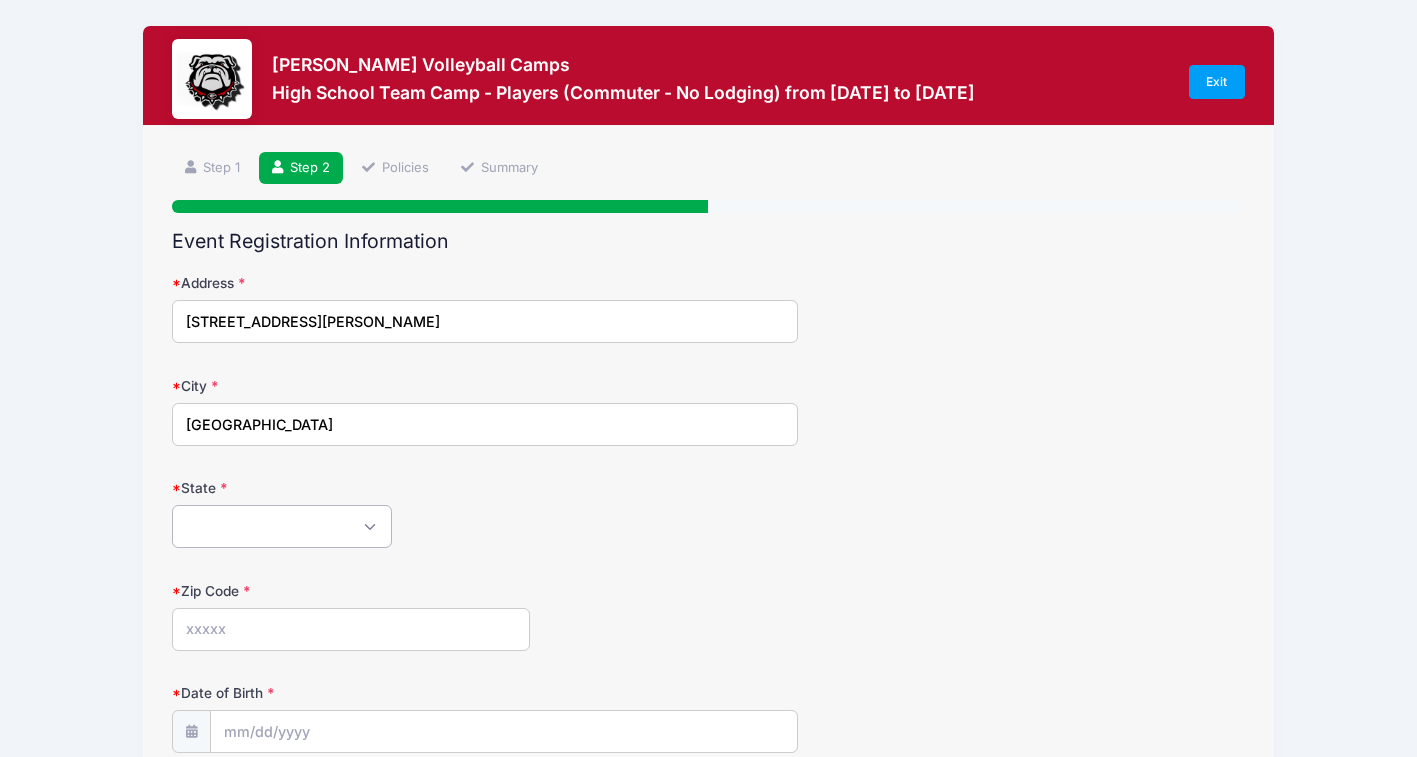 select on "GA" 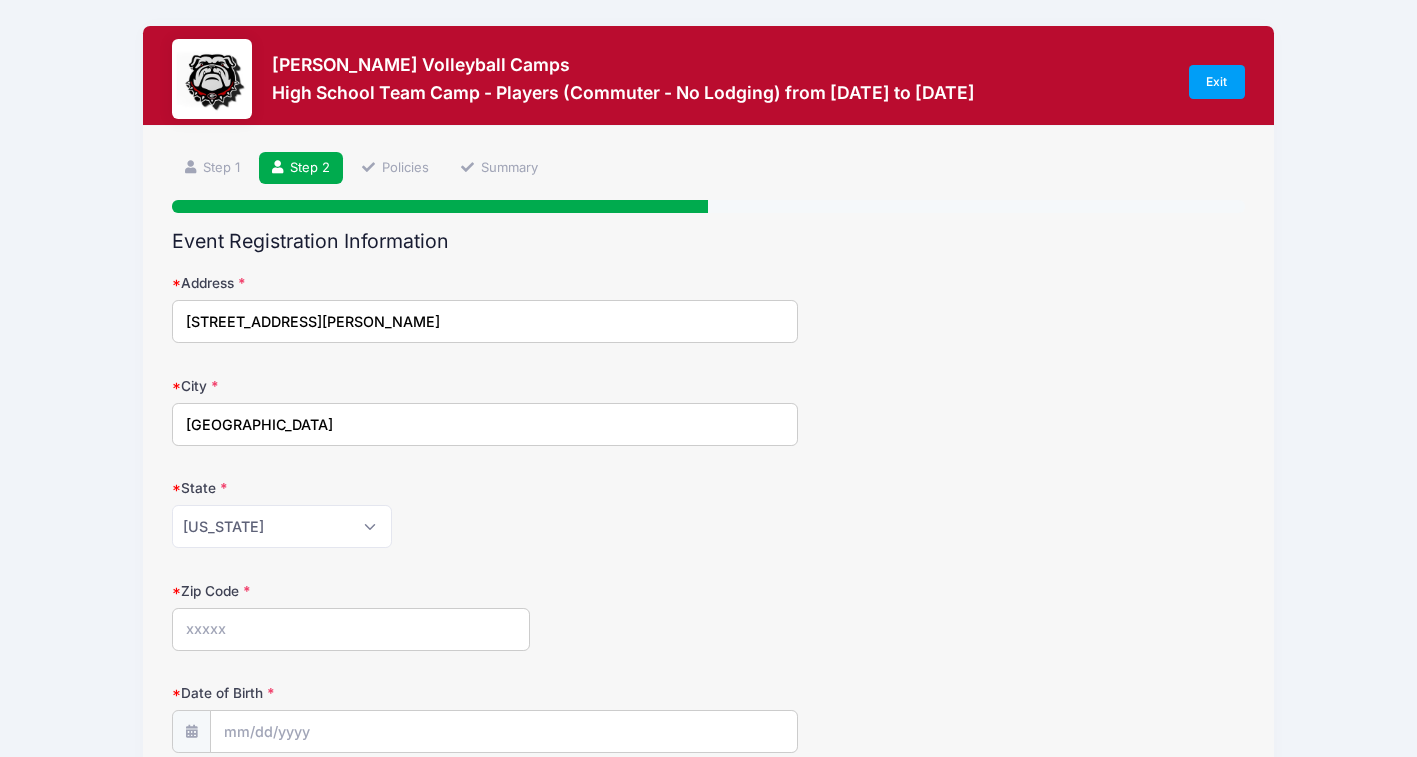 click on "Zip Code" at bounding box center (350, 629) 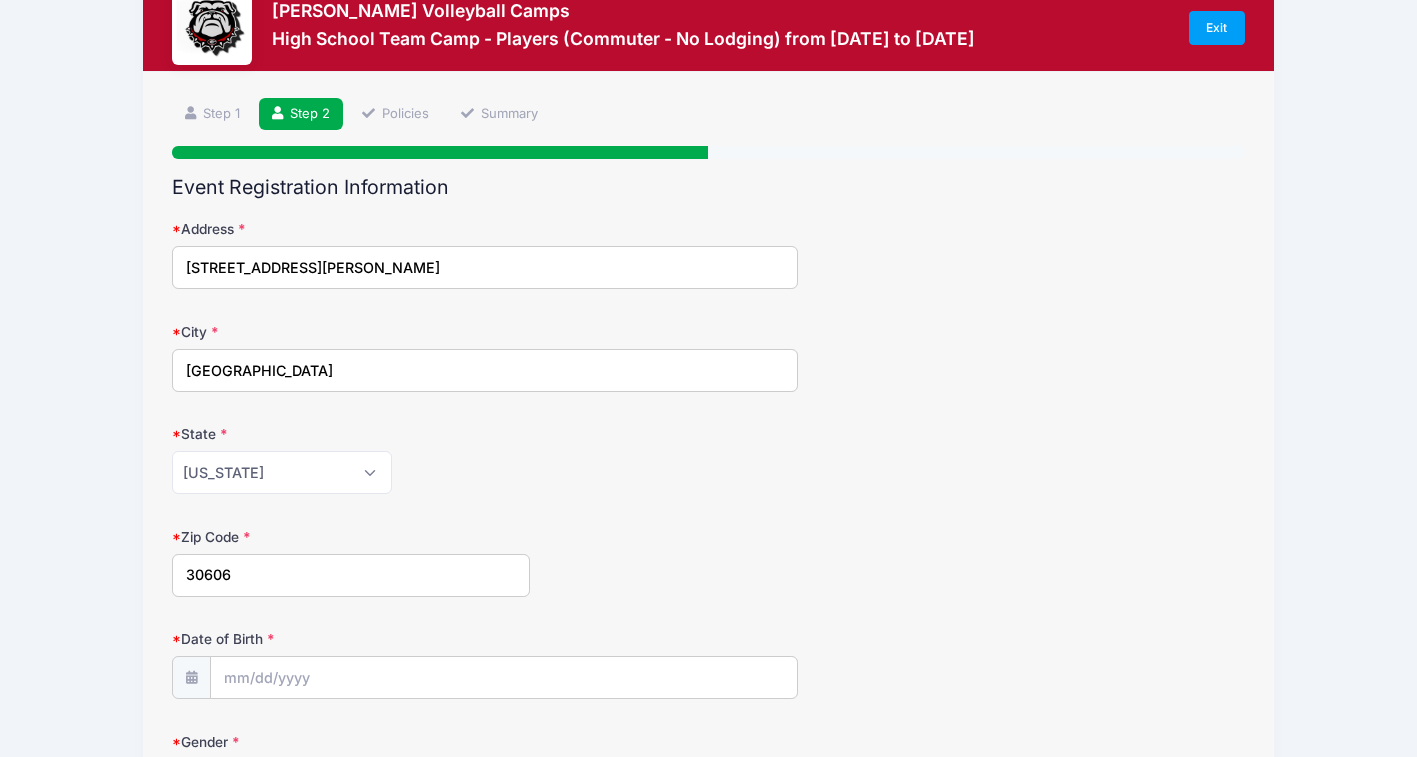 scroll, scrollTop: 86, scrollLeft: 0, axis: vertical 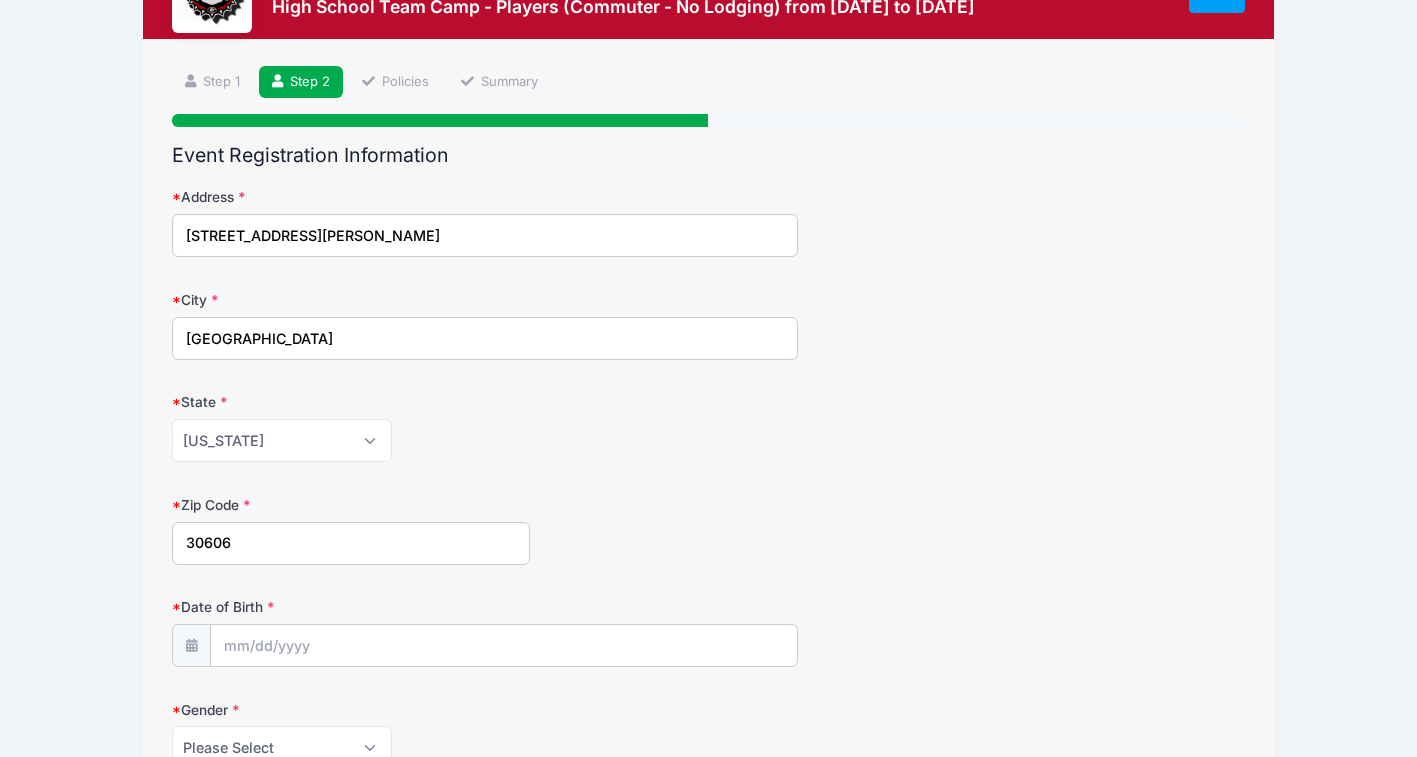 type on "30606" 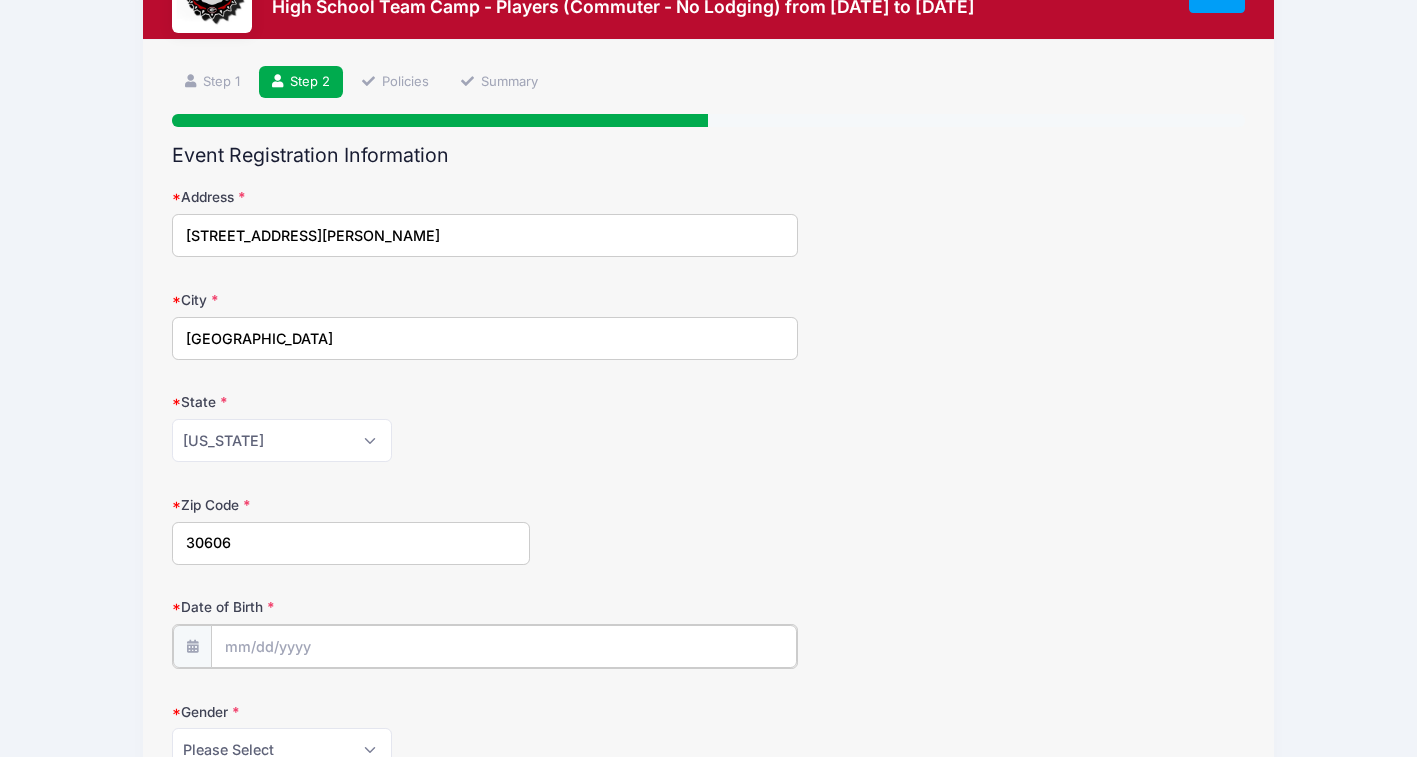 click on "Date of Birth" at bounding box center (504, 646) 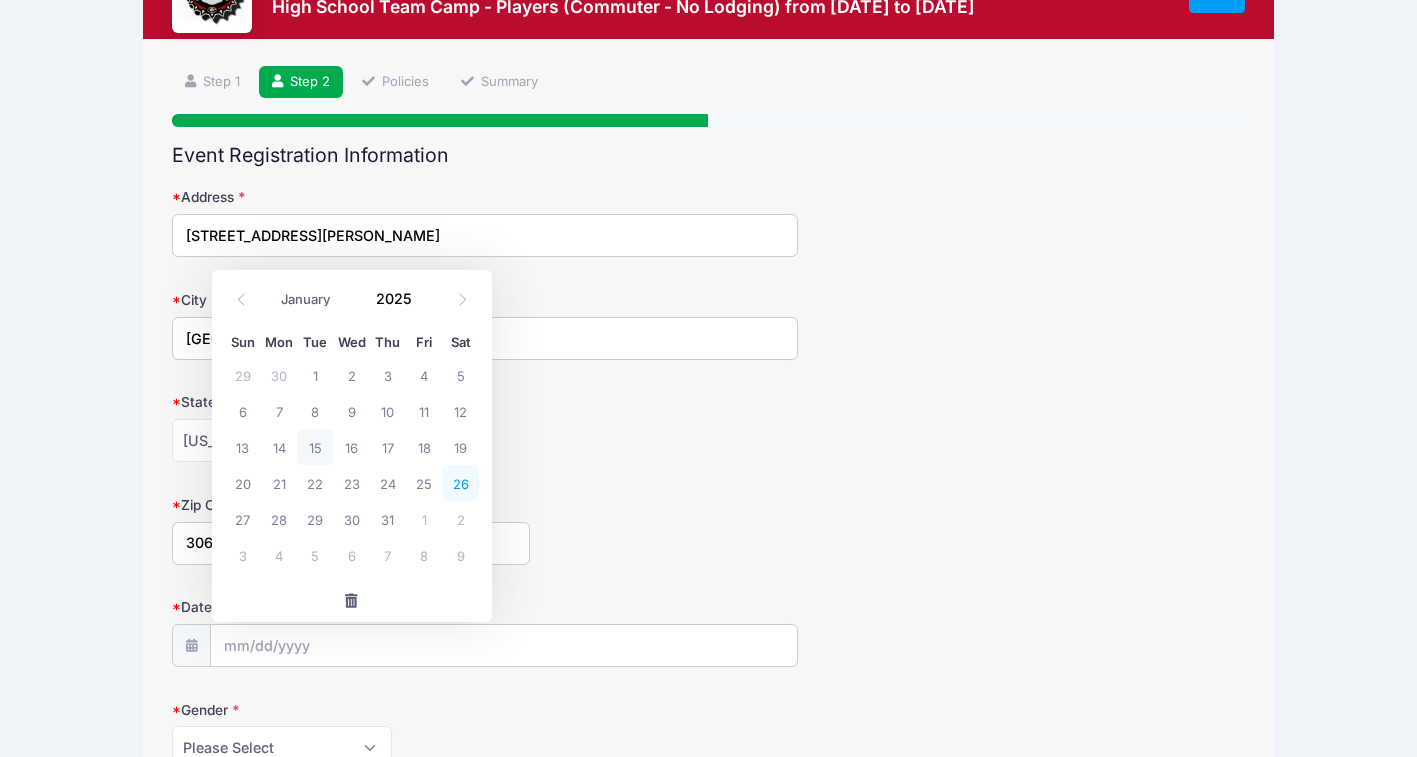 click on "26" at bounding box center (460, 483) 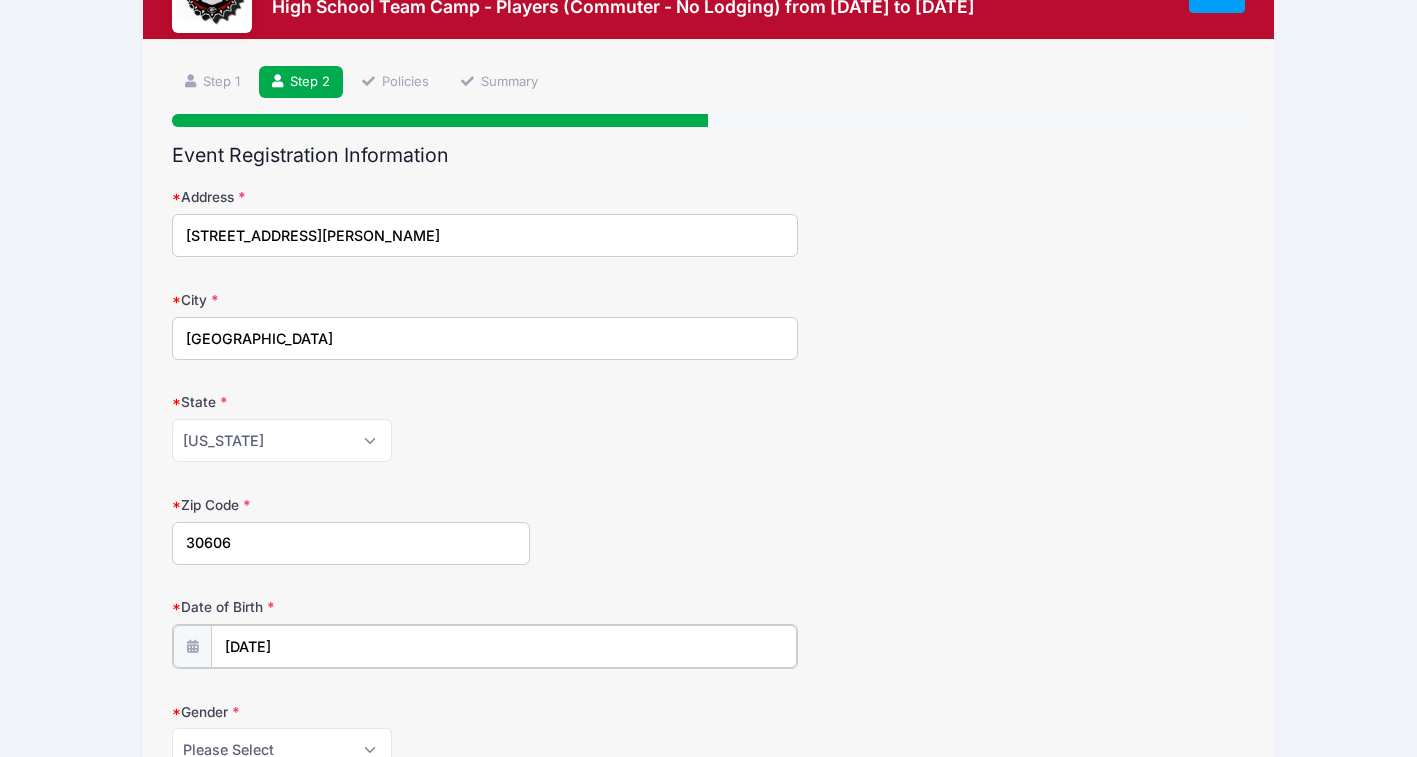 click on "07/26/2025" at bounding box center [504, 646] 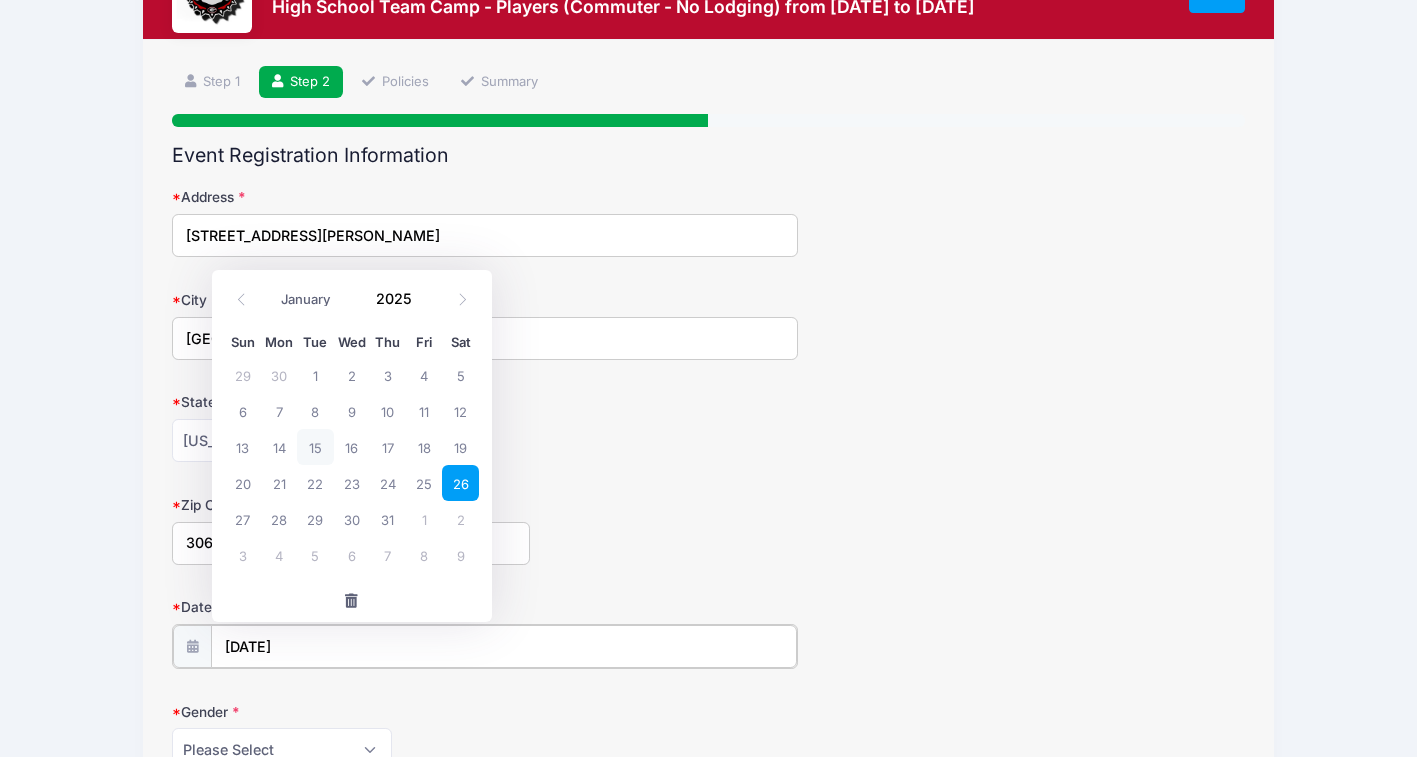 click on "07/26/2025" at bounding box center (504, 646) 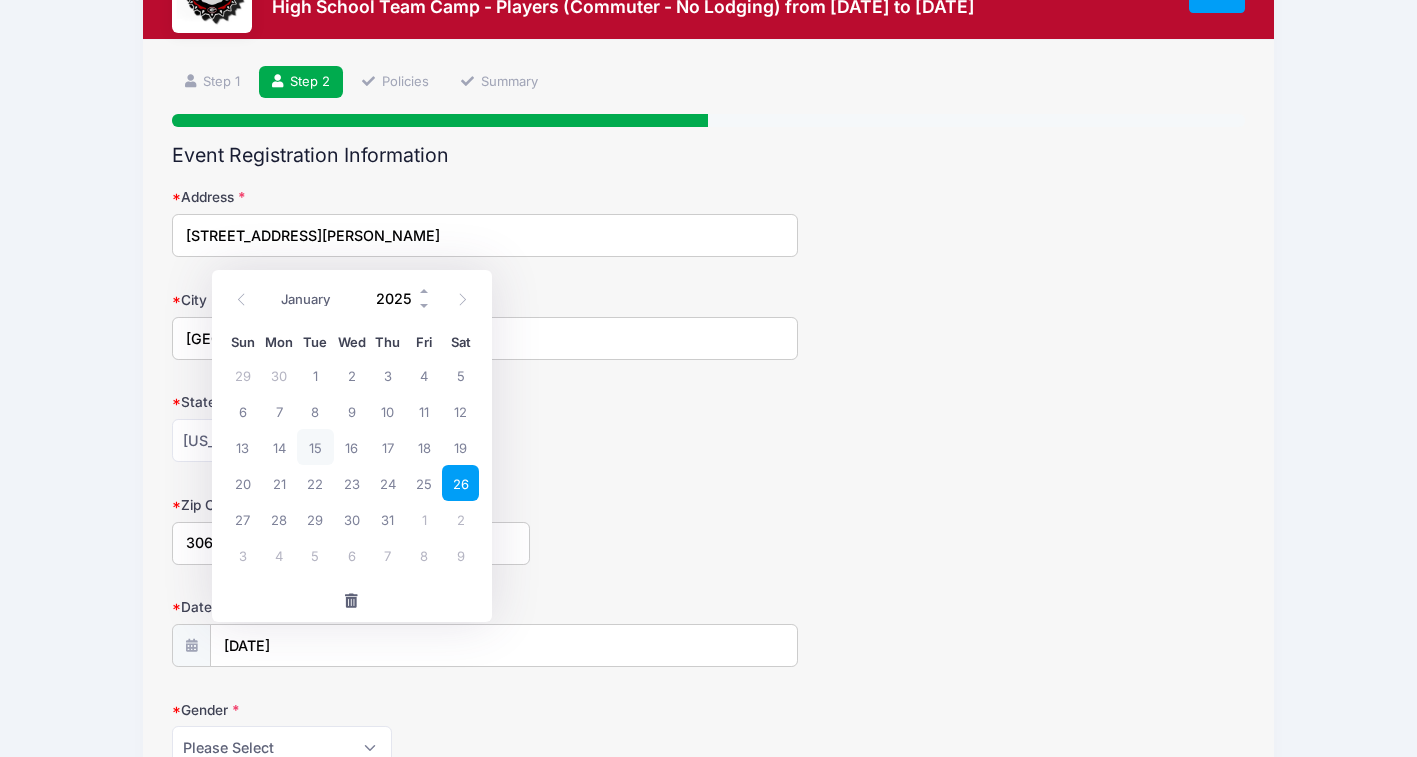 click on "2025" at bounding box center [399, 298] 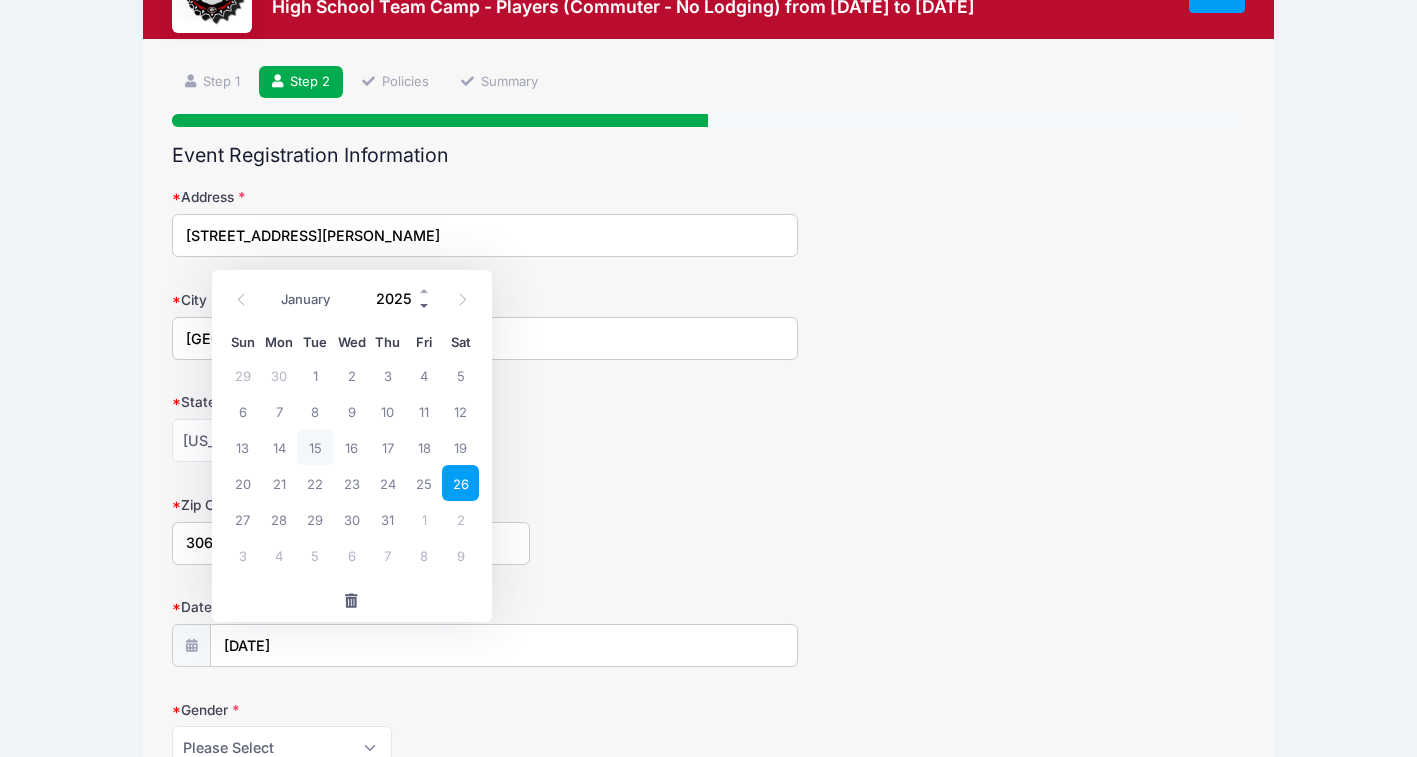 click at bounding box center (425, 305) 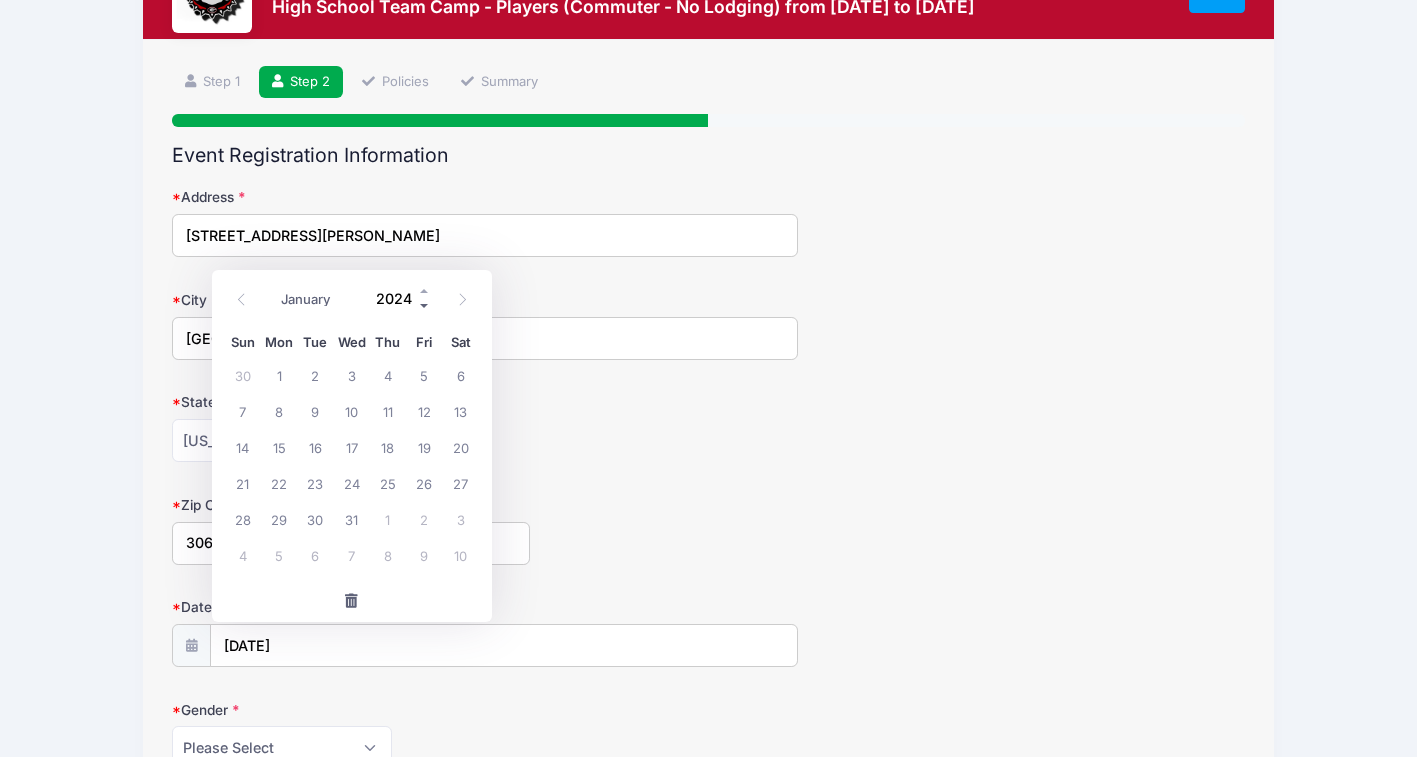 click at bounding box center [425, 305] 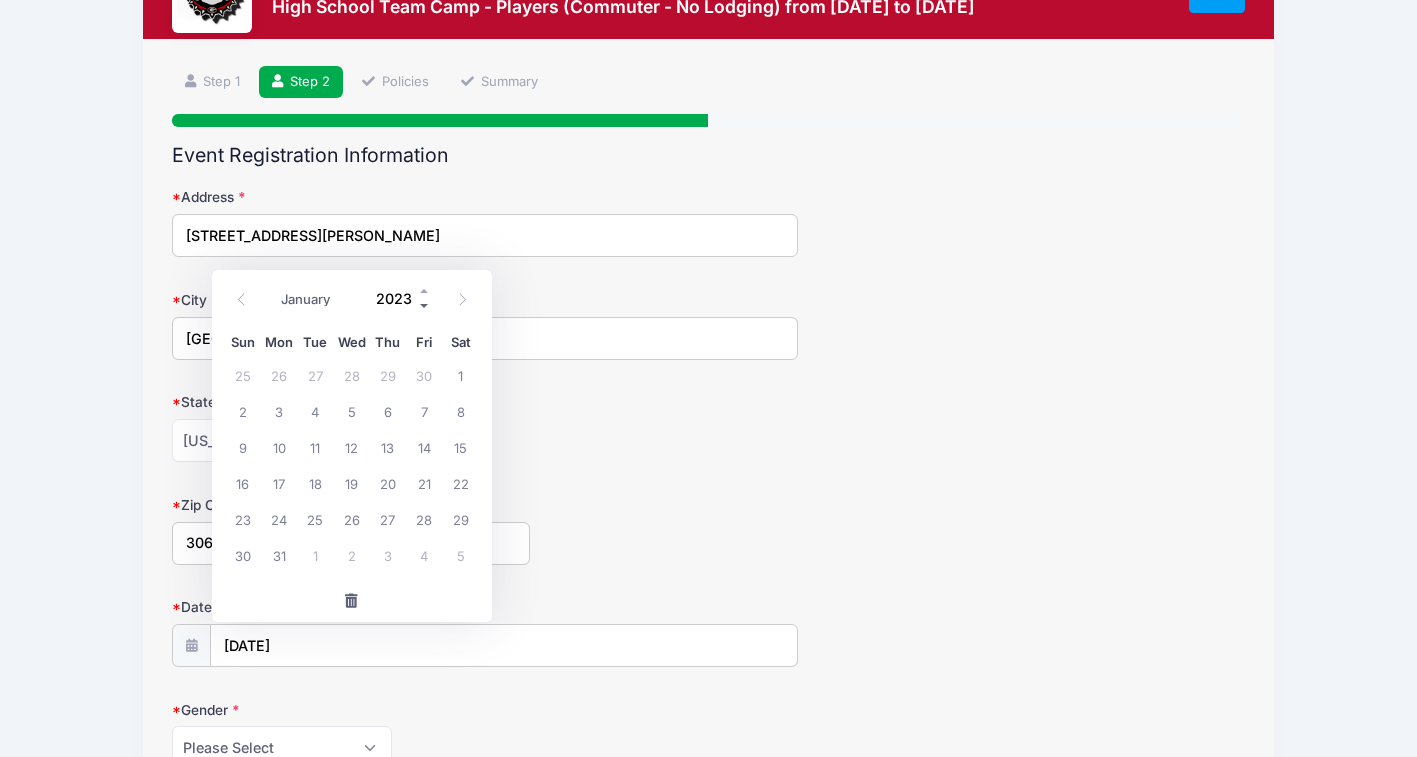 click at bounding box center [425, 305] 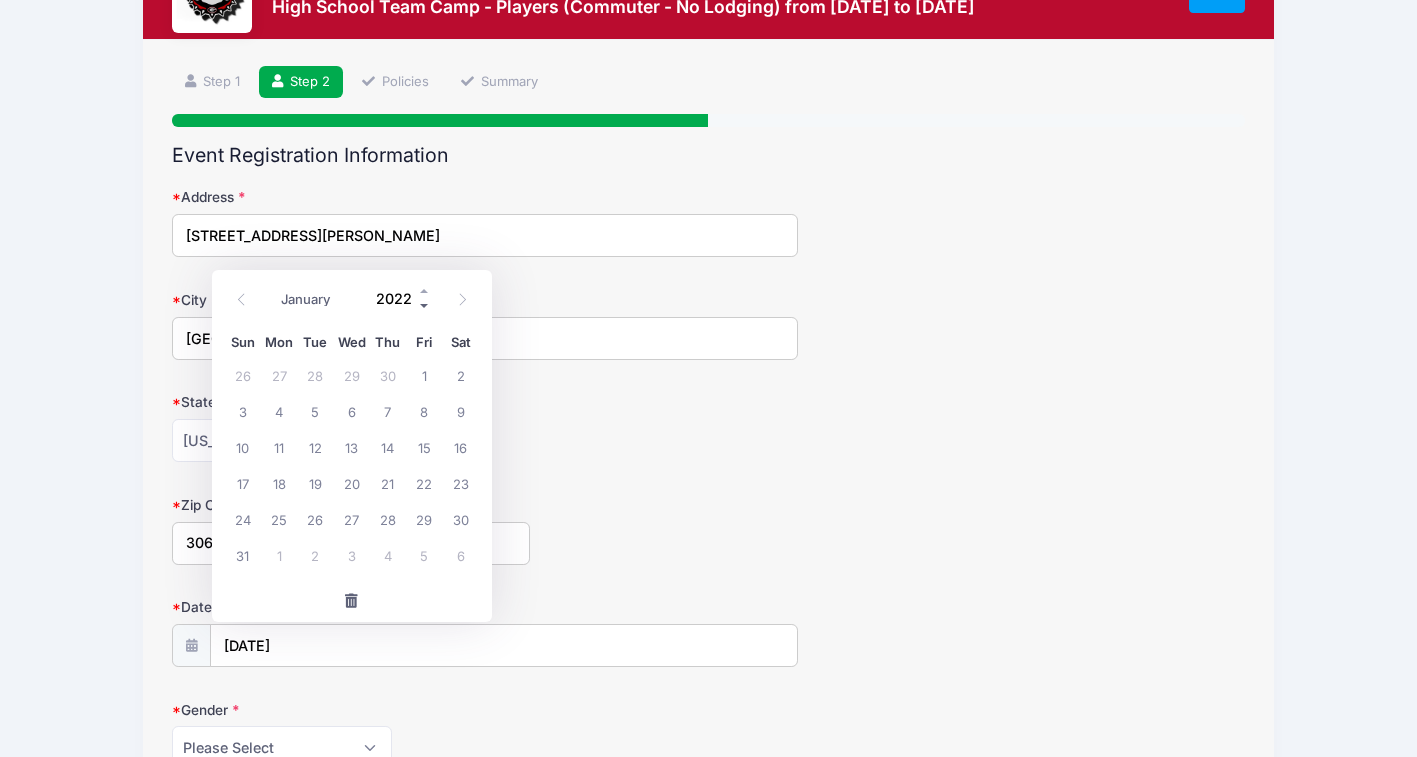 click at bounding box center (425, 305) 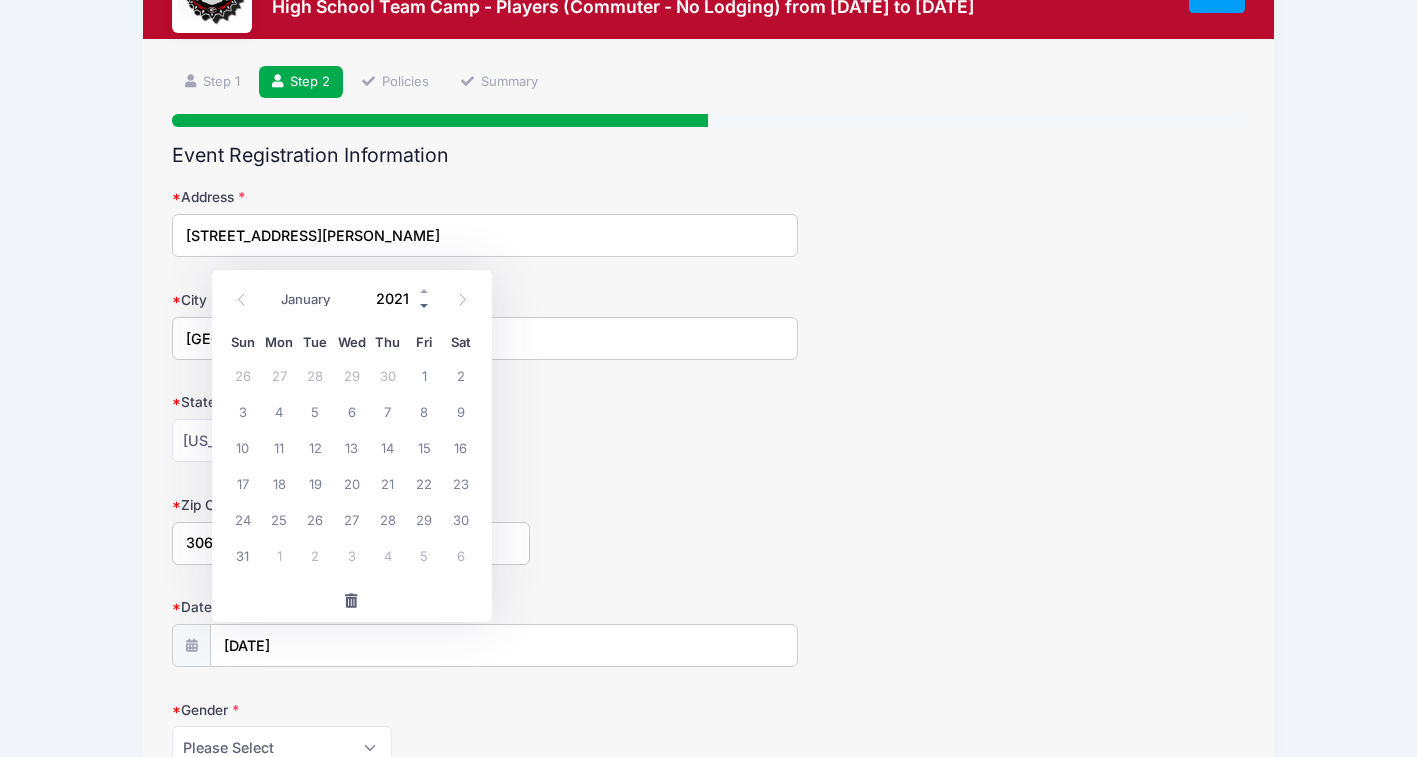 click at bounding box center (425, 305) 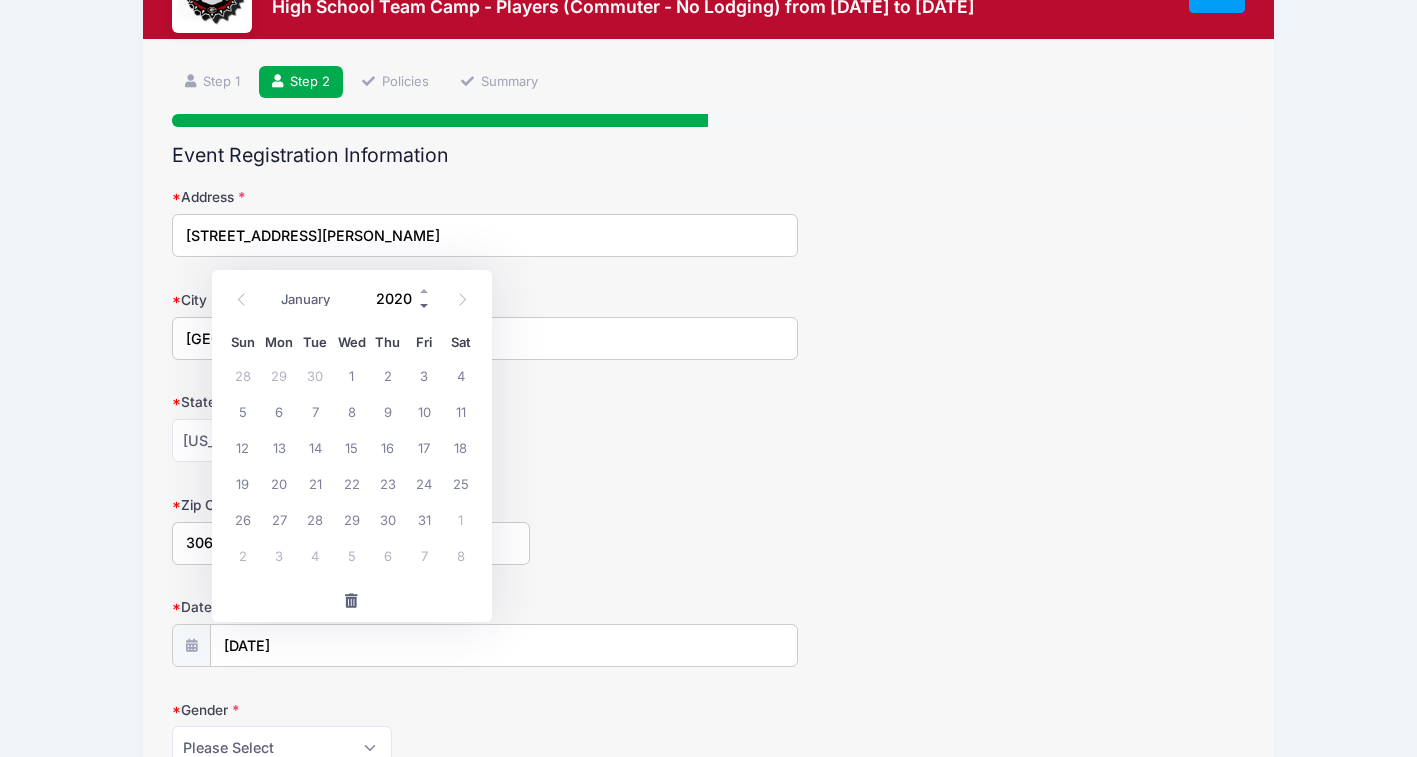click at bounding box center (425, 305) 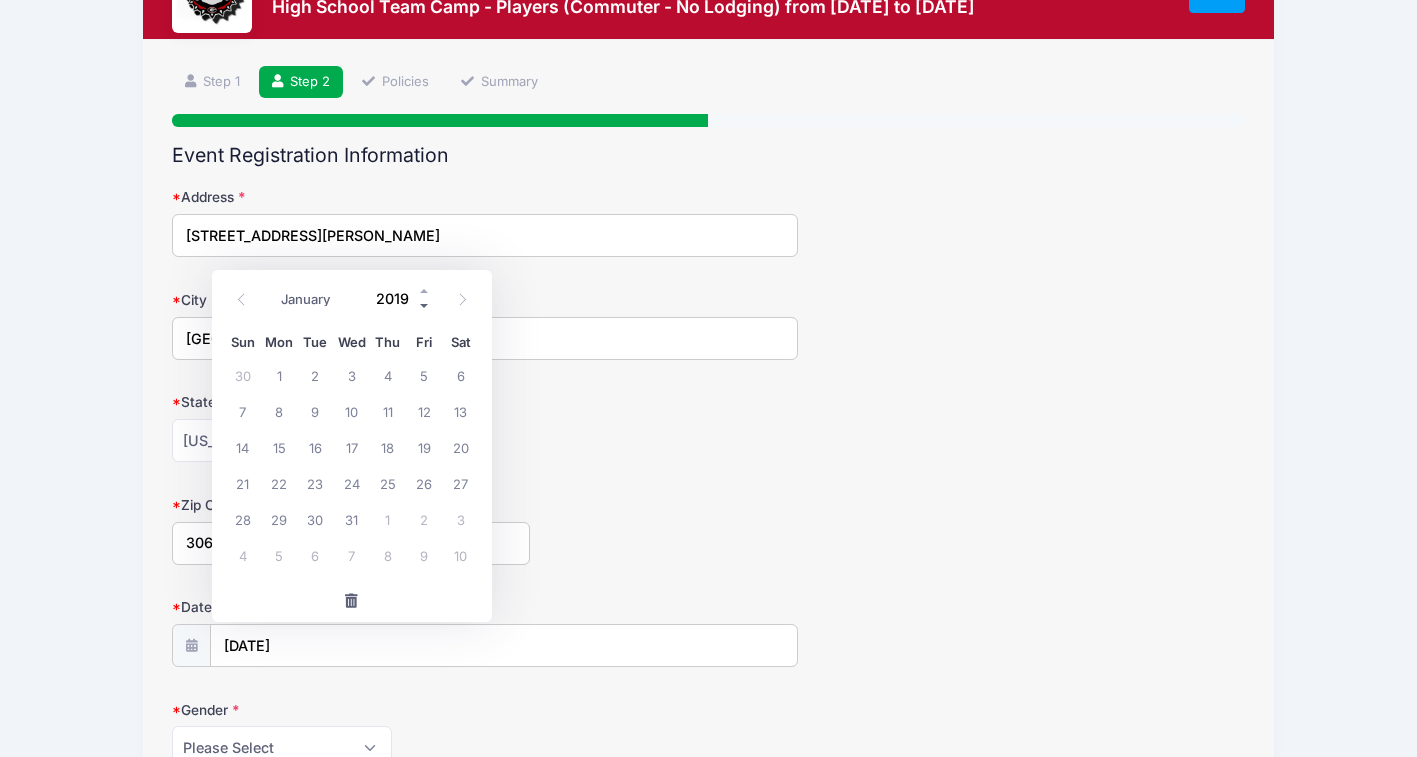 click at bounding box center (425, 305) 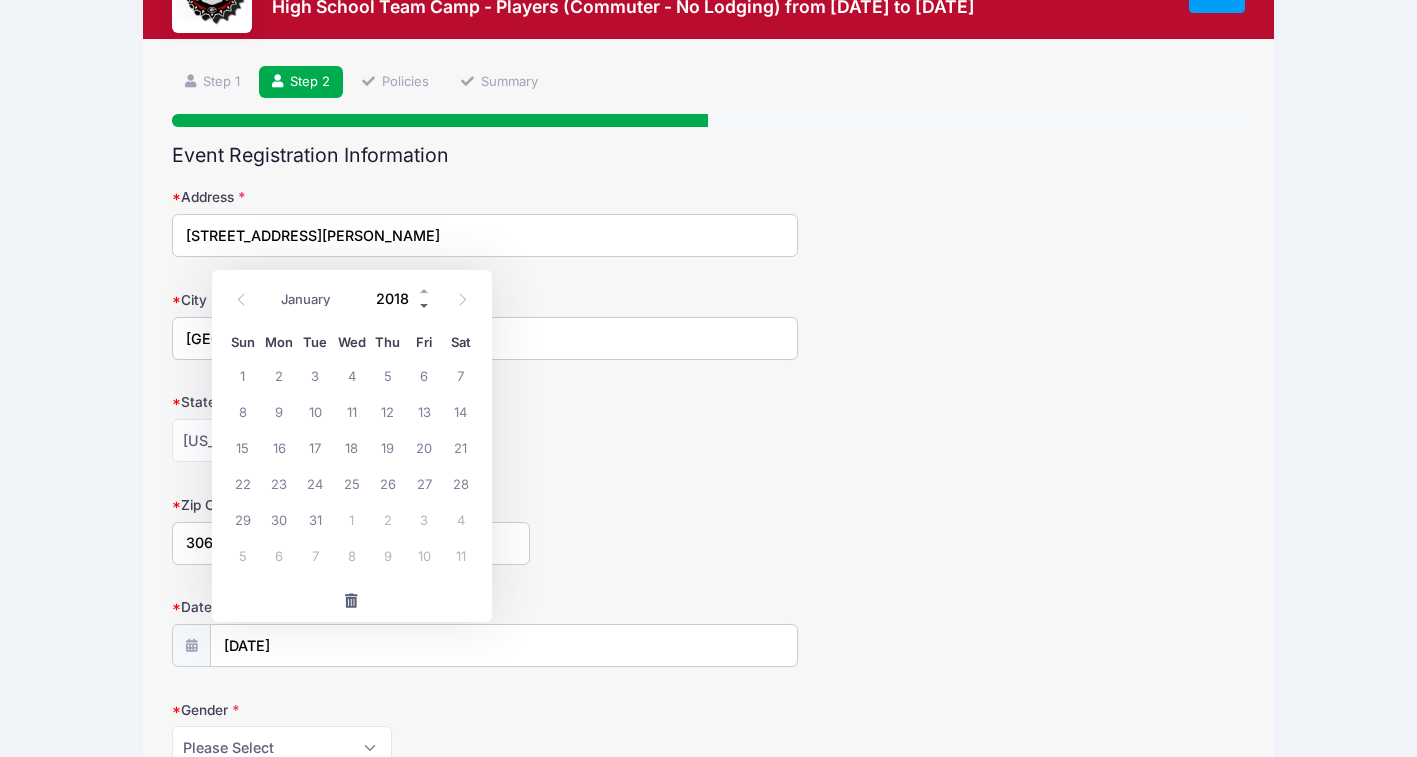 click at bounding box center [425, 305] 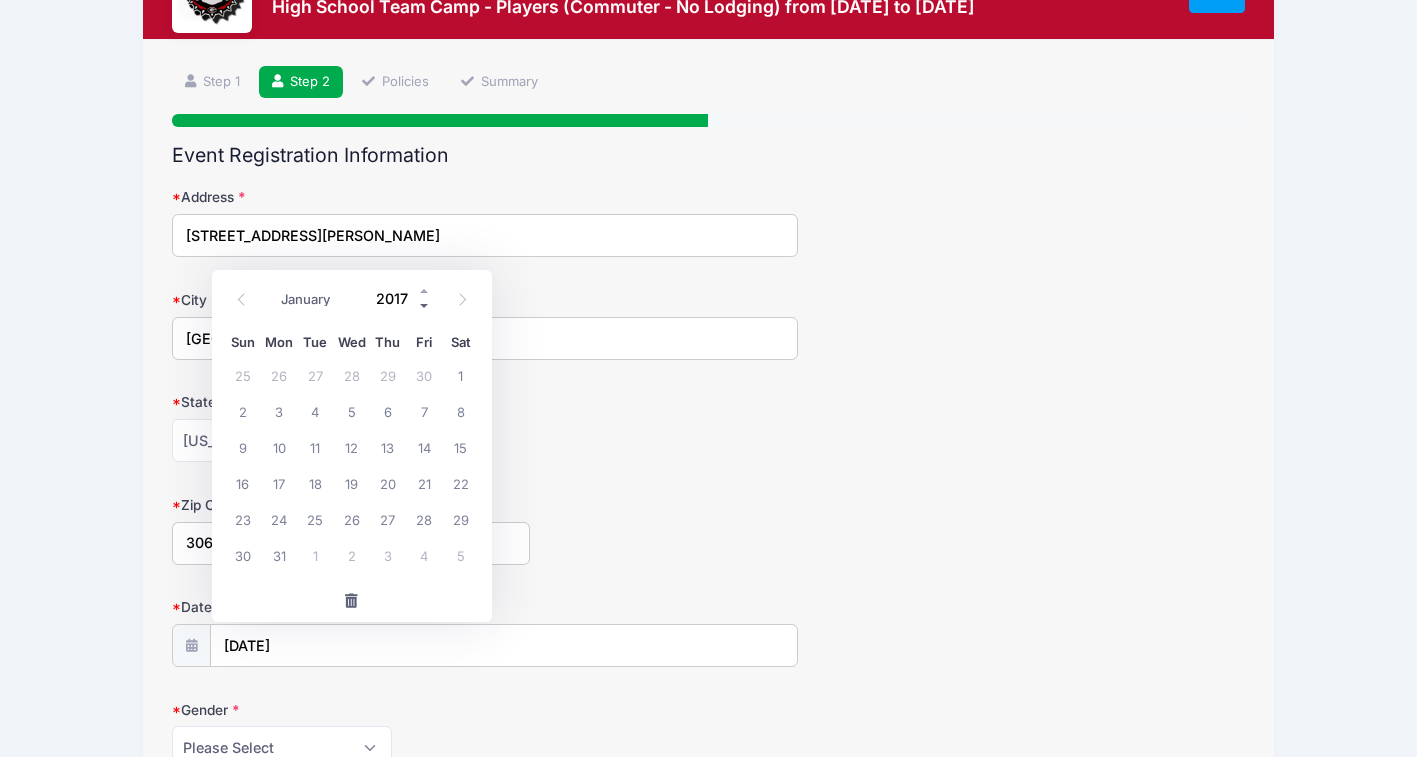 click at bounding box center (425, 305) 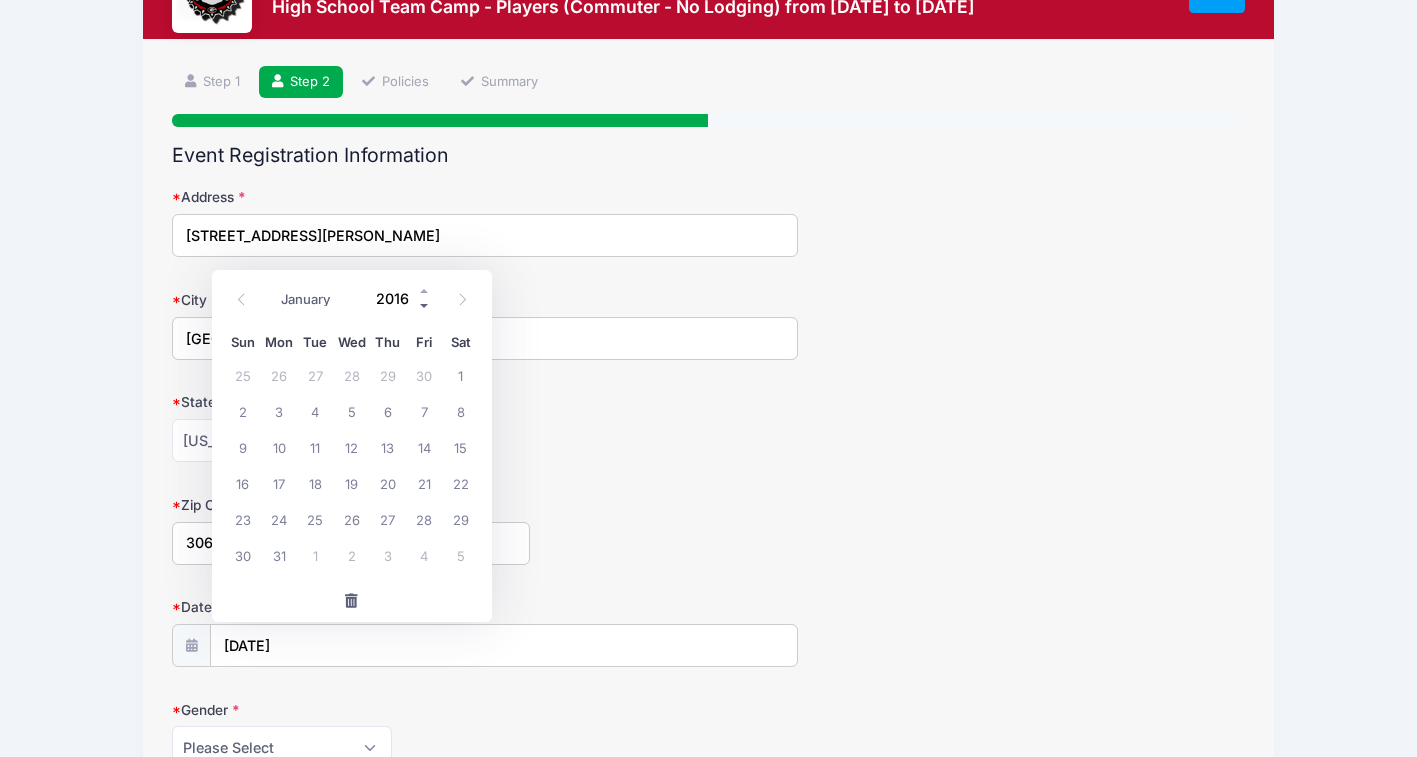 click at bounding box center [425, 305] 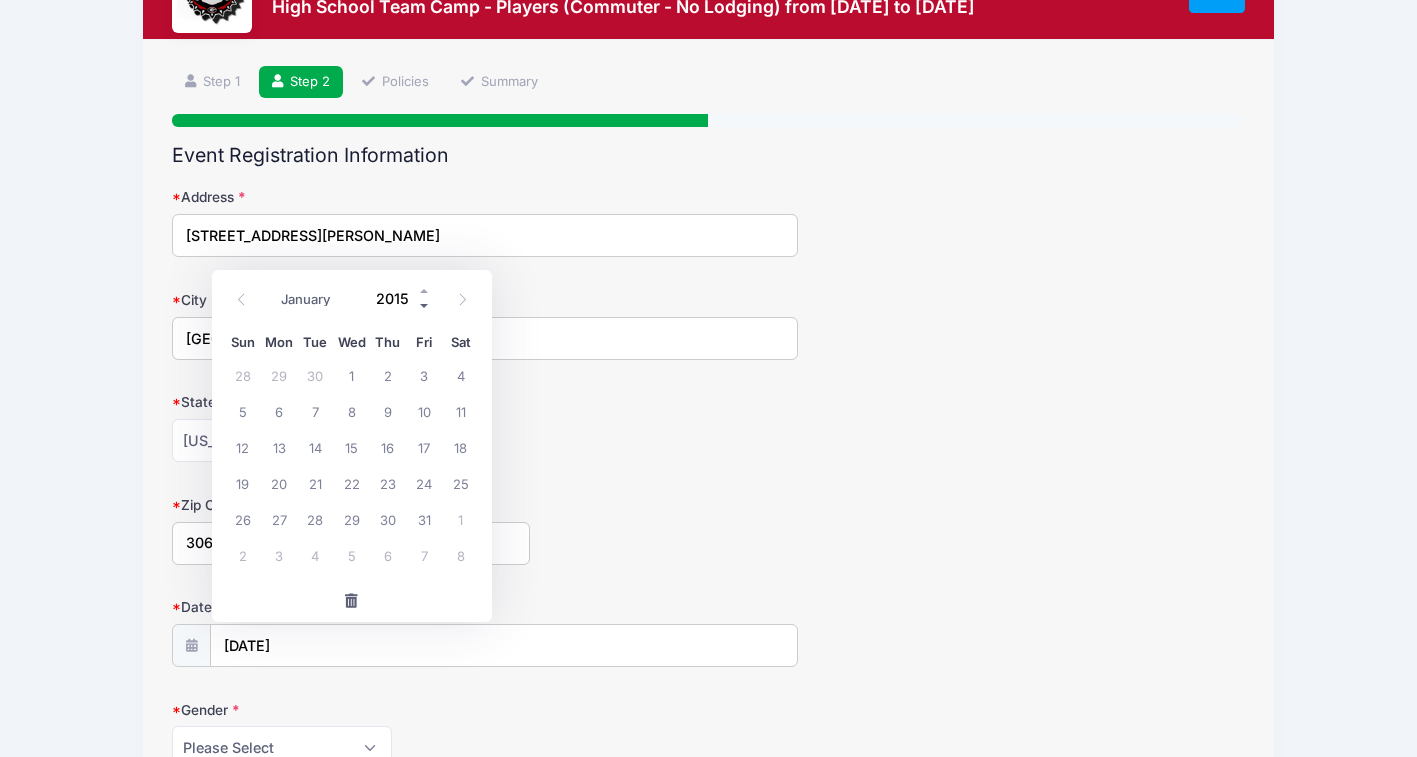click at bounding box center [425, 305] 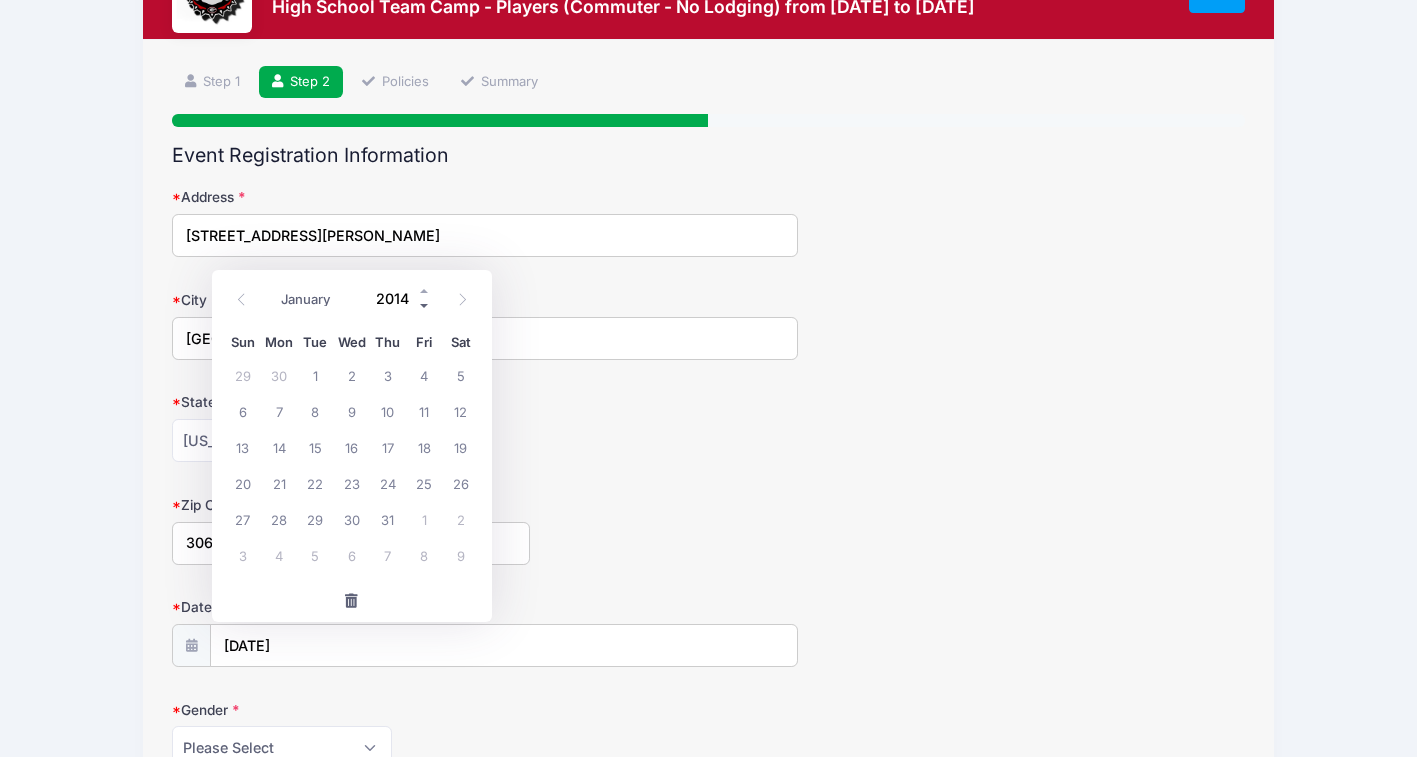 click at bounding box center [425, 305] 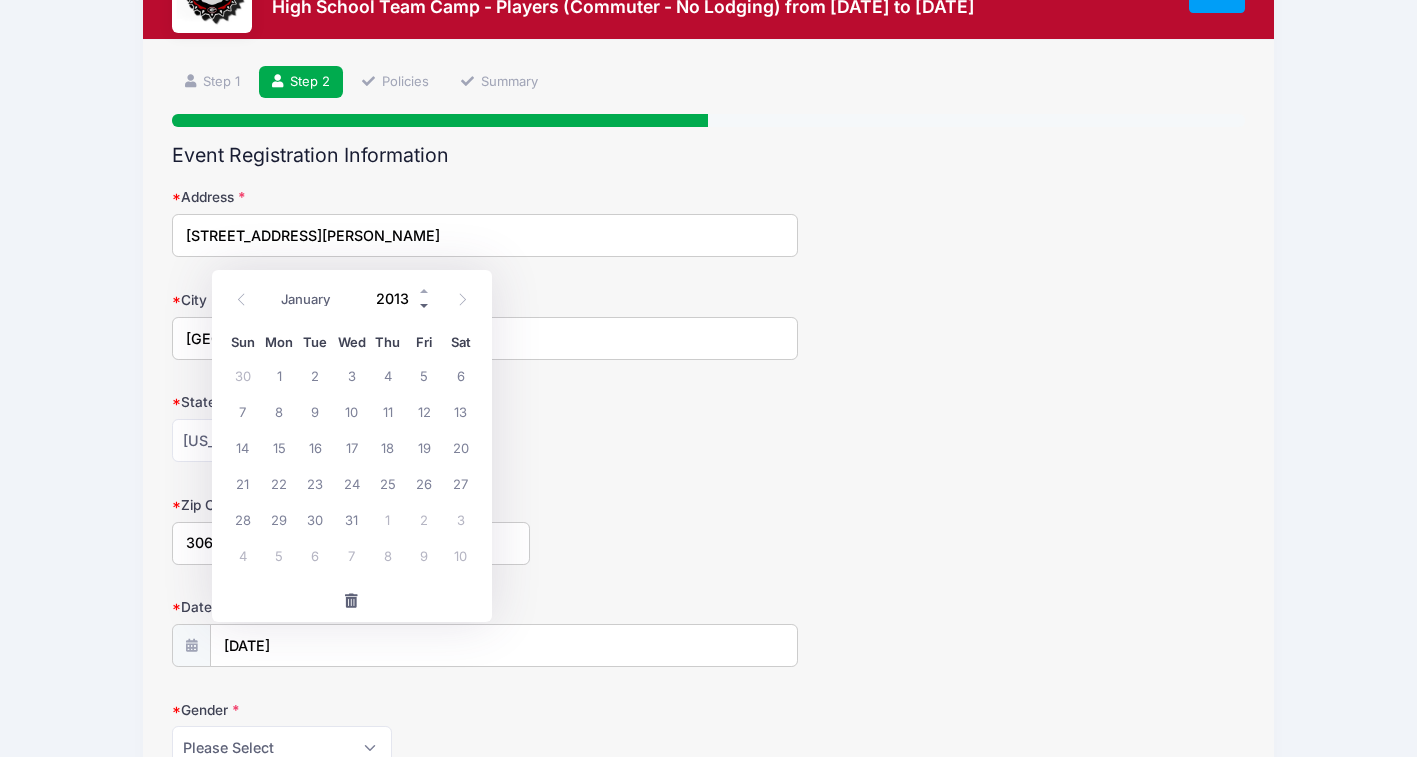 click at bounding box center (425, 305) 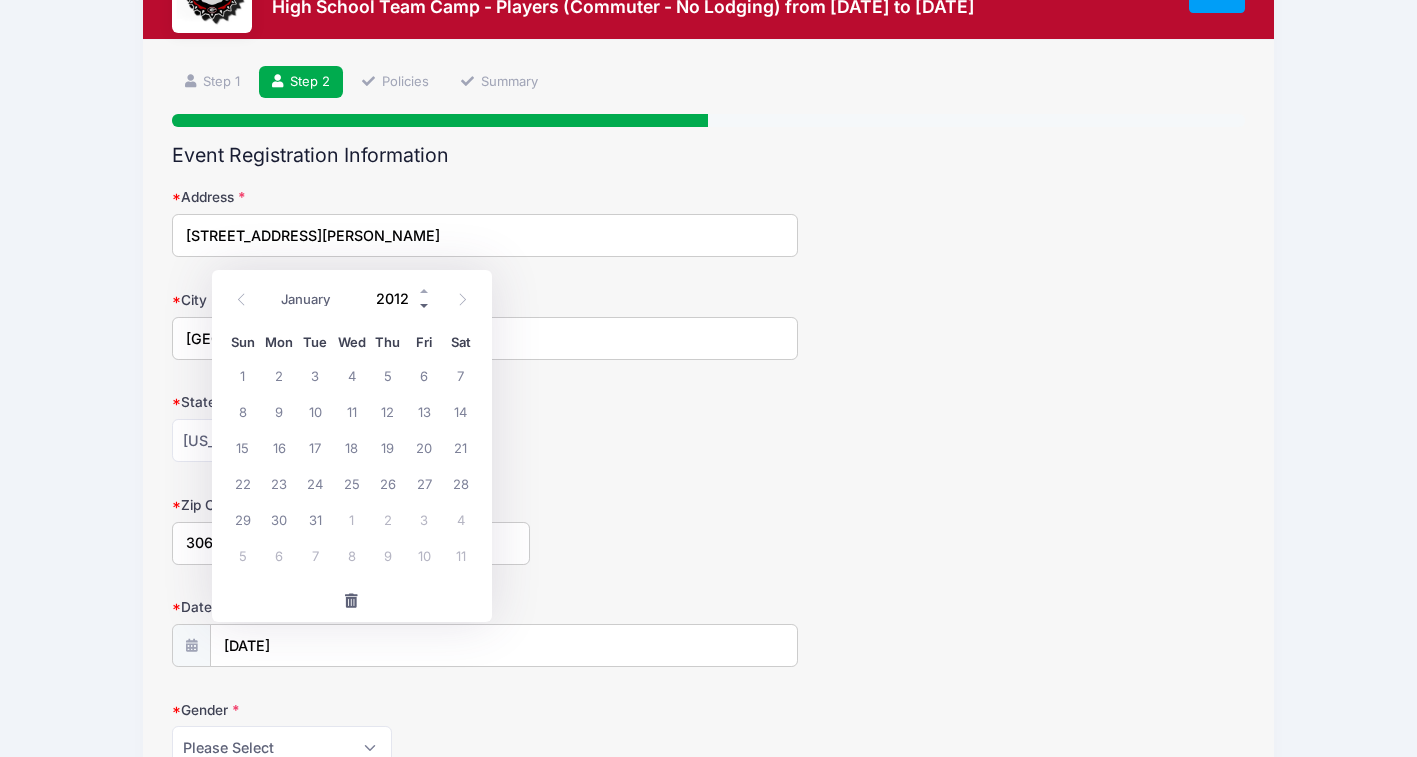 click at bounding box center [425, 305] 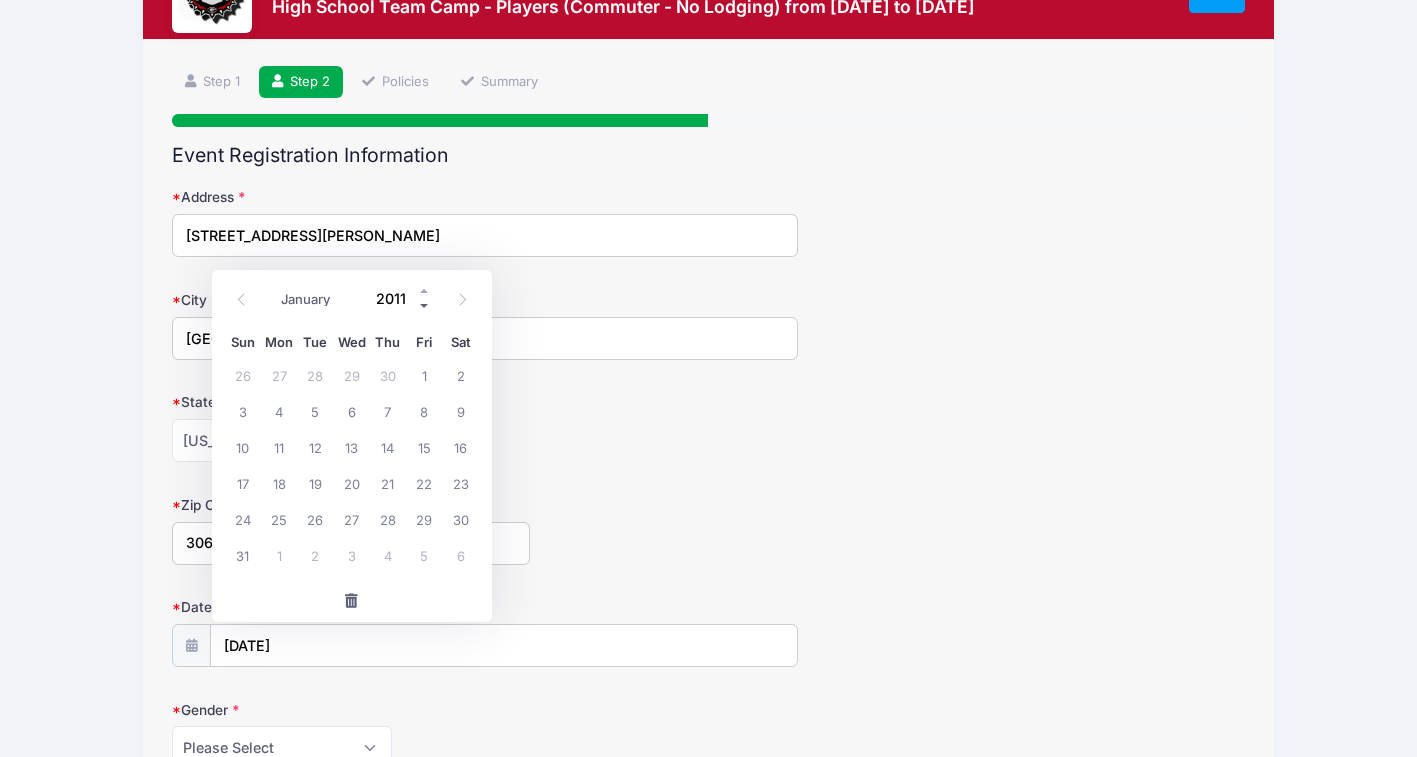click at bounding box center (425, 305) 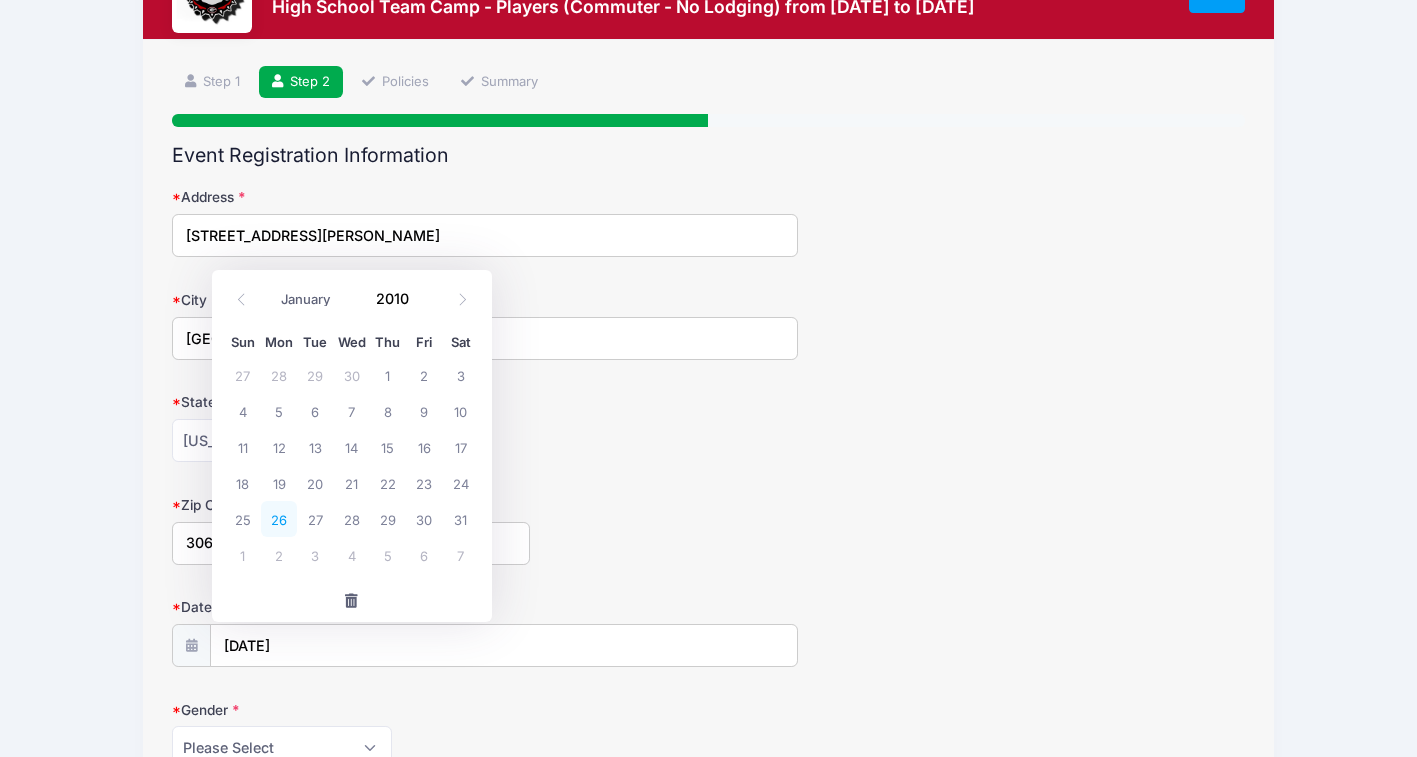 click on "26" at bounding box center [279, 519] 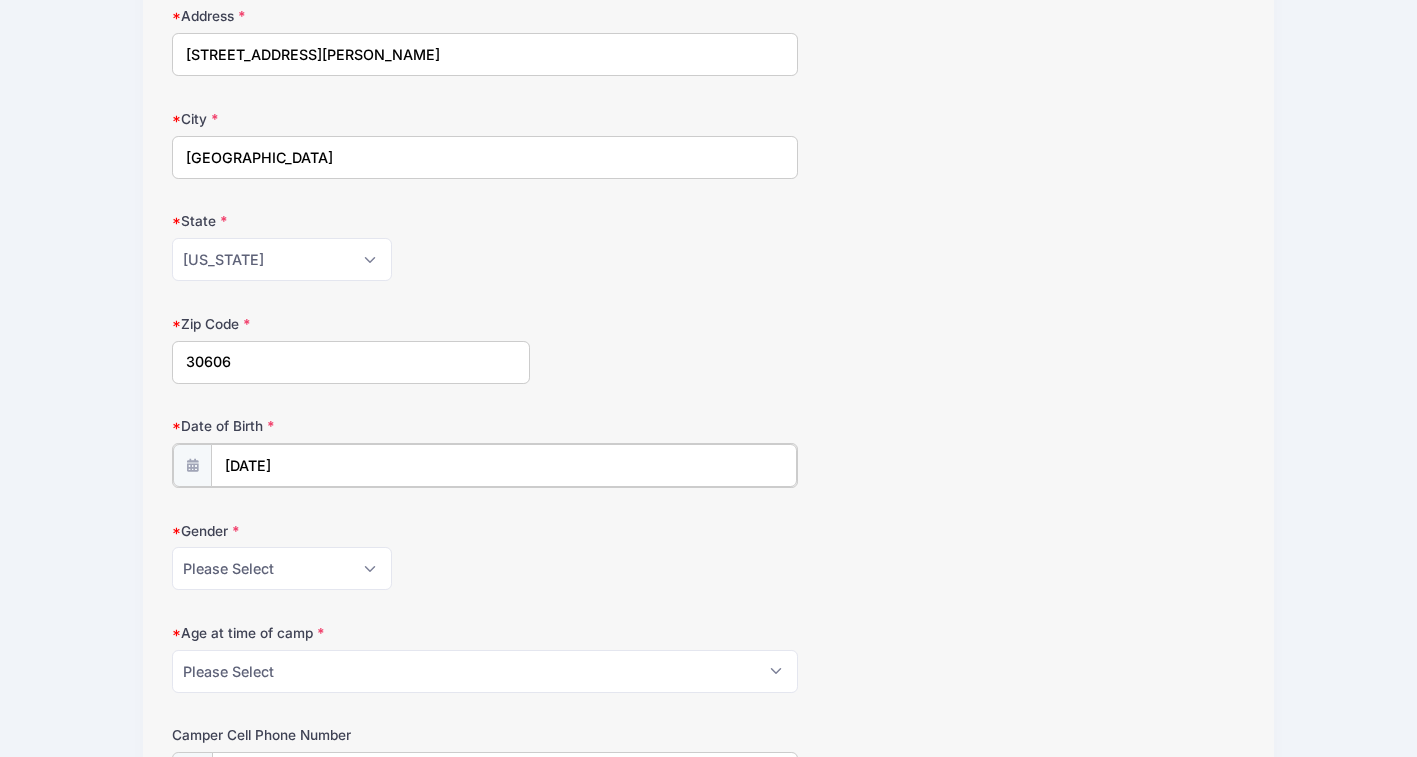 scroll, scrollTop: 273, scrollLeft: 0, axis: vertical 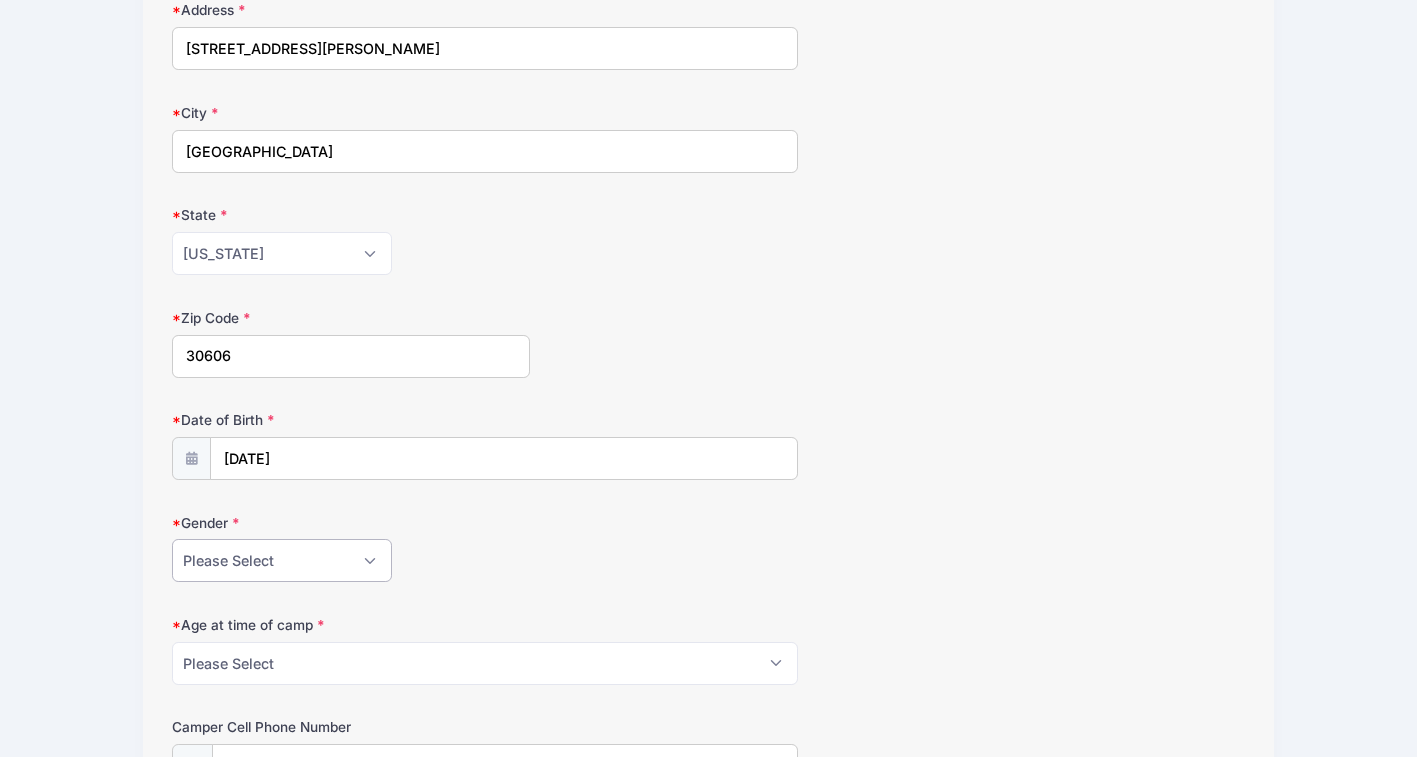 click on "Please Select Female
Male" at bounding box center (282, 560) 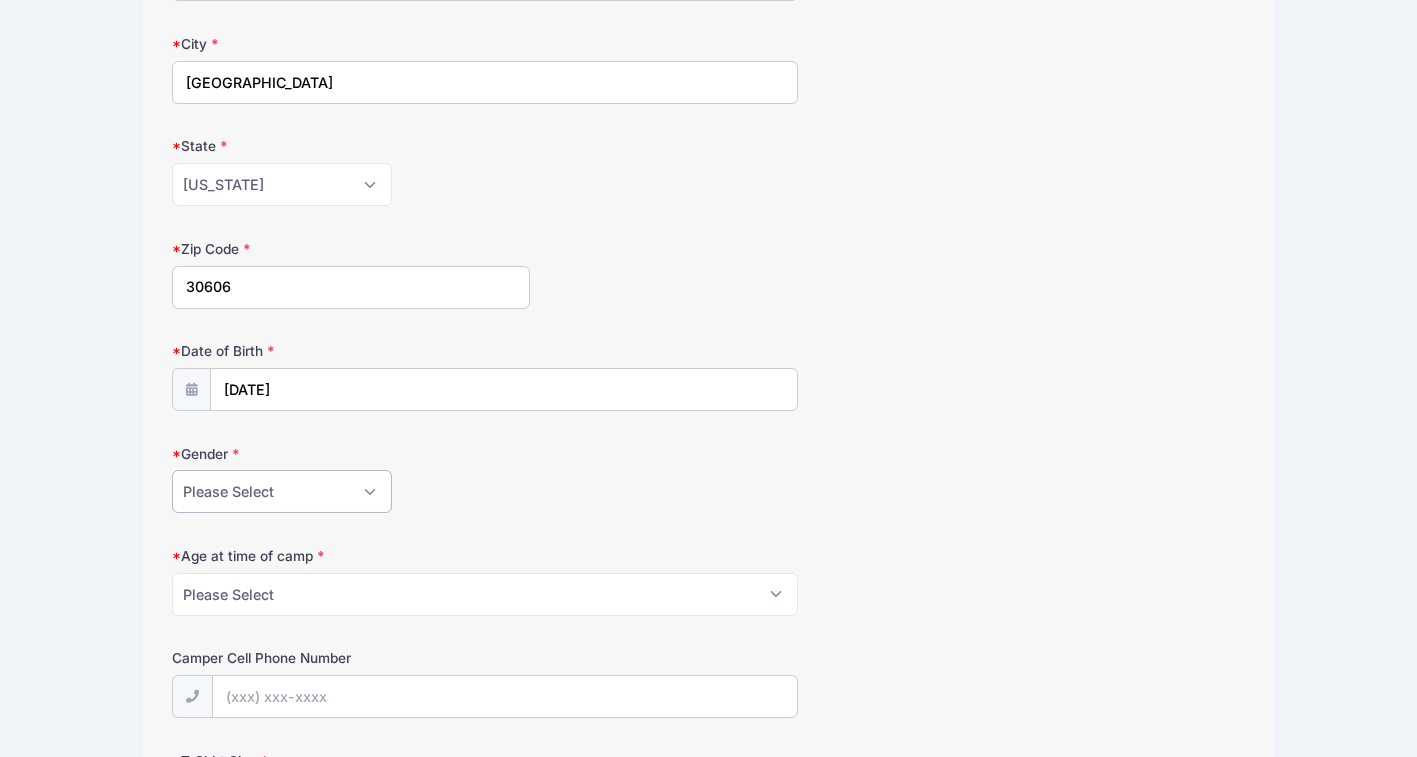 scroll, scrollTop: 343, scrollLeft: 0, axis: vertical 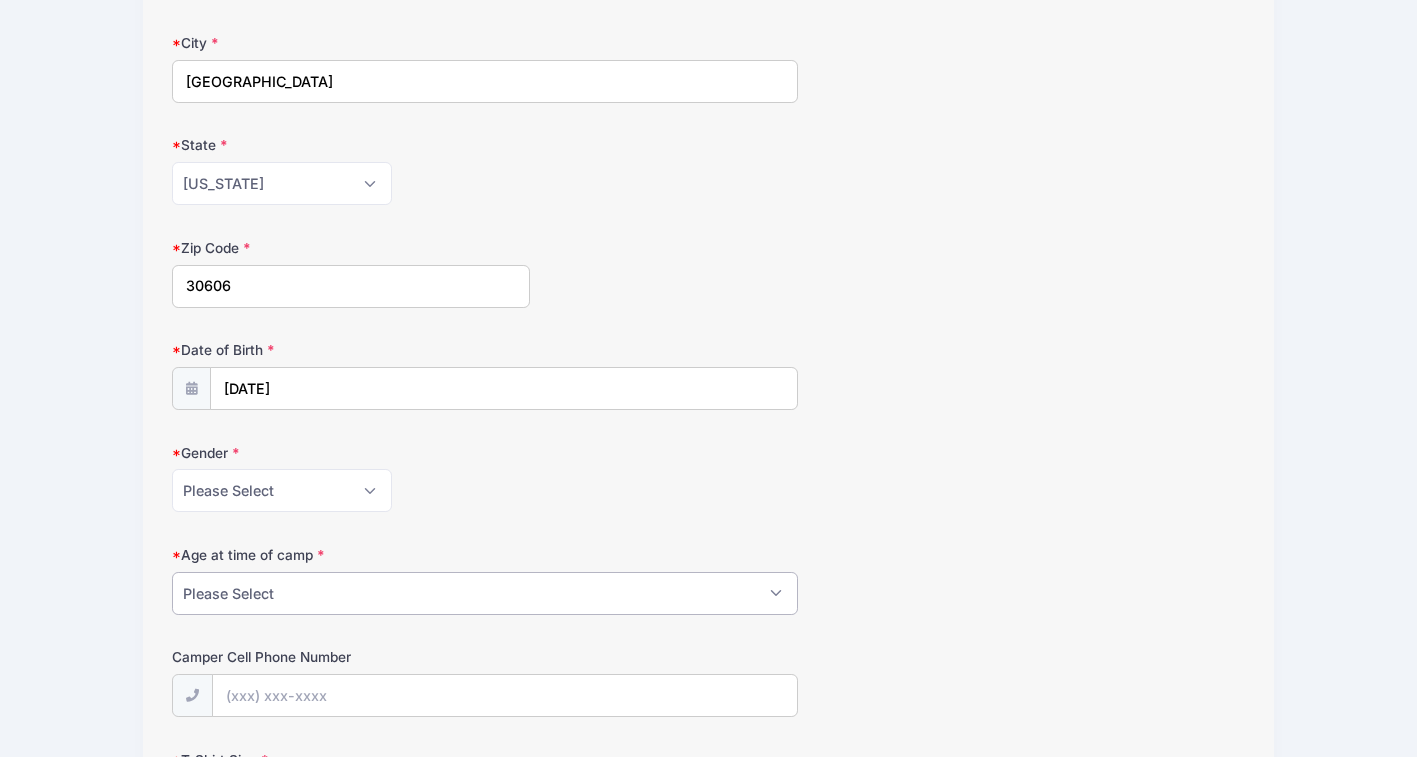 click on "Please Select 5
6
7
8
9
10
11
12
13
14
15
16
17
18" at bounding box center [485, 593] 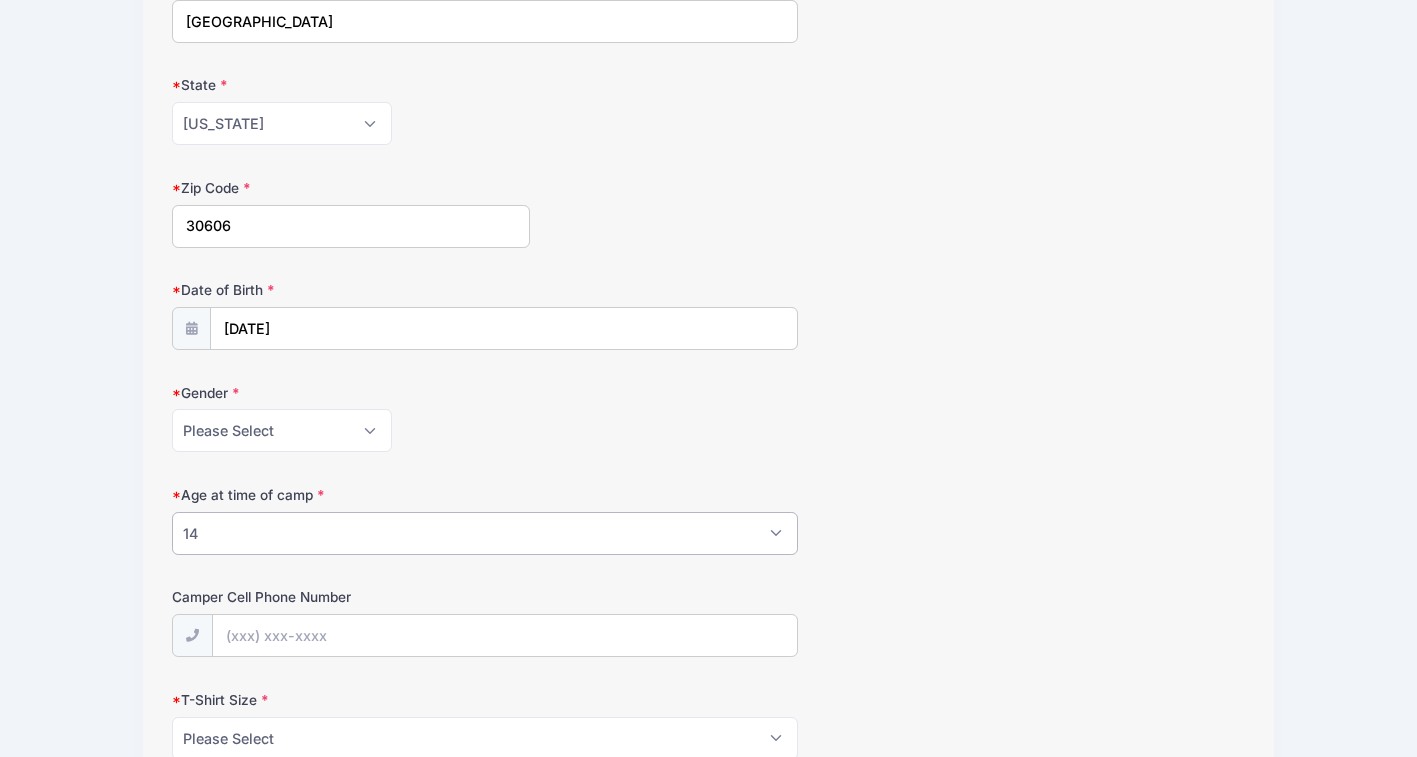 scroll, scrollTop: 407, scrollLeft: 0, axis: vertical 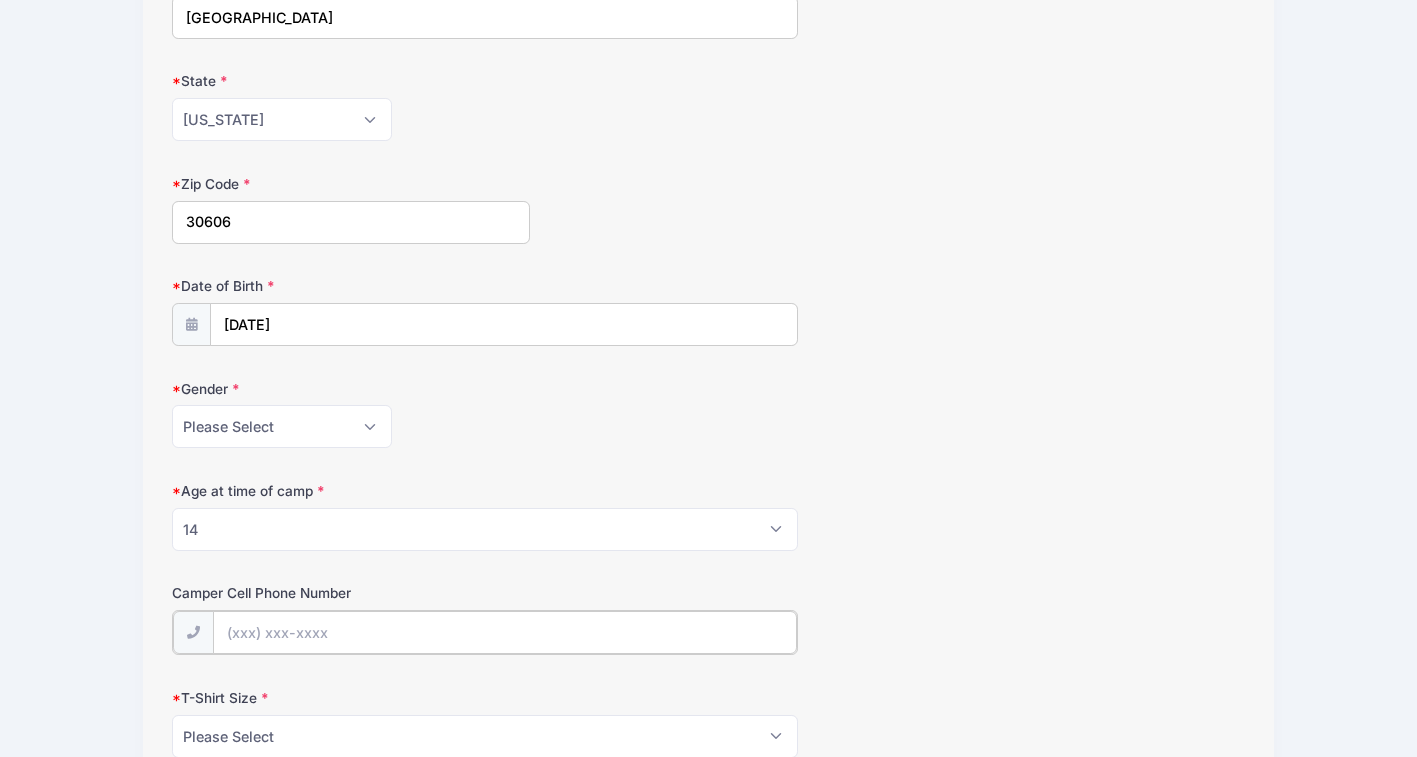 click on "Camper Cell Phone Number" at bounding box center (505, 632) 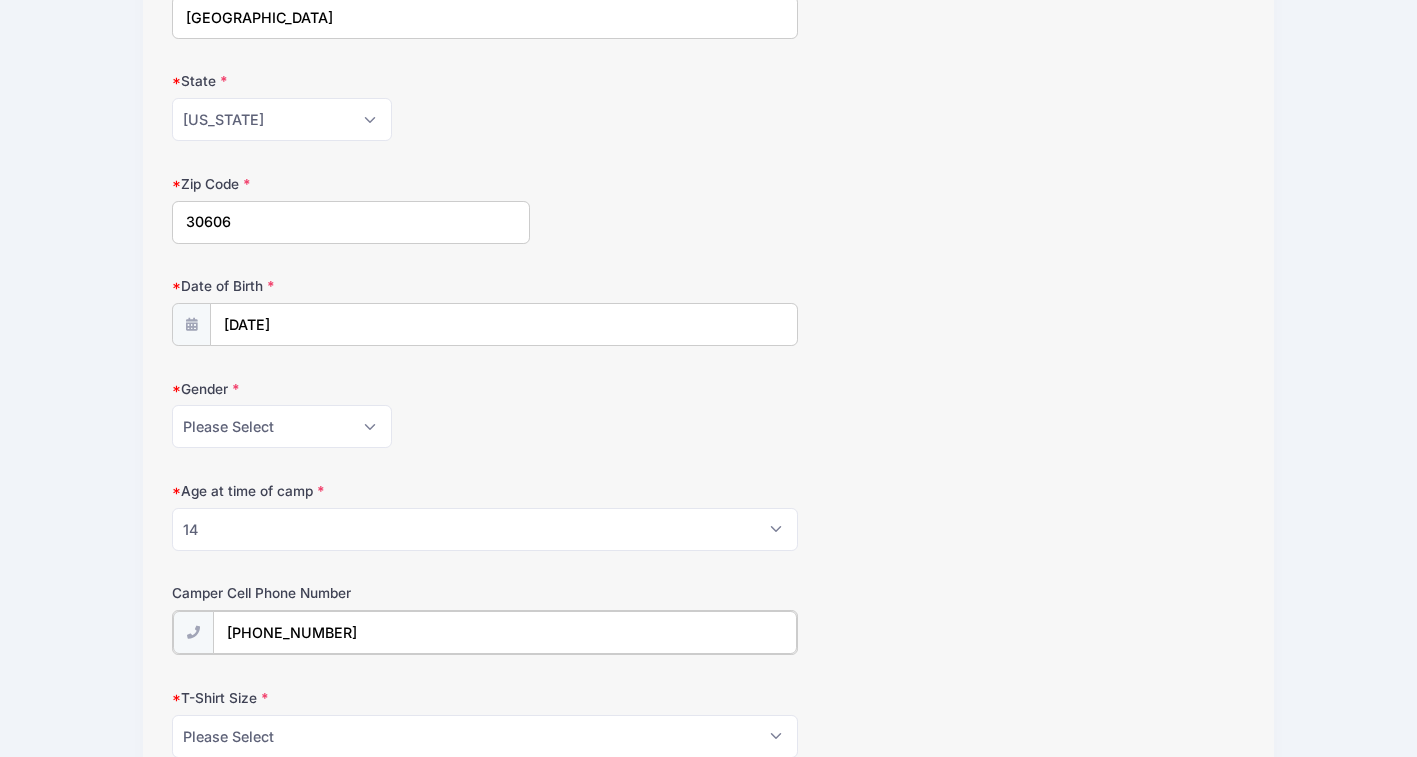 type on "(706) 461-2700" 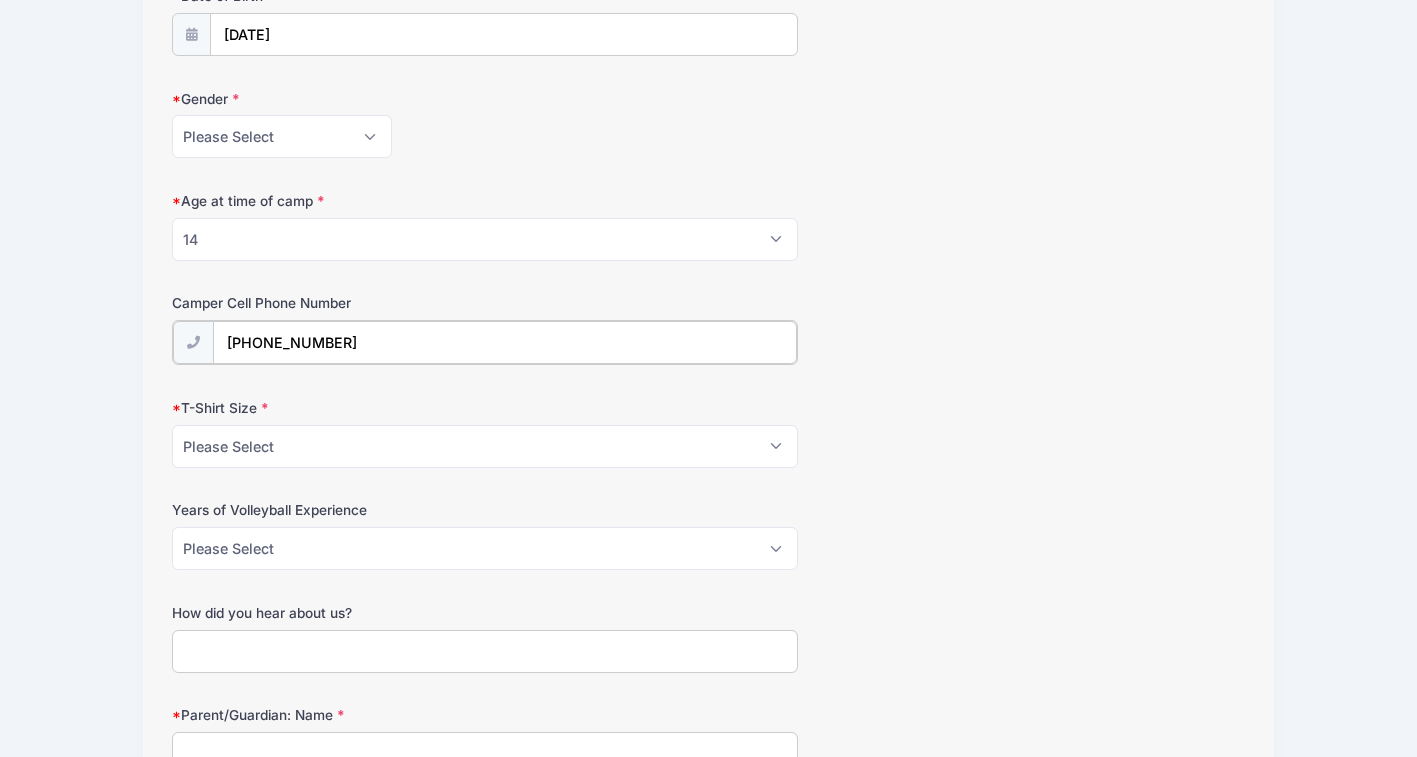 scroll, scrollTop: 711, scrollLeft: 0, axis: vertical 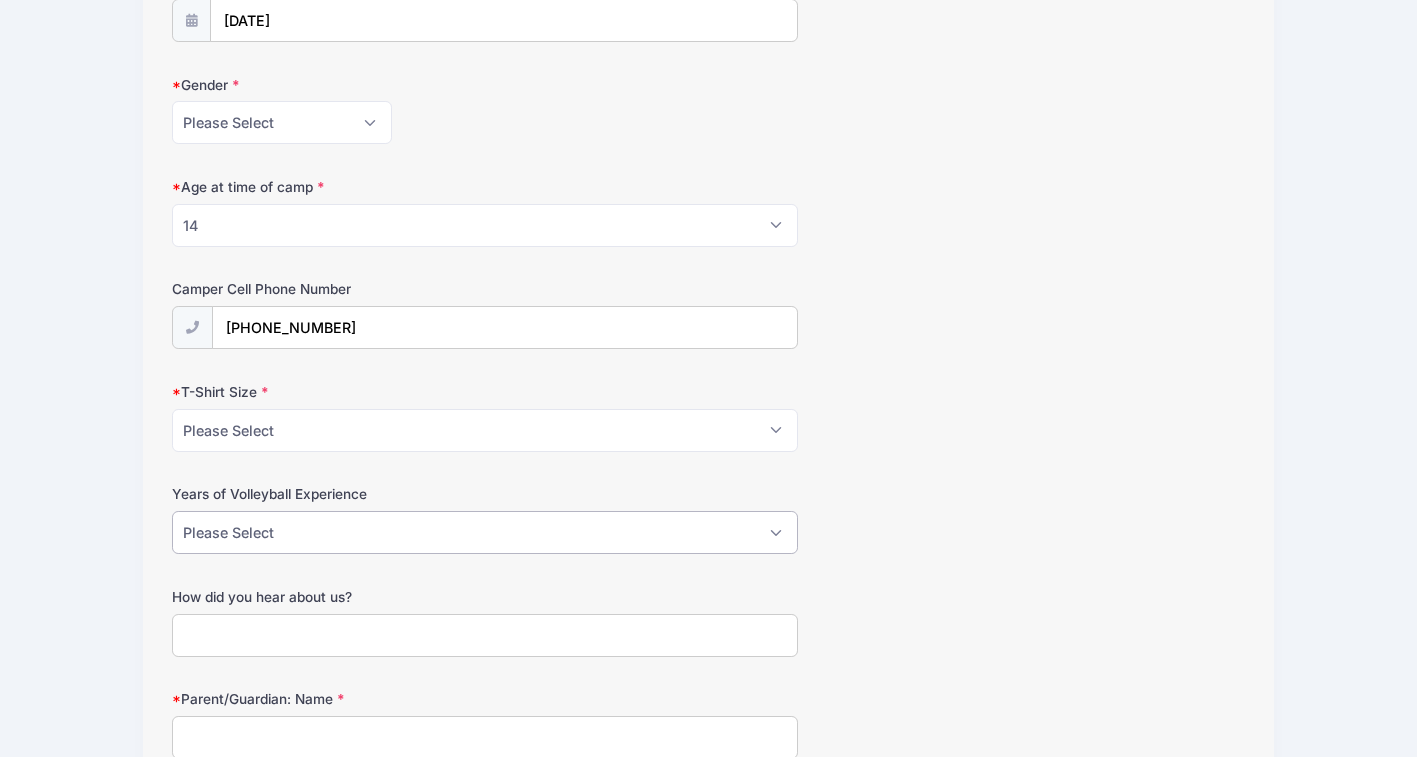 click on "Please Select 1
2
3
4
5
6
7
8
9
10
11
12" at bounding box center (485, 532) 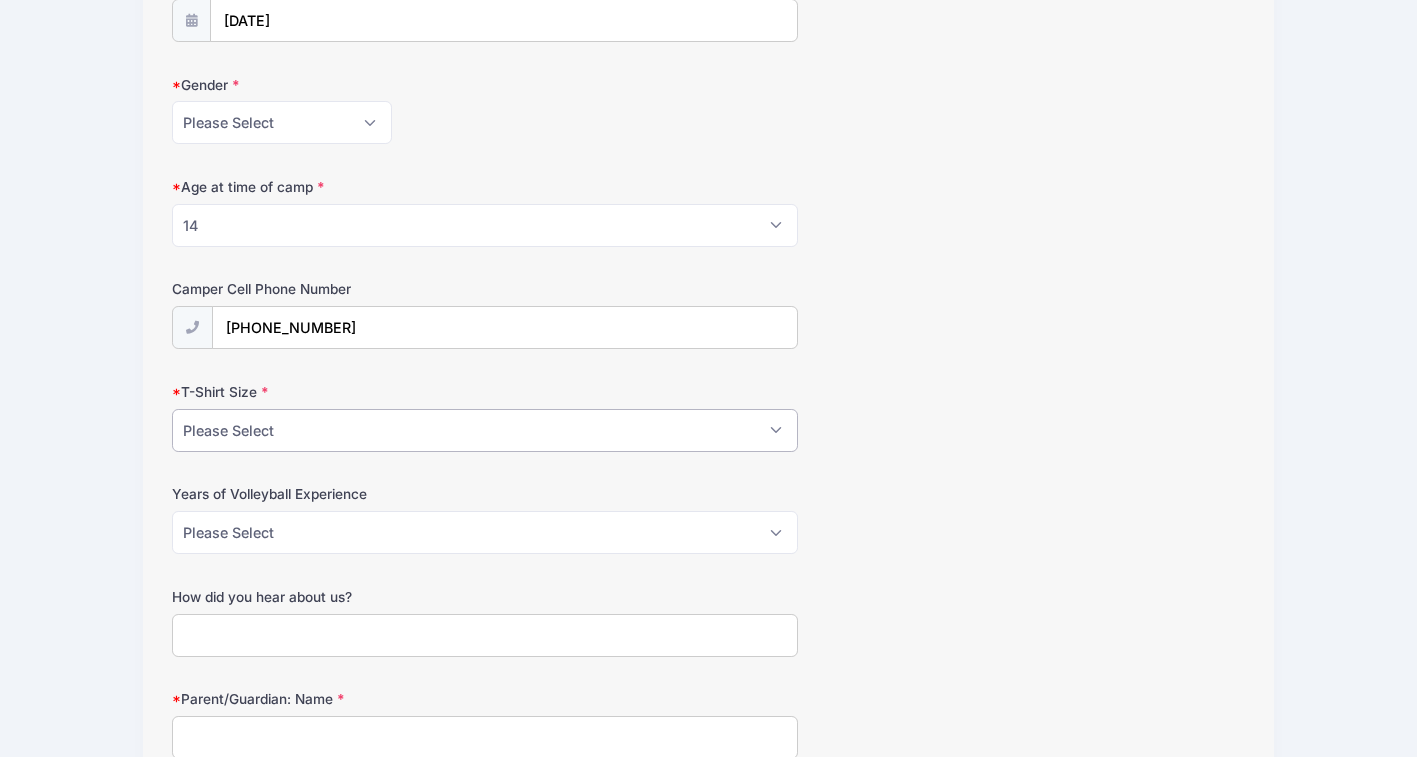 click on "Please Select Youth Small
Youth Medium
Youth Large
Adult Small
Adult Medium
Adult Large
Adult Extra Large
Adult 2XL" at bounding box center [485, 430] 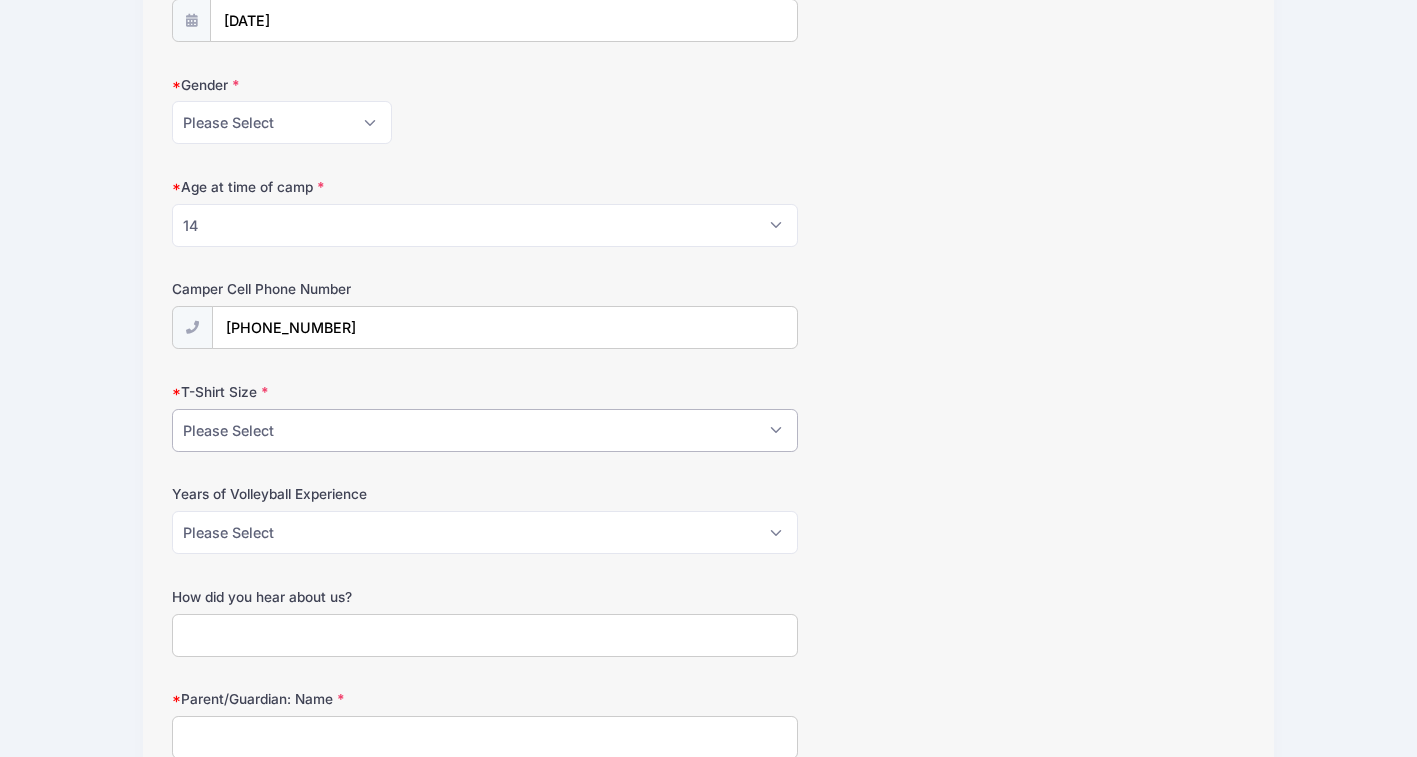 click on "Please Select Youth Small
Youth Medium
Youth Large
Adult Small
Adult Medium
Adult Large
Adult Extra Large
Adult 2XL" at bounding box center (485, 430) 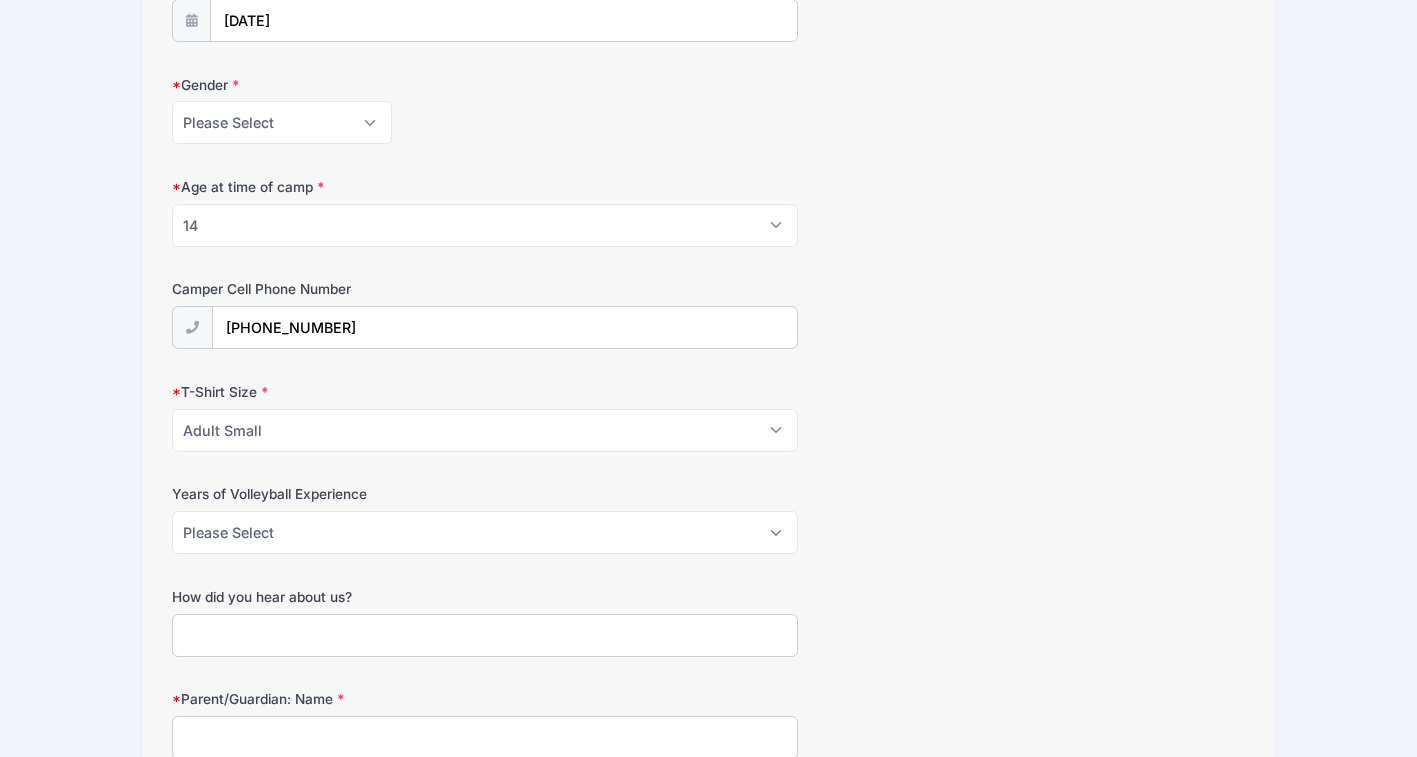 click on "Tom Black Volleyball Camps
High School Team Camp - Players (Commuter - No Lodging) from 07/18 to 07/20/2025
Exit
Step  2 /7
Step 1
Step 2
Policies
Summary
NN" at bounding box center [708, 2751] 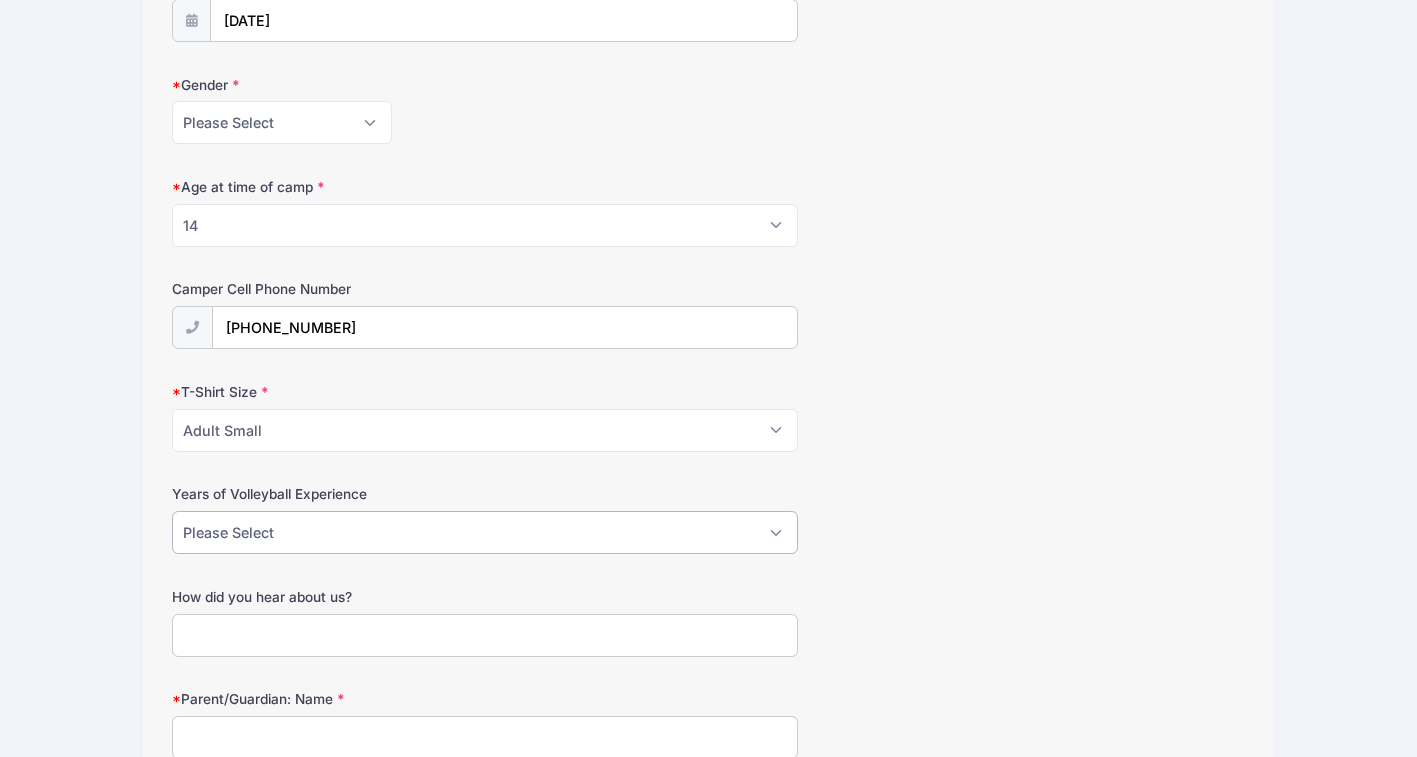 click on "Please Select 1
2
3
4
5
6
7
8
9
10
11
12" at bounding box center (485, 532) 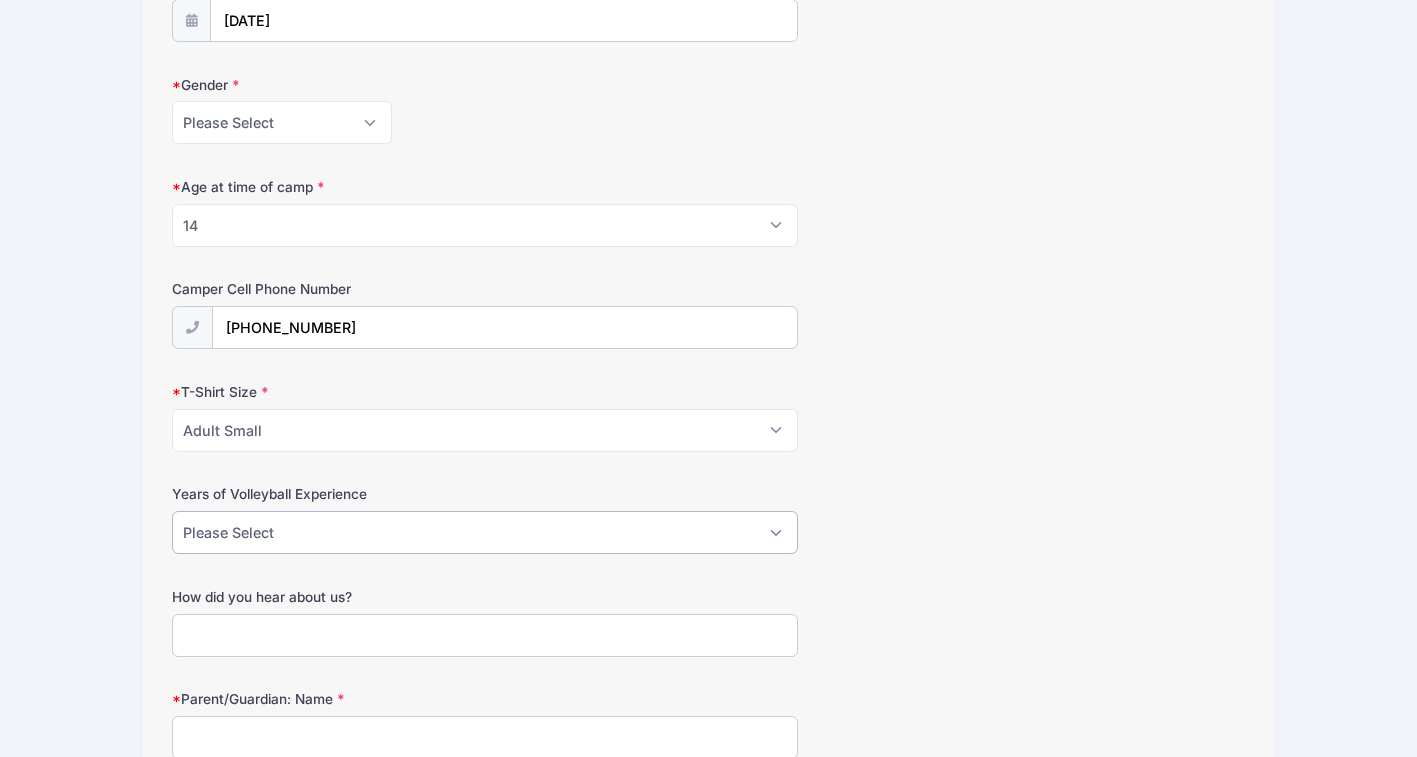 select on "4" 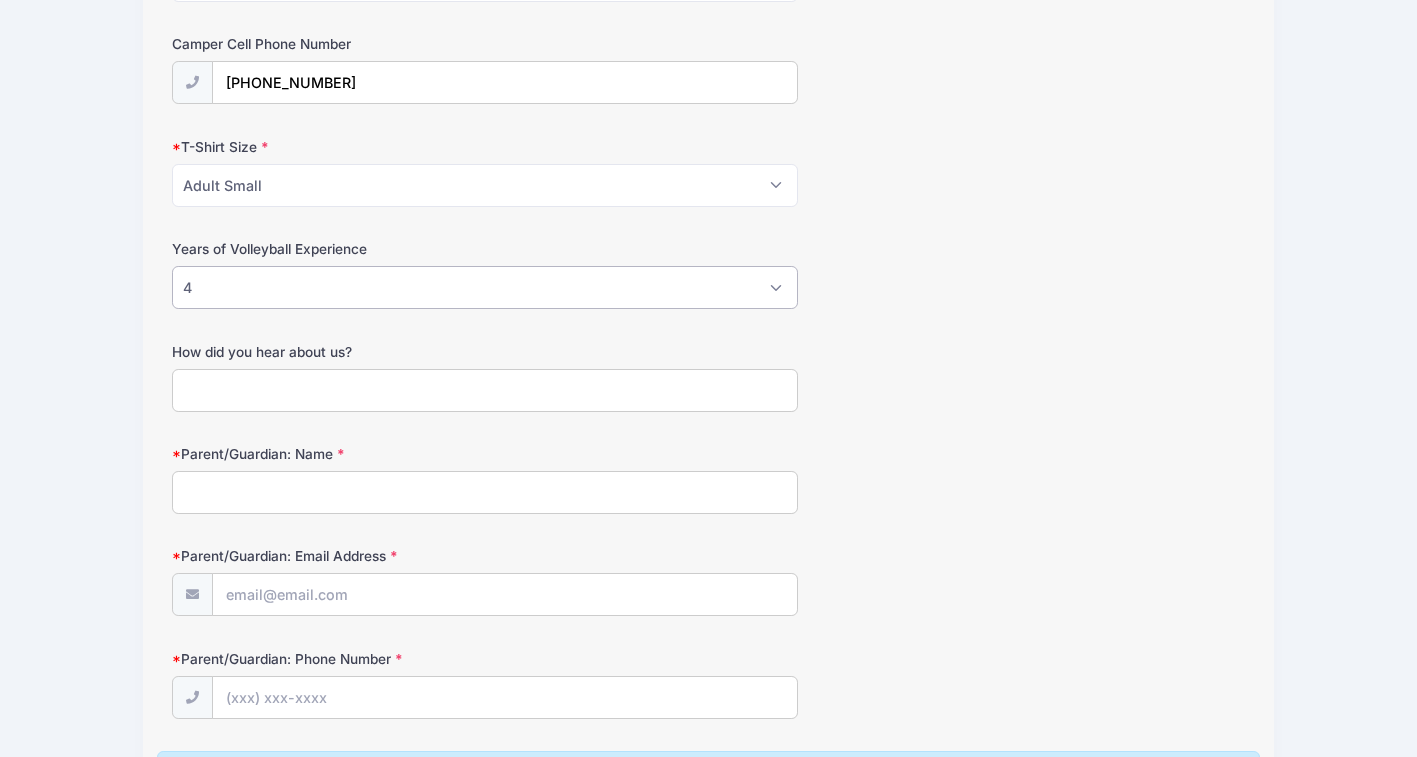 scroll, scrollTop: 959, scrollLeft: 0, axis: vertical 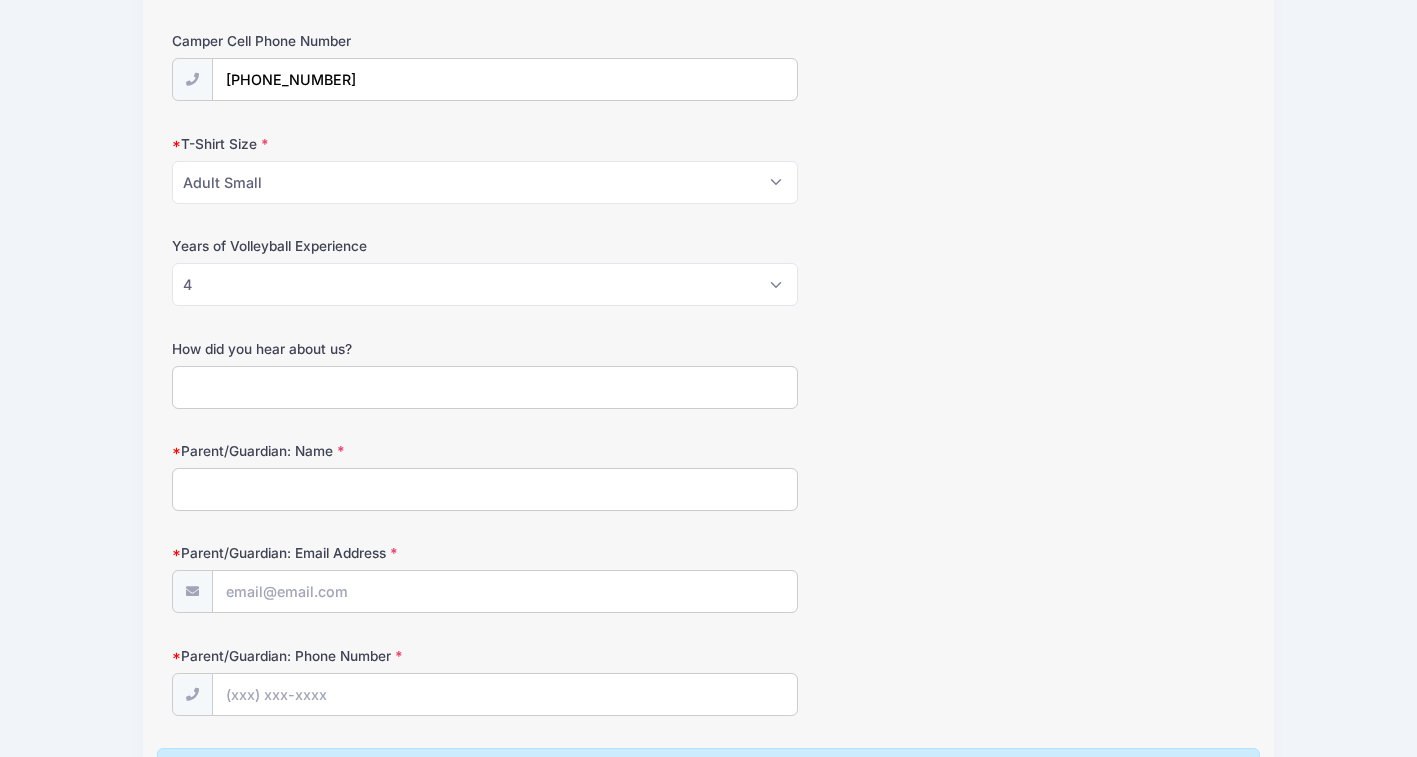 click on "How did you hear about us?" at bounding box center (485, 387) 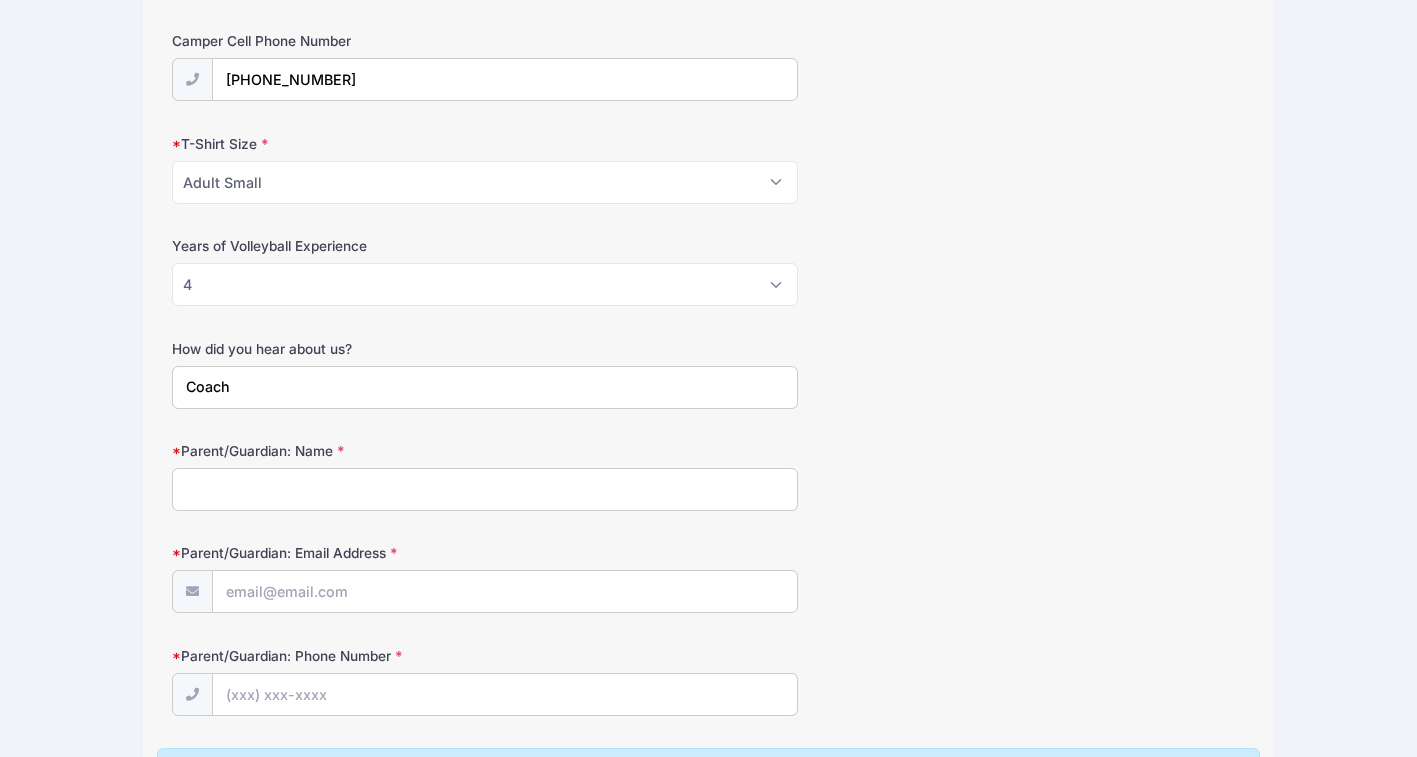 type on "Coach" 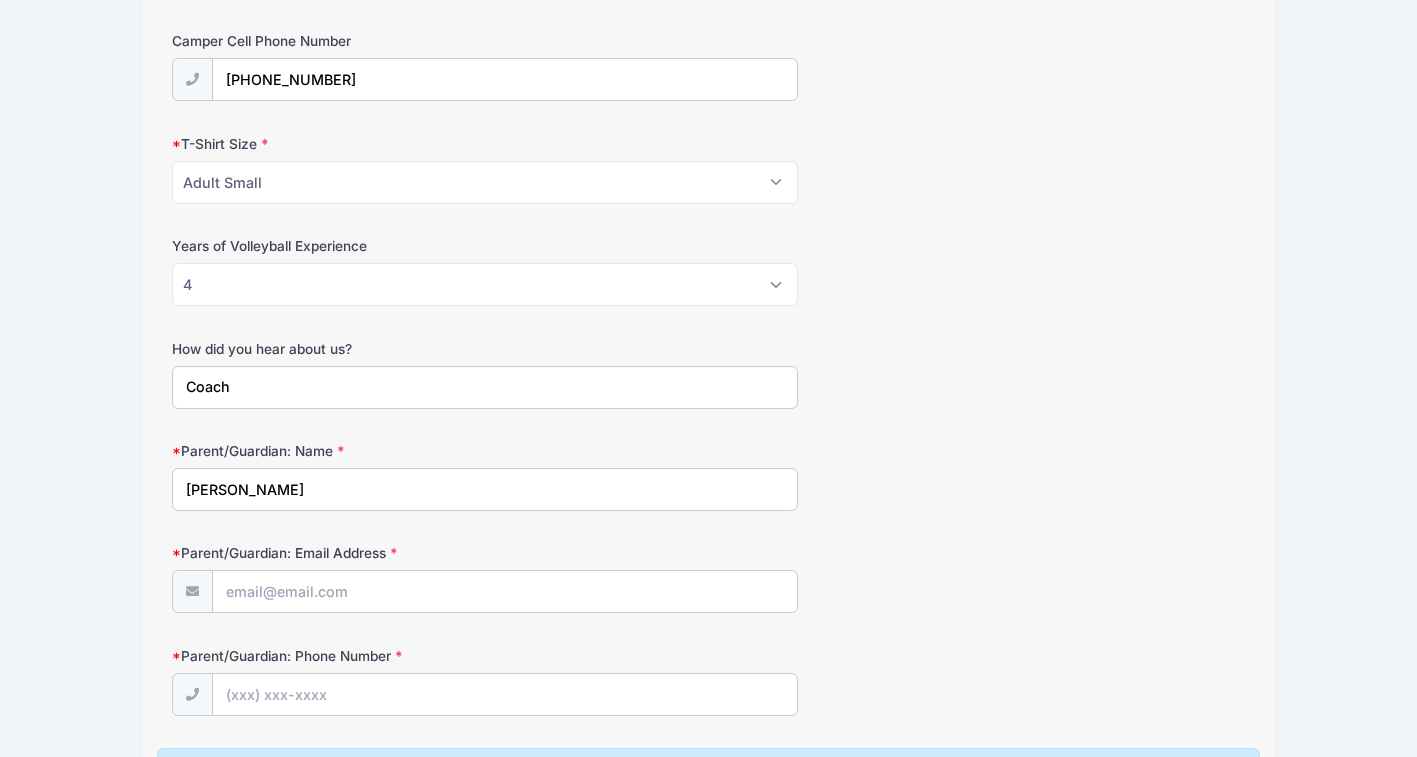 type on "Lindsay Brannen" 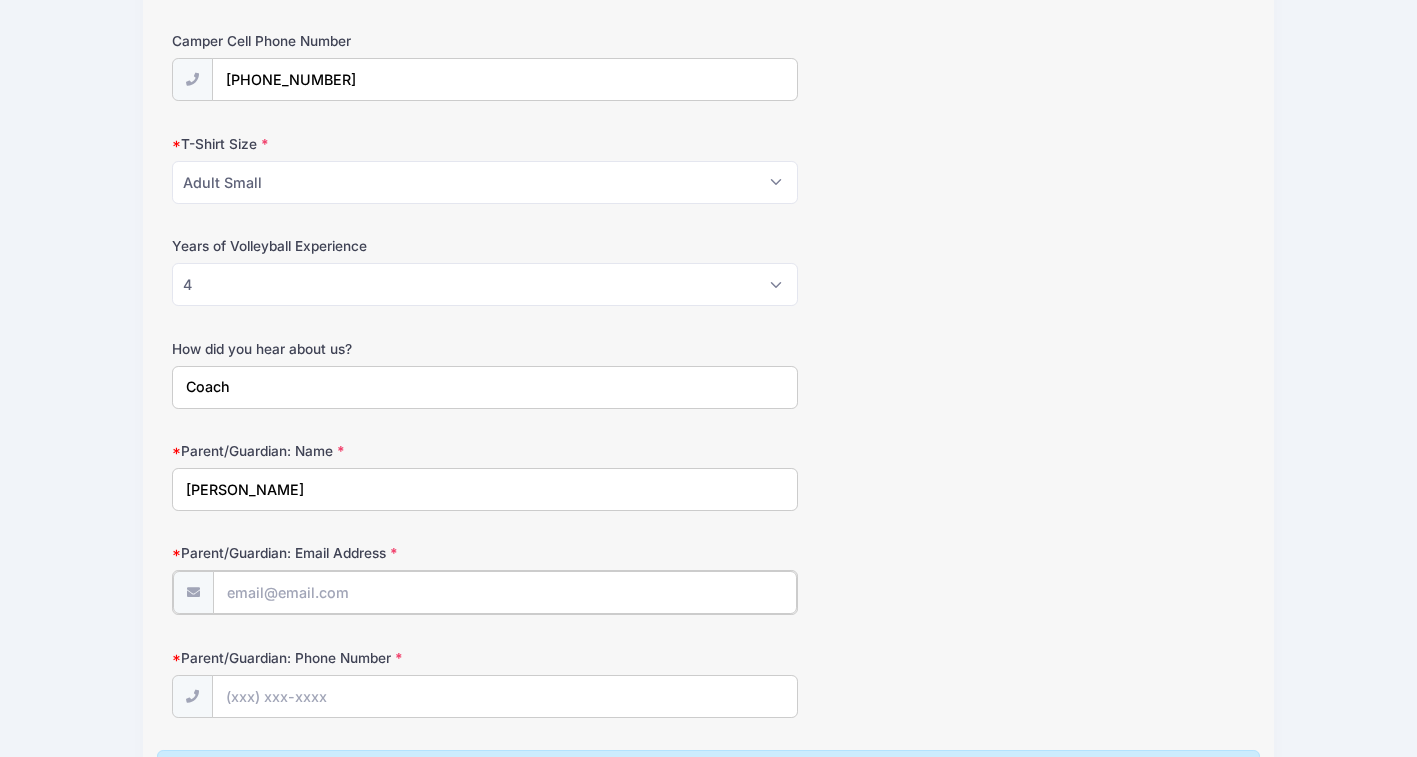 click on "Parent/Guardian: Email Address" at bounding box center [505, 592] 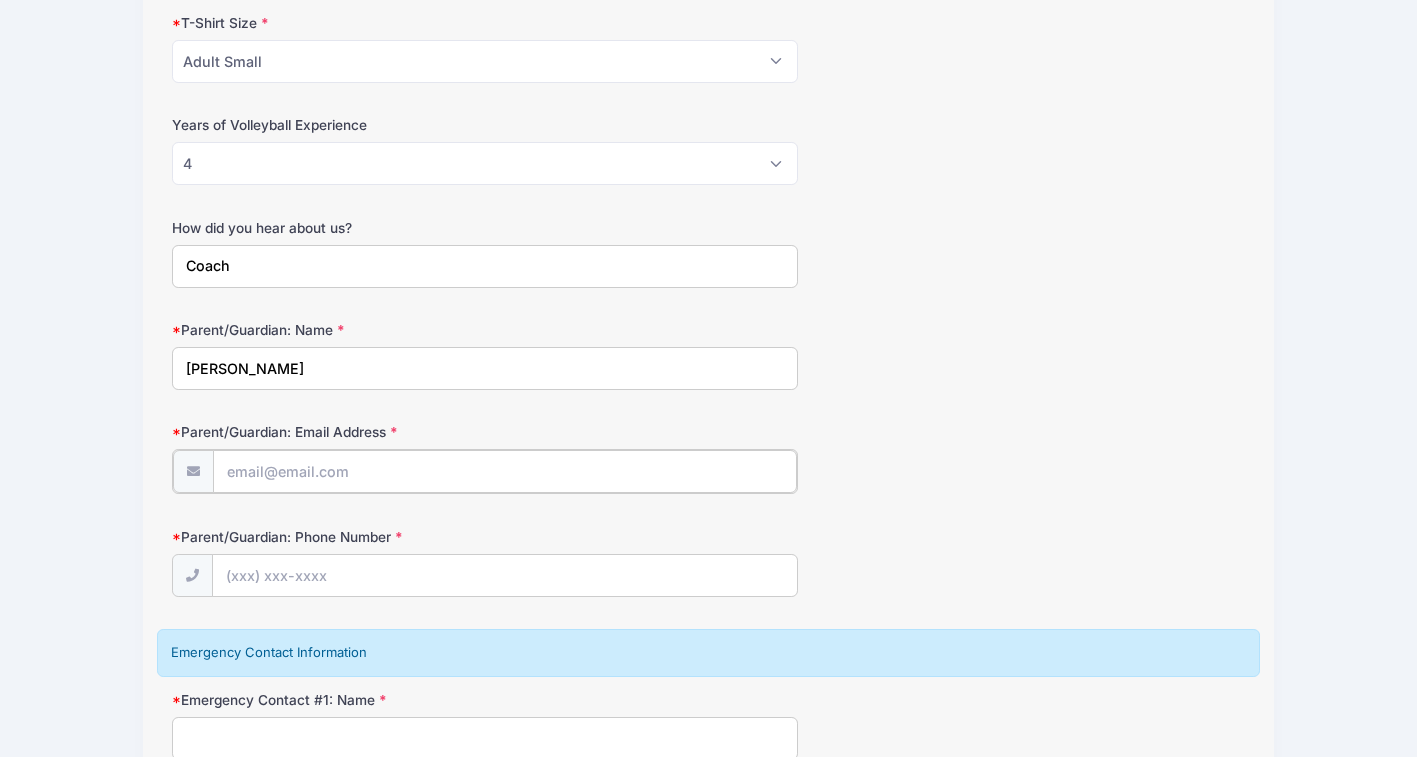 scroll, scrollTop: 1093, scrollLeft: 0, axis: vertical 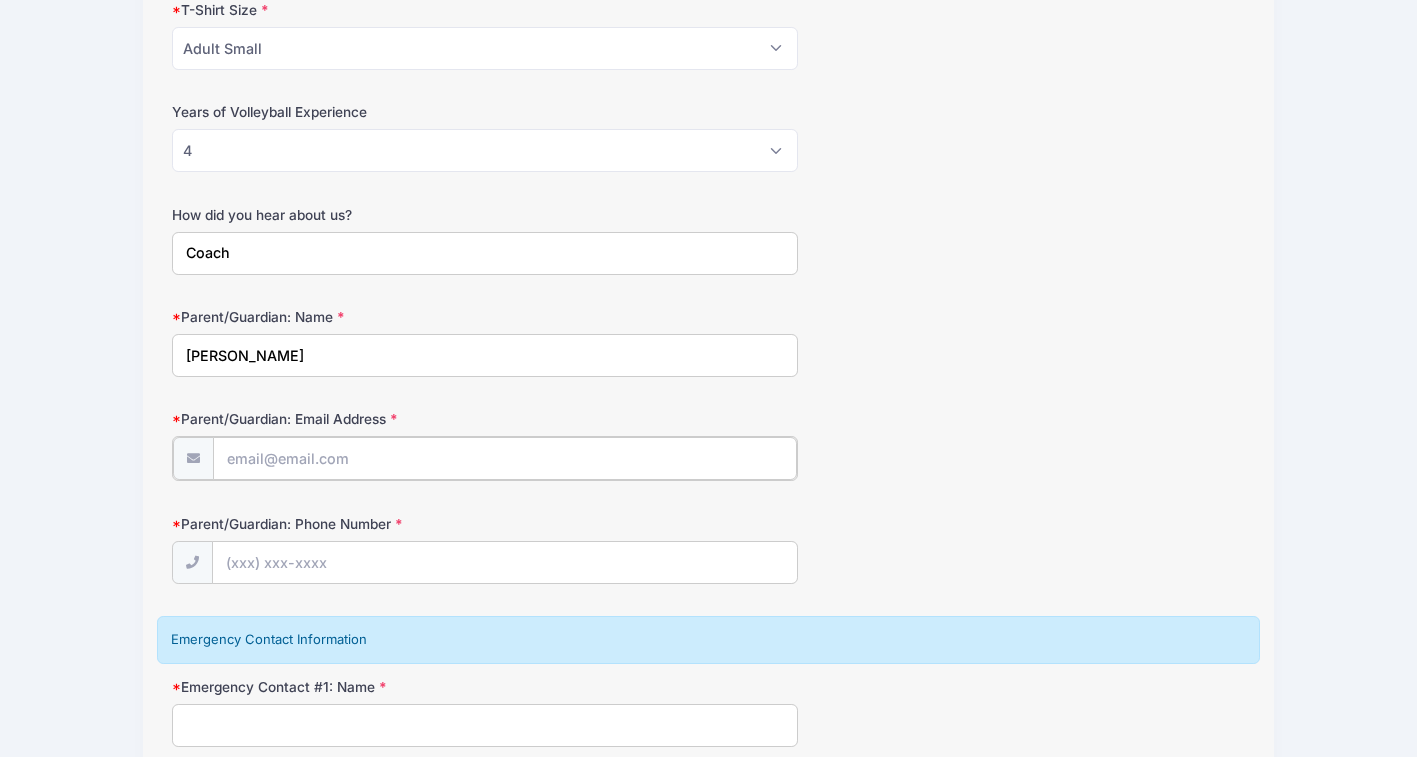 click on "Parent/Guardian: Email Address" at bounding box center [505, 458] 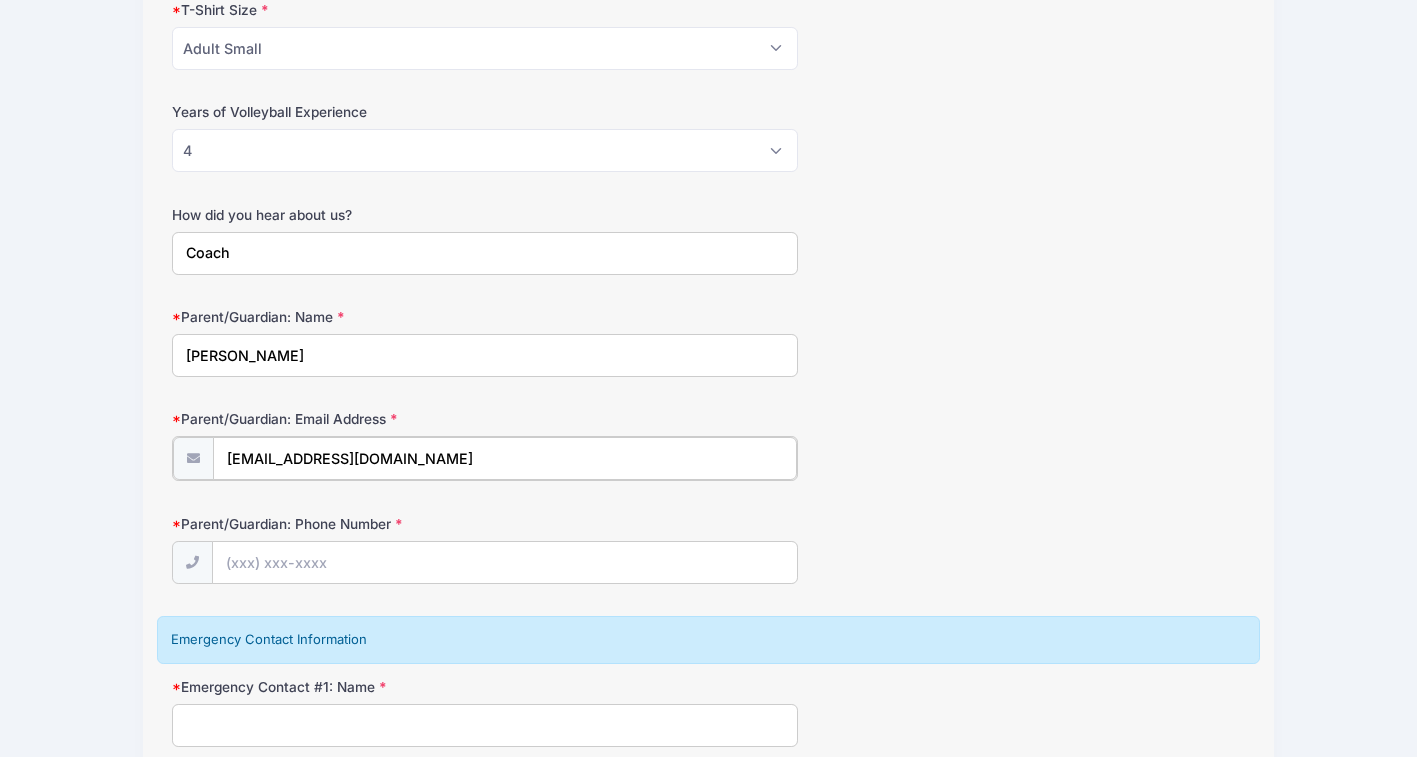 type on "[EMAIL_ADDRESS][DOMAIN_NAME]" 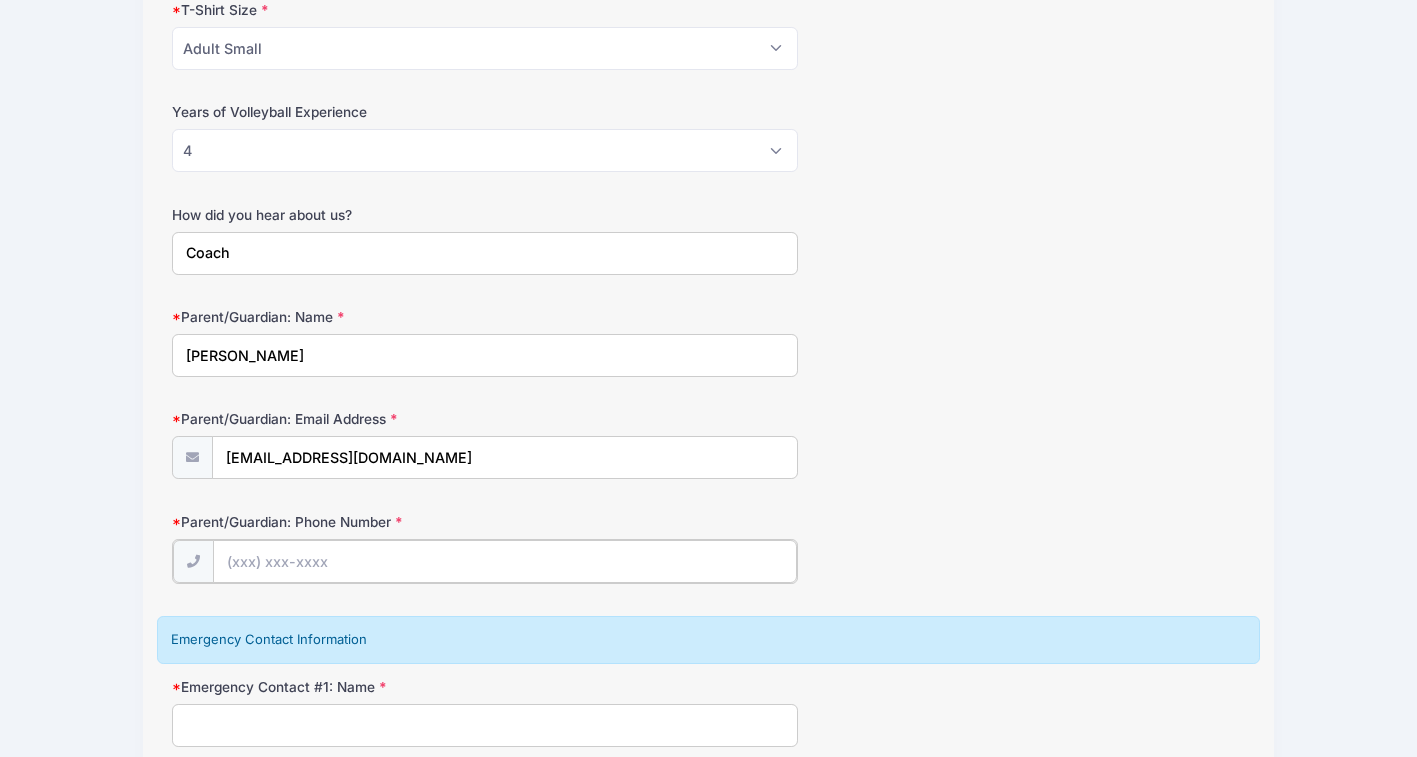 click on "Parent/Guardian: Phone Number" at bounding box center [505, 561] 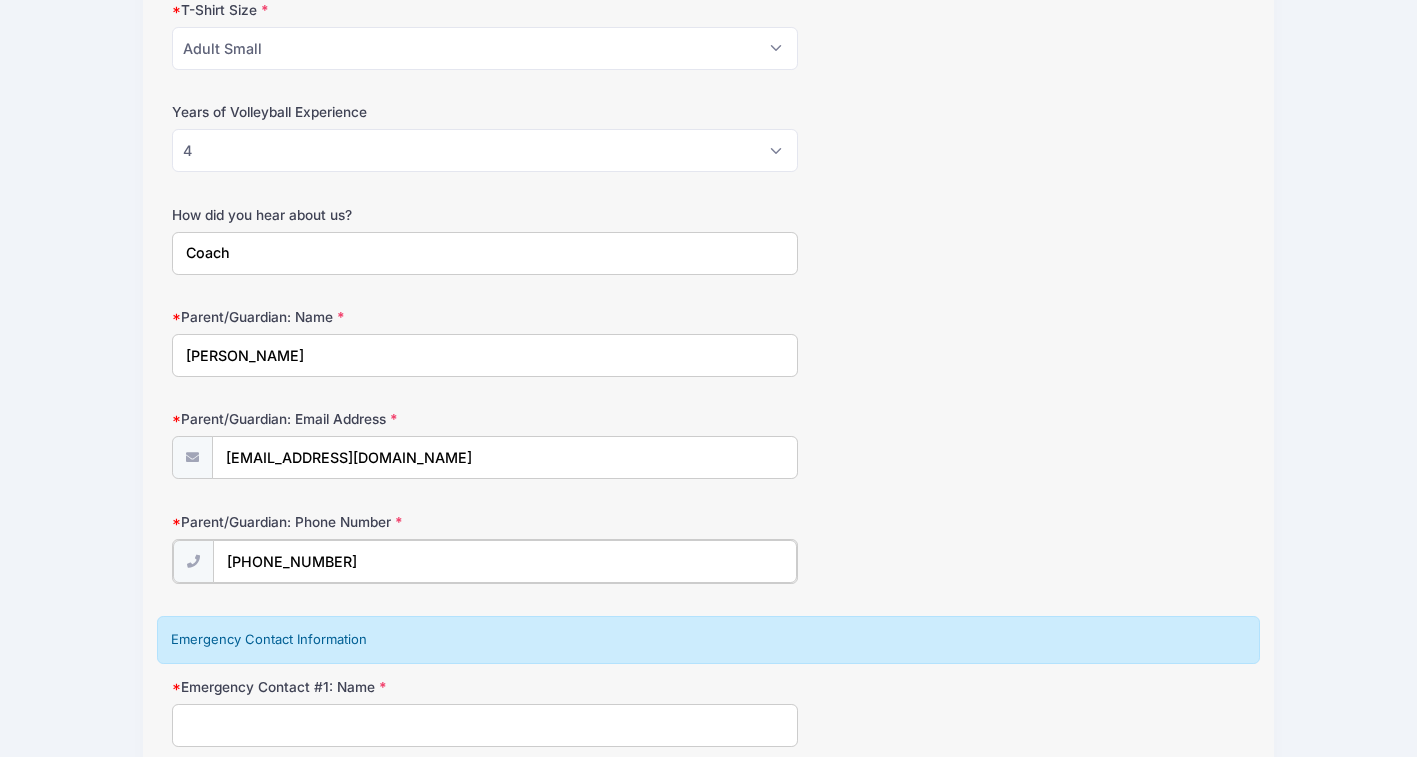 type on "(706) 461-2700" 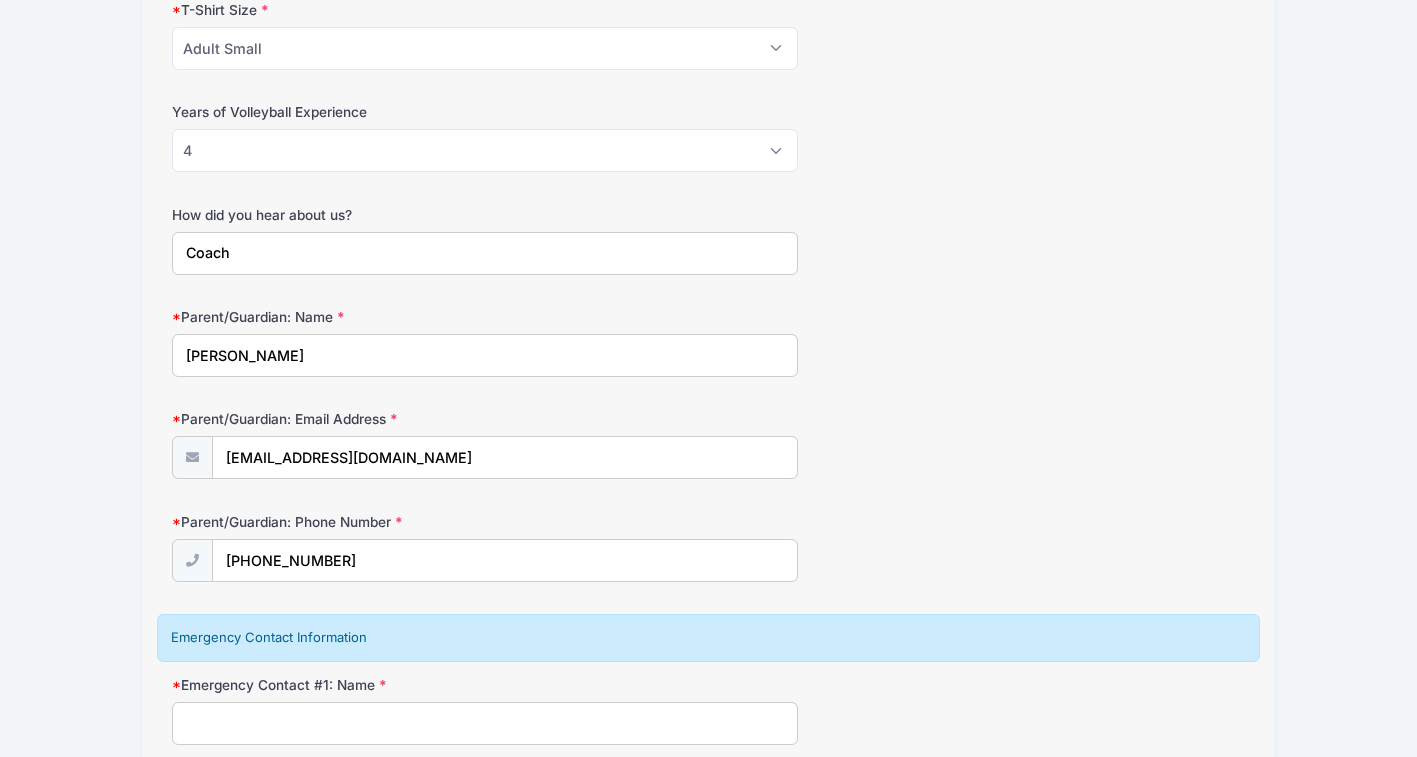 click on "Emergency Contact #1: Name" at bounding box center (485, 723) 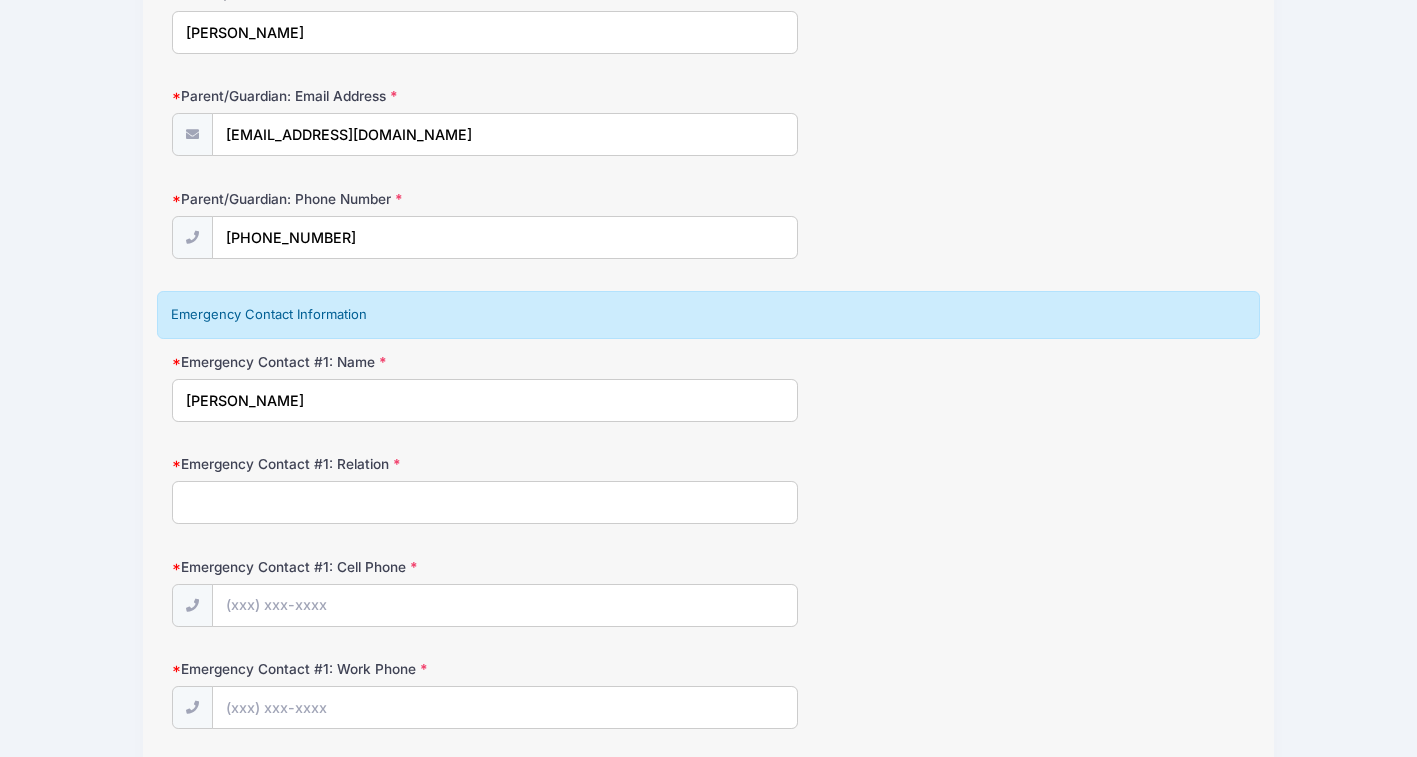 scroll, scrollTop: 1500, scrollLeft: 0, axis: vertical 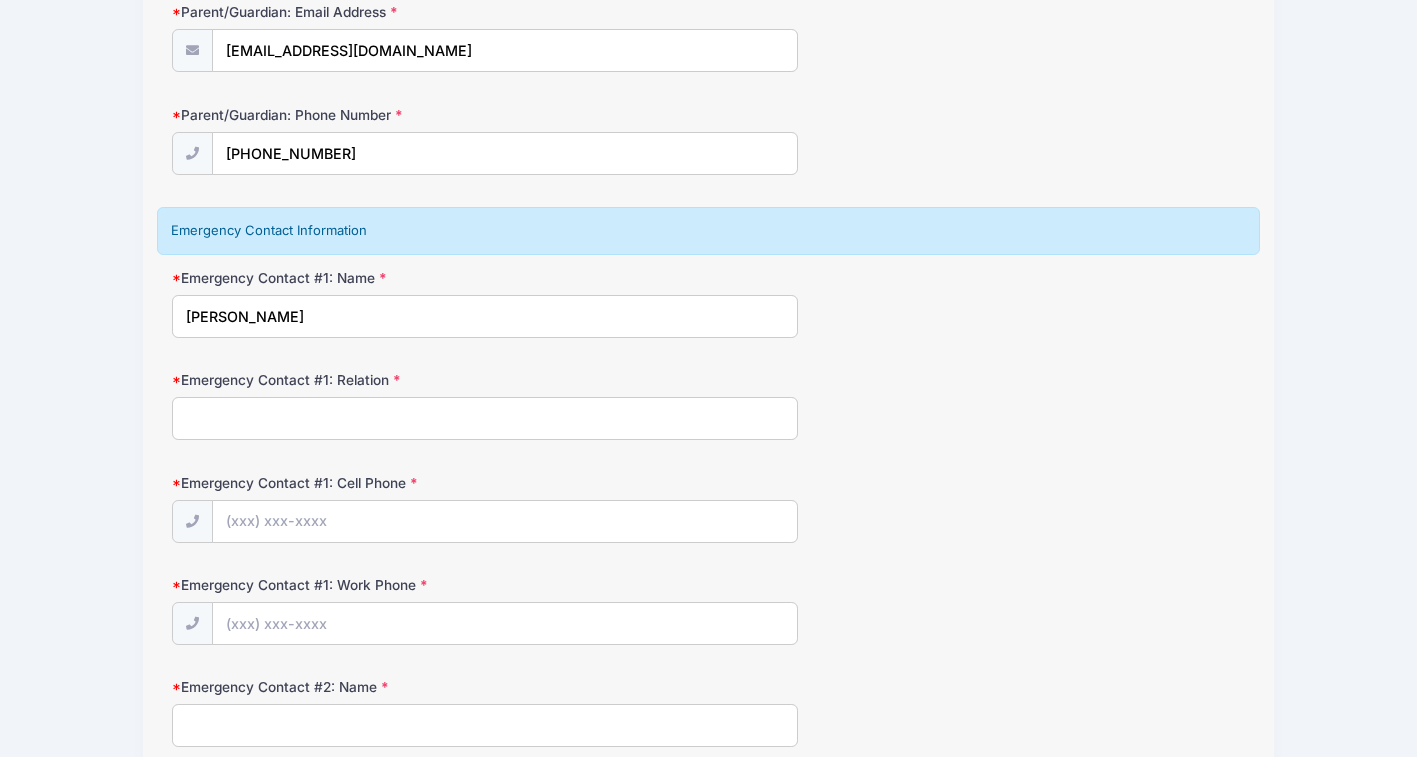 type on "Lindsay Brannen" 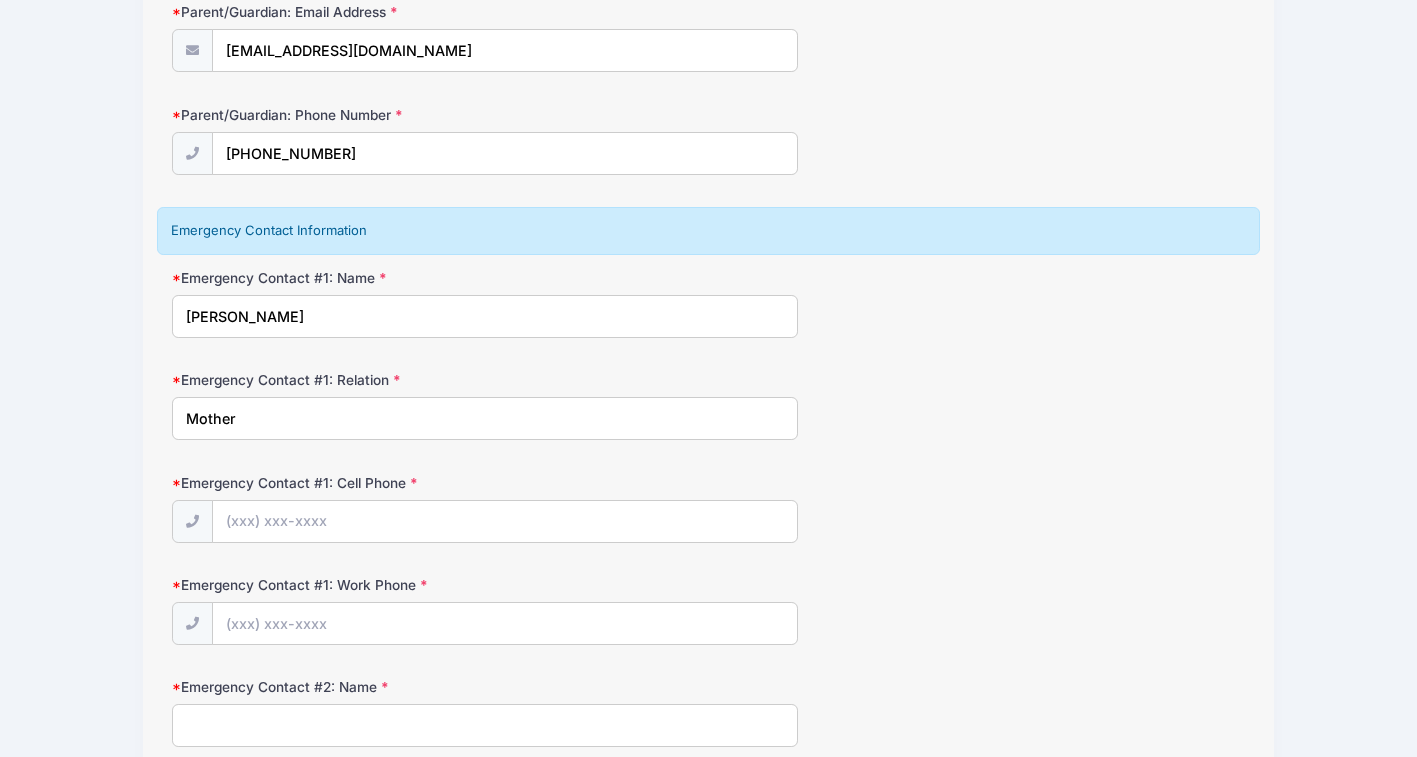 type on "Mother" 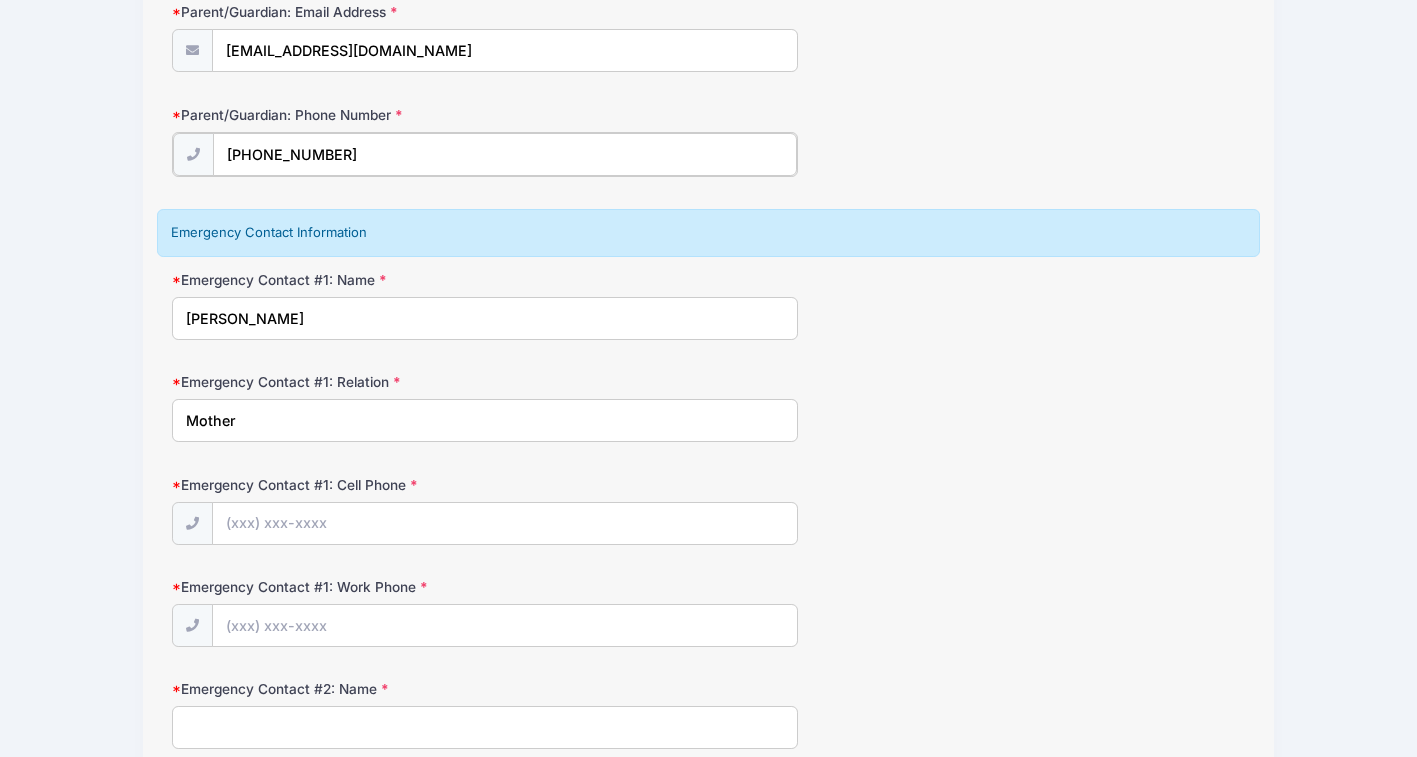 drag, startPoint x: 341, startPoint y: 152, endPoint x: 208, endPoint y: 157, distance: 133.09395 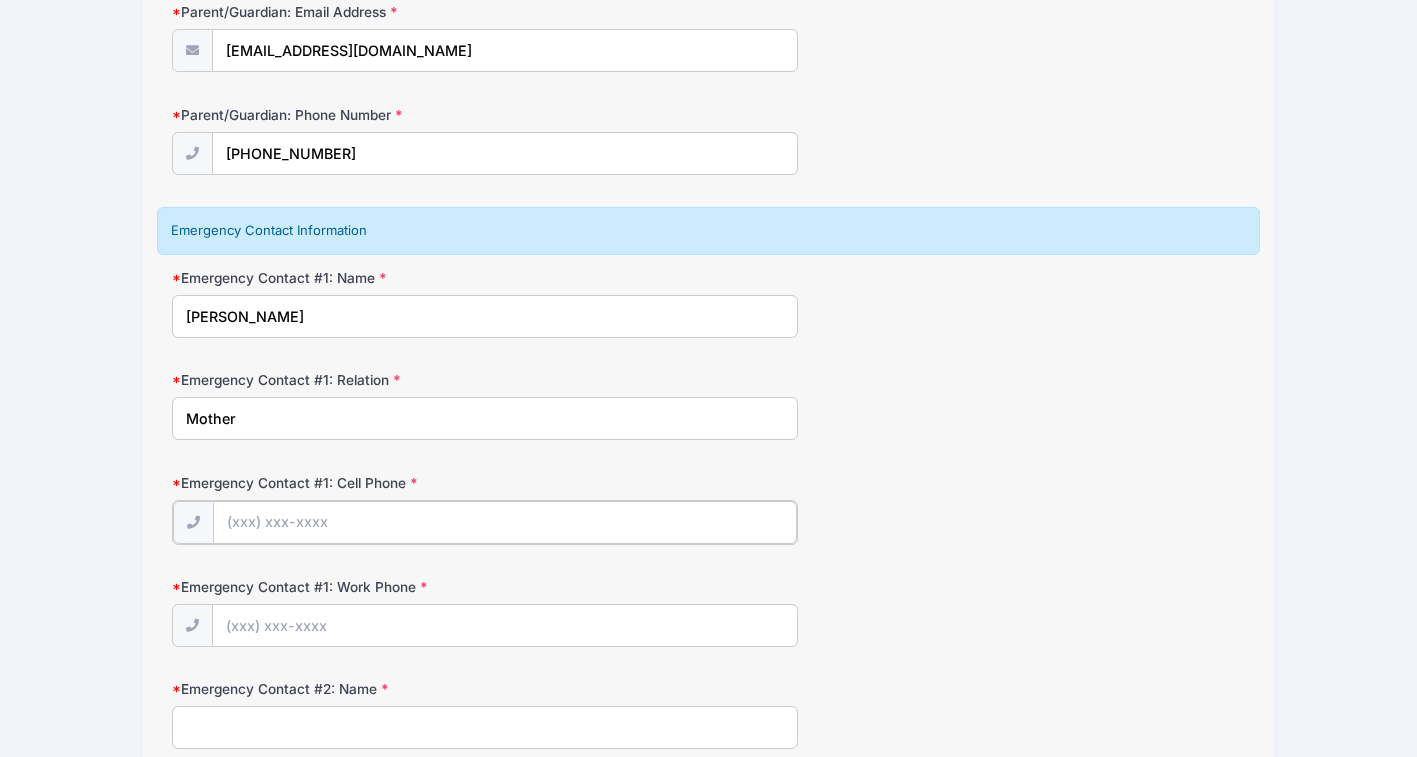 click on "Emergency Contact #1: Cell Phone" at bounding box center (505, 522) 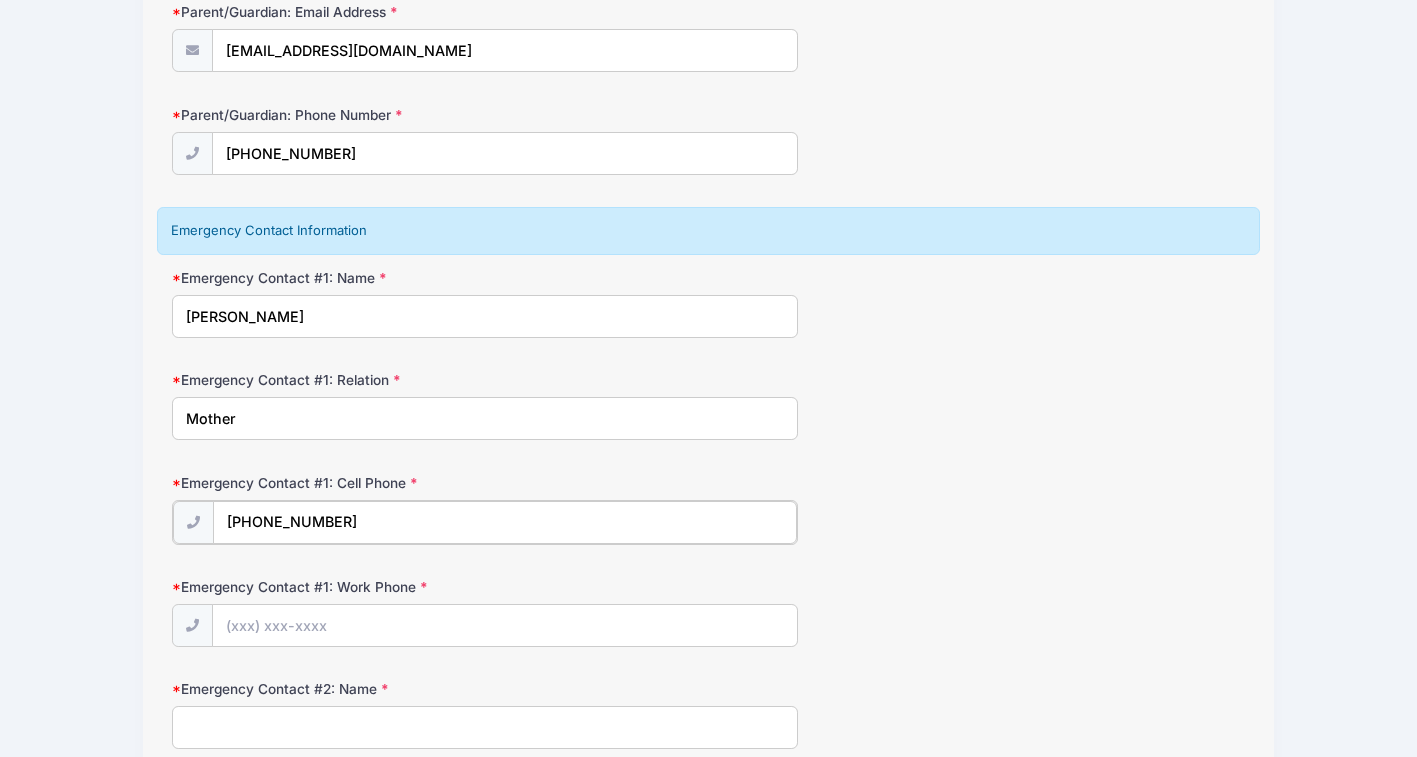 type on "(706) 461-2700" 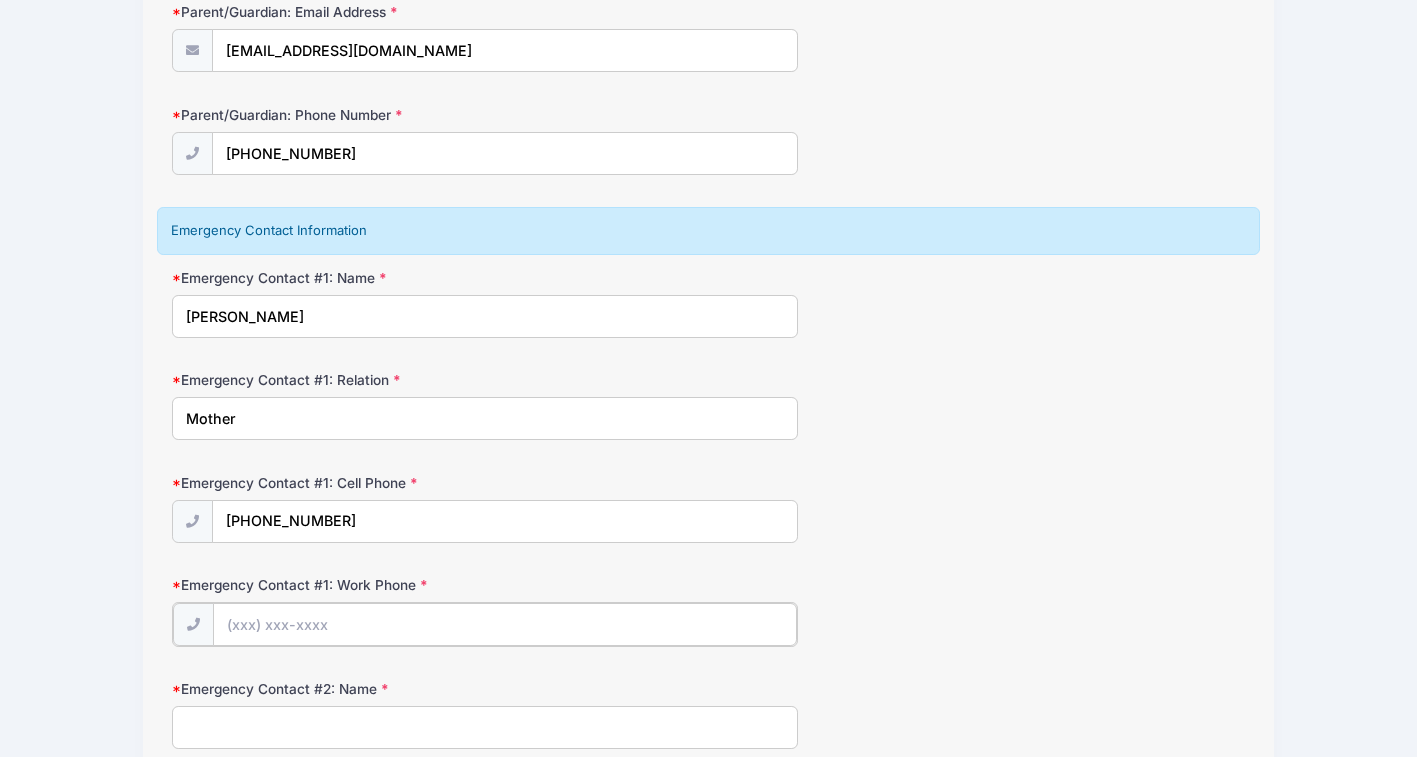 drag, startPoint x: 321, startPoint y: 639, endPoint x: 414, endPoint y: 627, distance: 93.770996 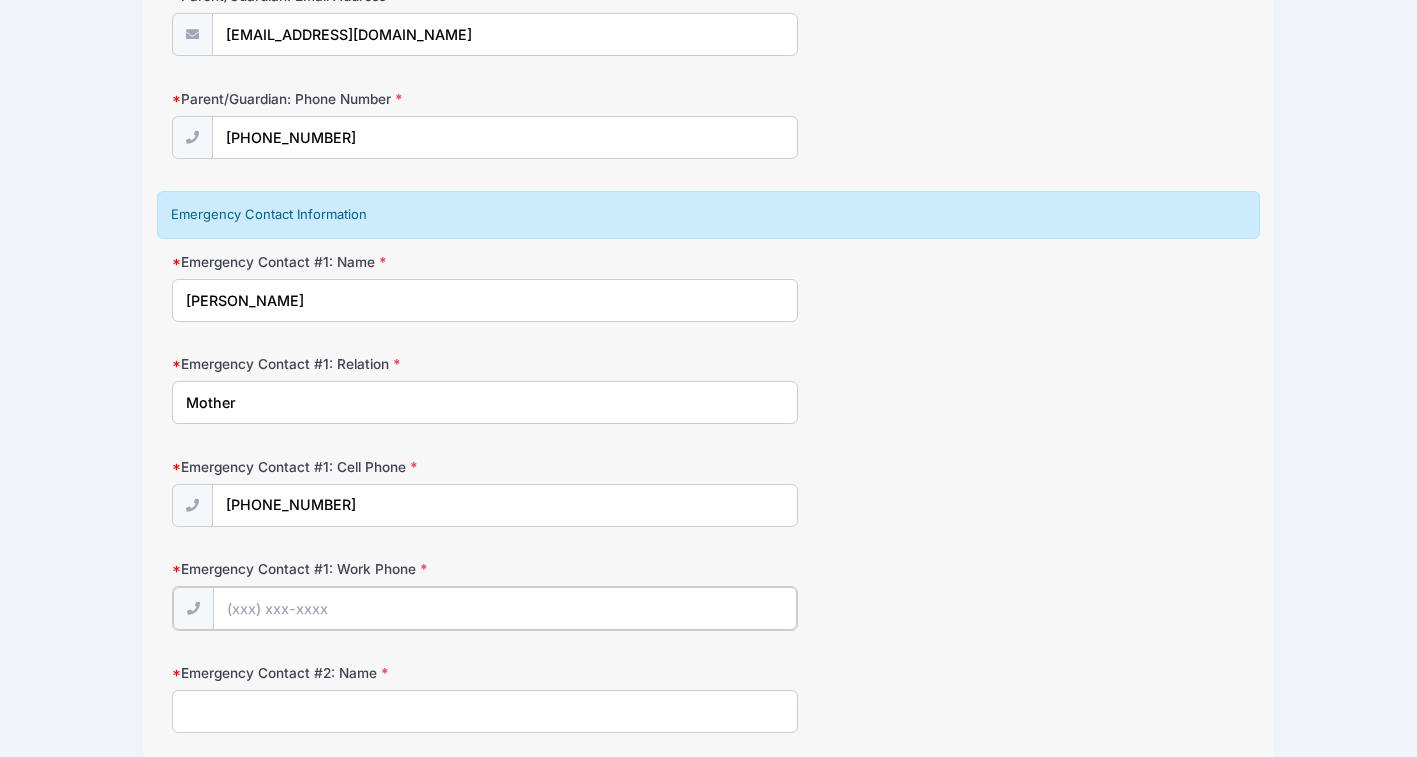 scroll, scrollTop: 1545, scrollLeft: 0, axis: vertical 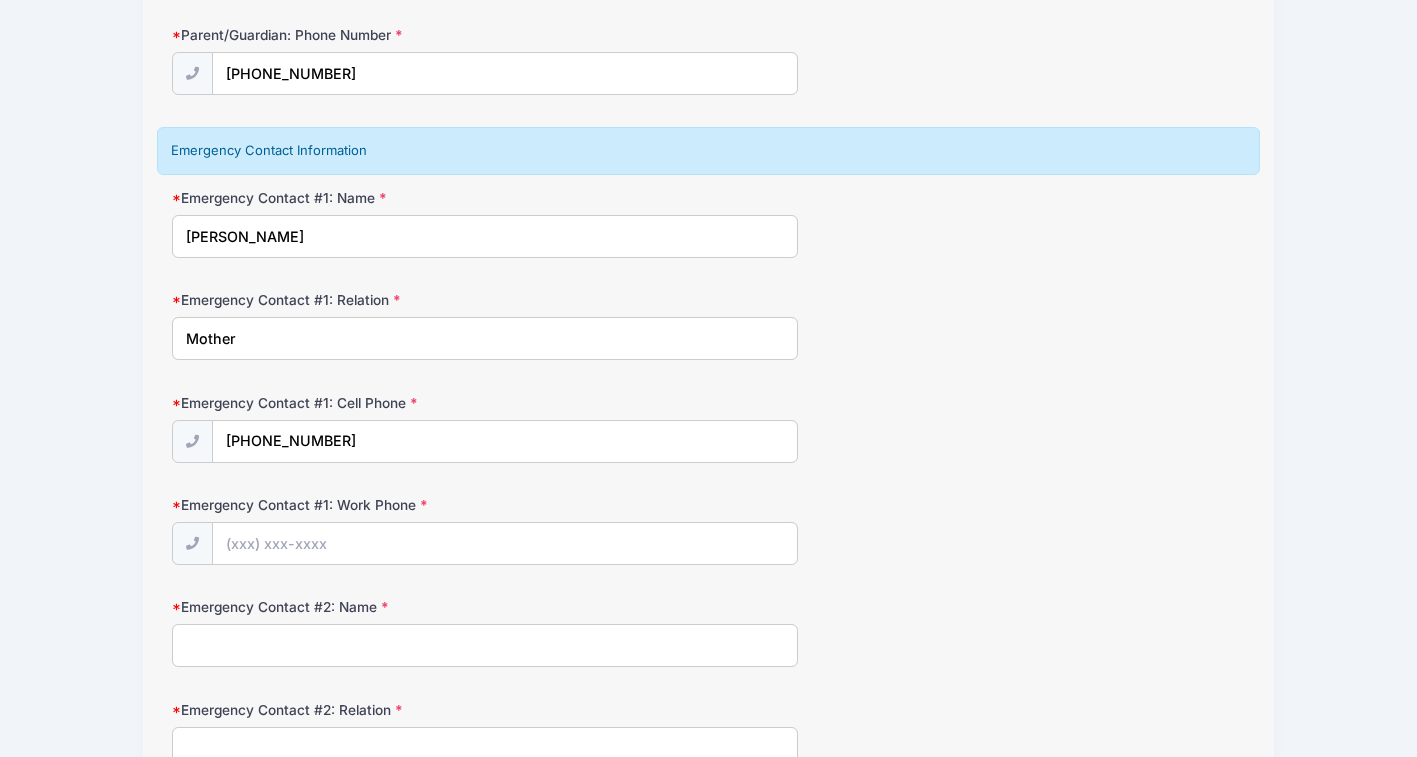 click on "Emergency Contact #2: Name" at bounding box center [485, 645] 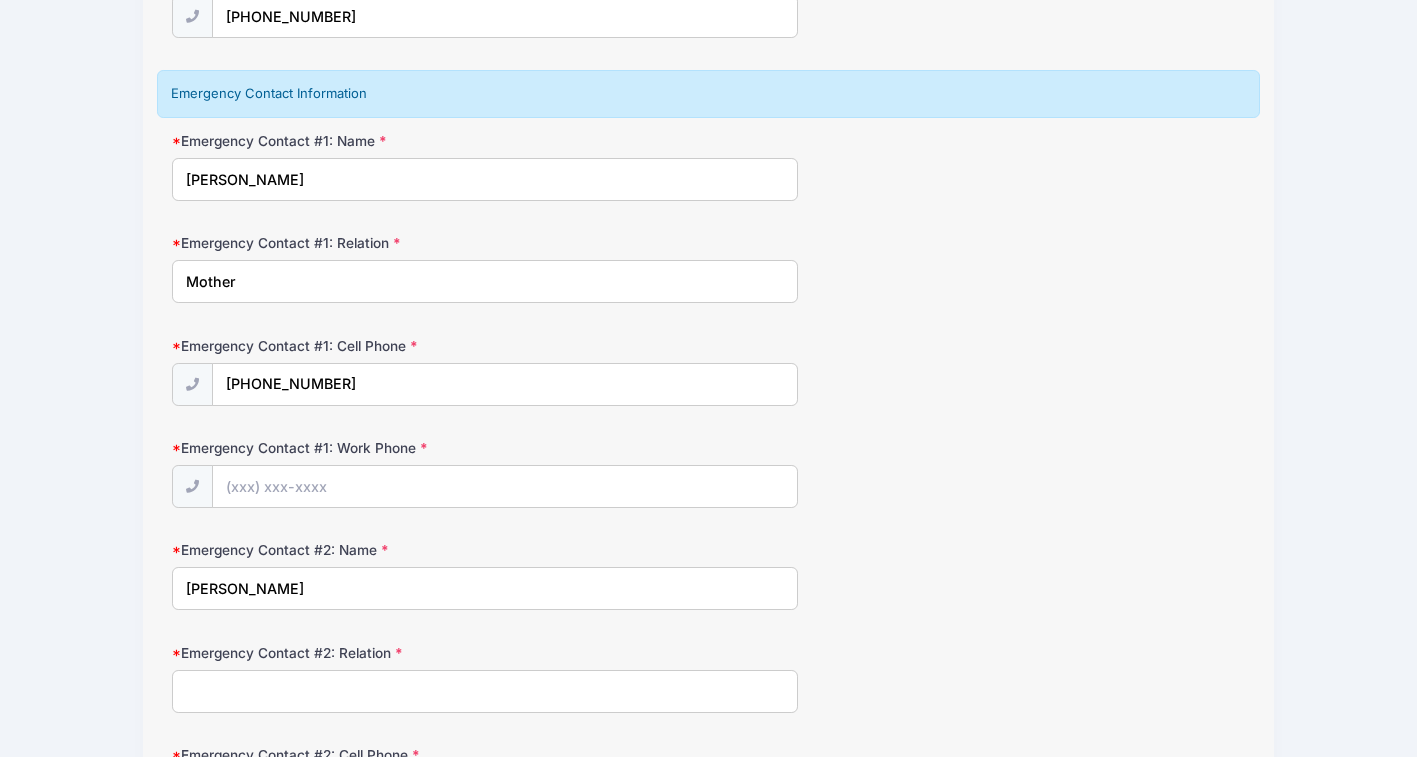 scroll, scrollTop: 1670, scrollLeft: 0, axis: vertical 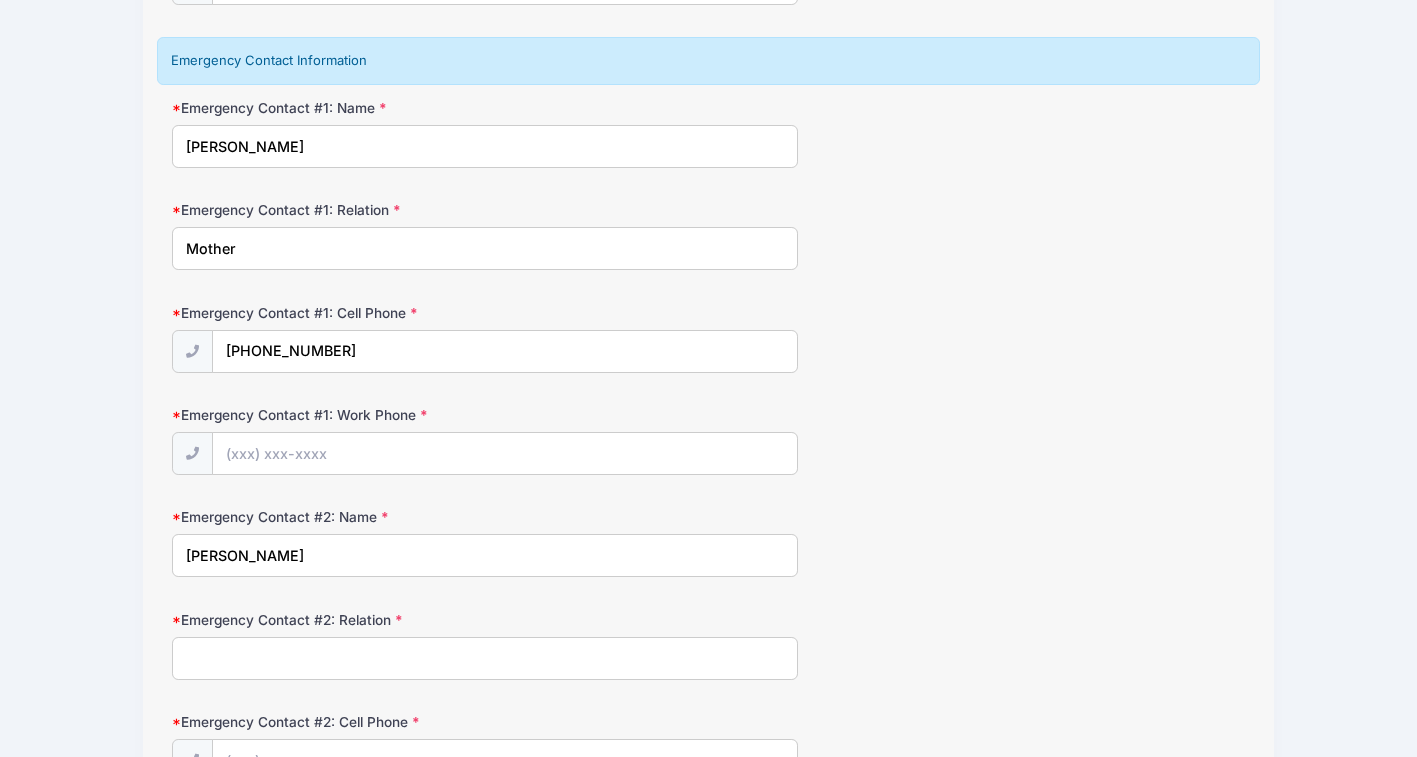 type on "John Brannen" 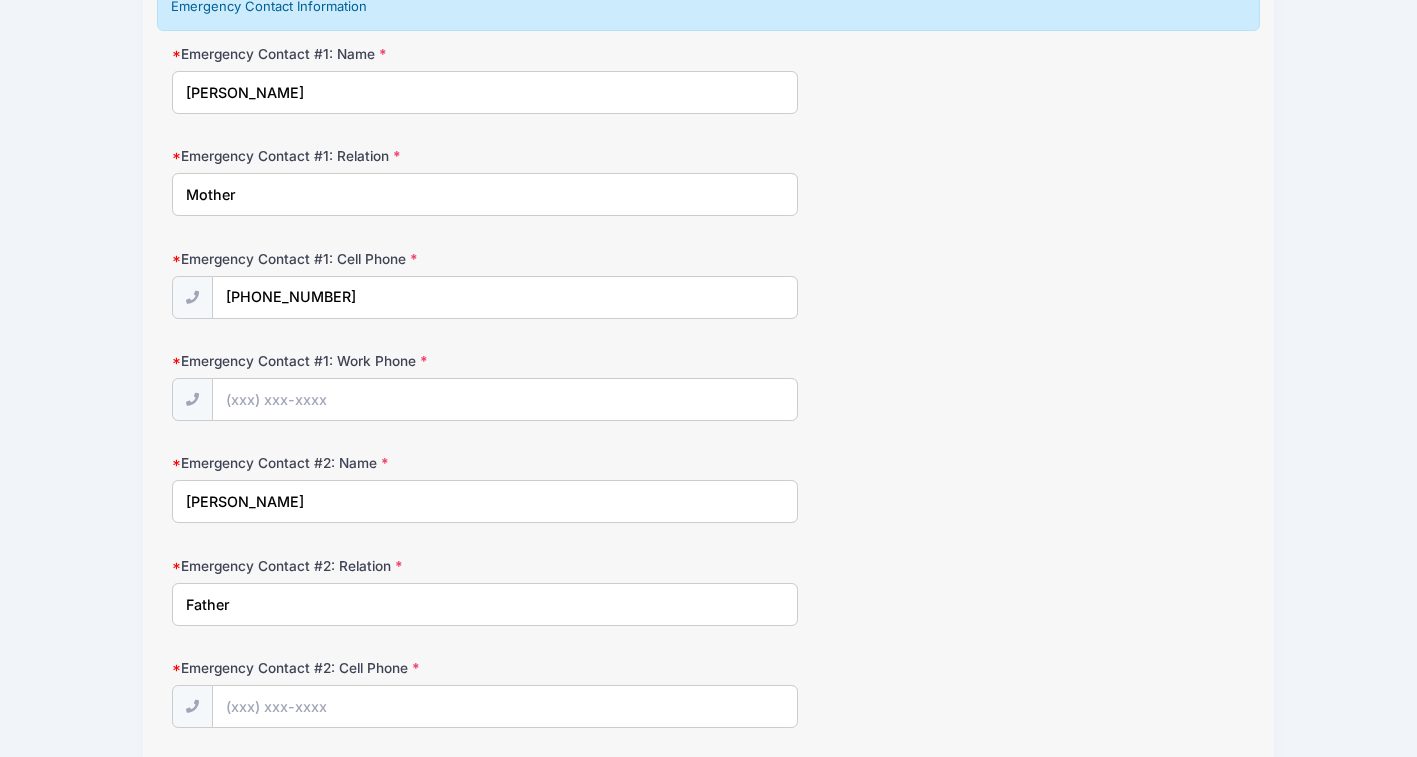scroll, scrollTop: 1733, scrollLeft: 0, axis: vertical 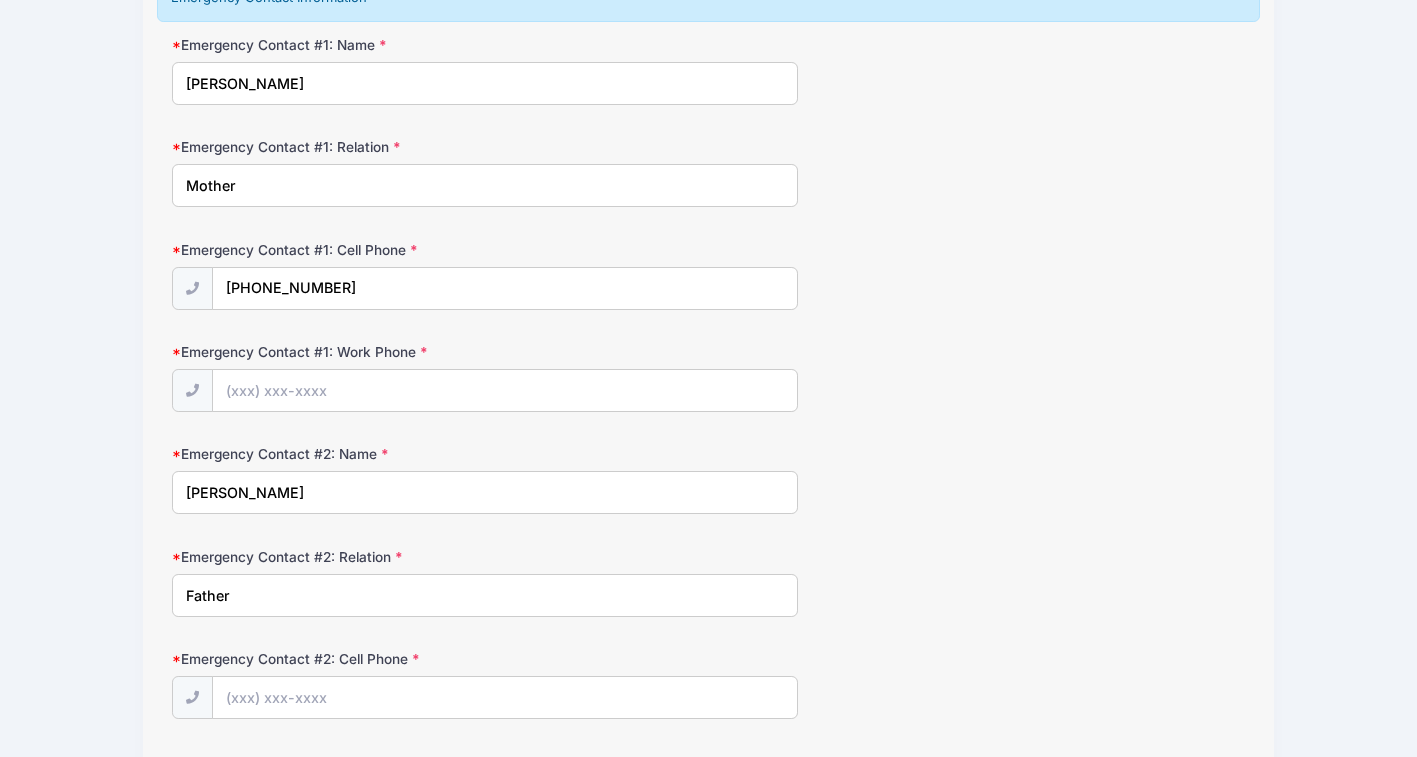 type on "Father" 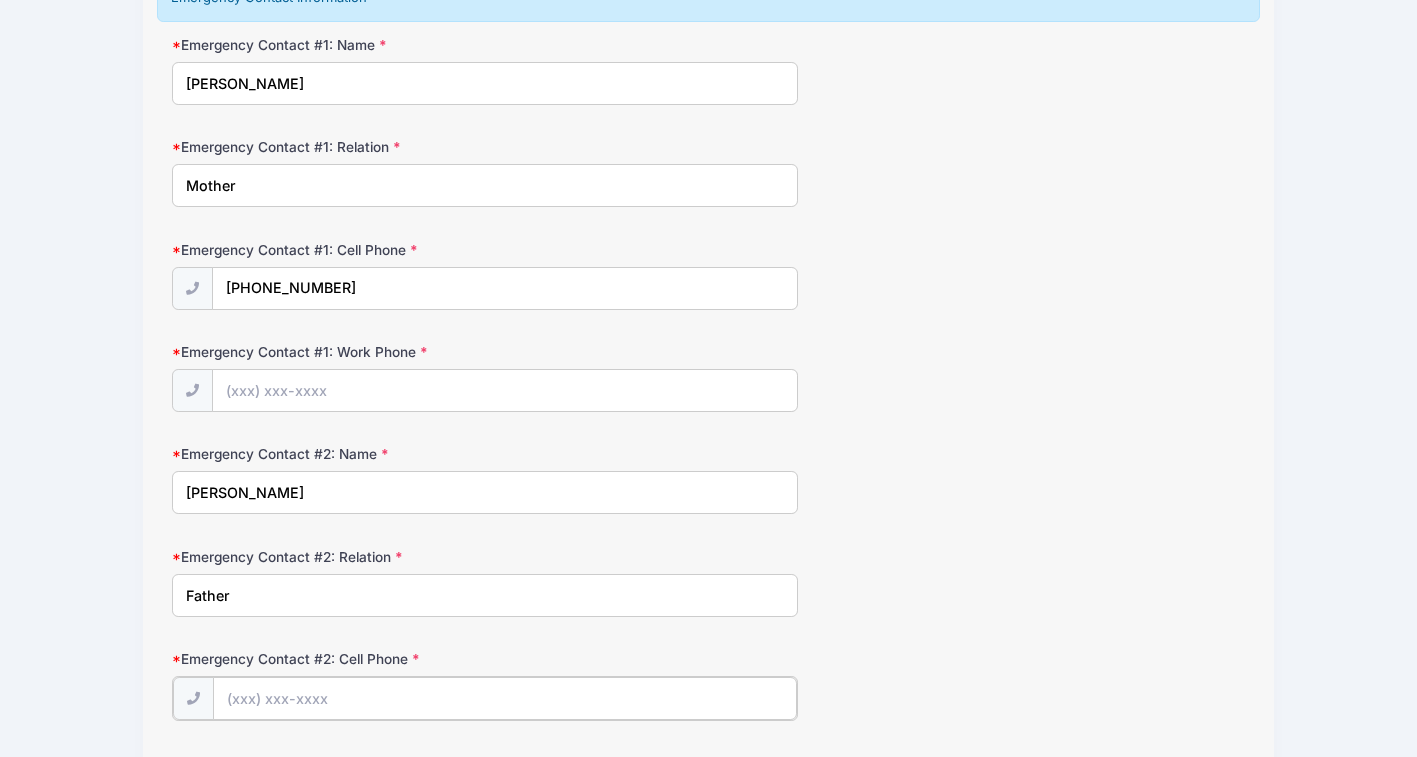 click on "Emergency Contact #2: Cell Phone" at bounding box center (505, 698) 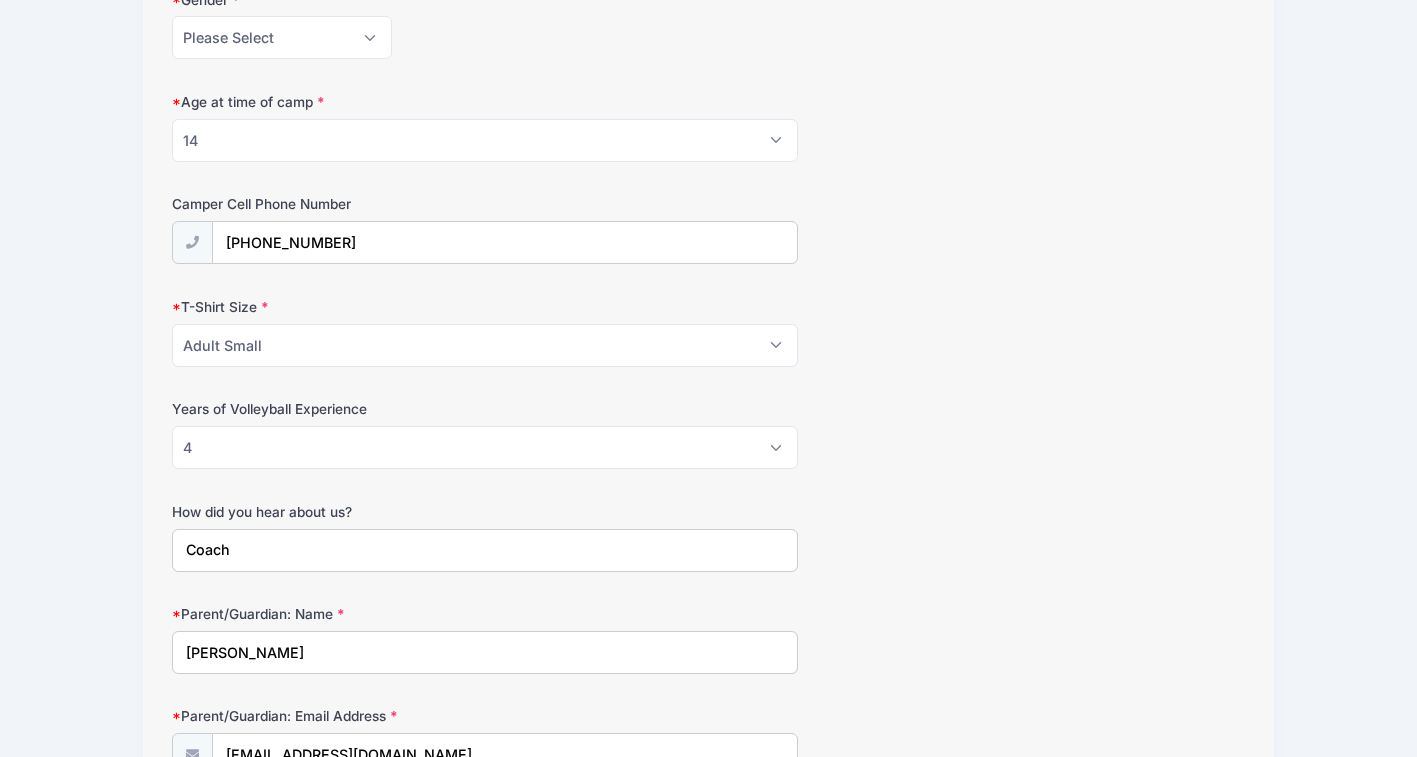 scroll, scrollTop: 789, scrollLeft: 0, axis: vertical 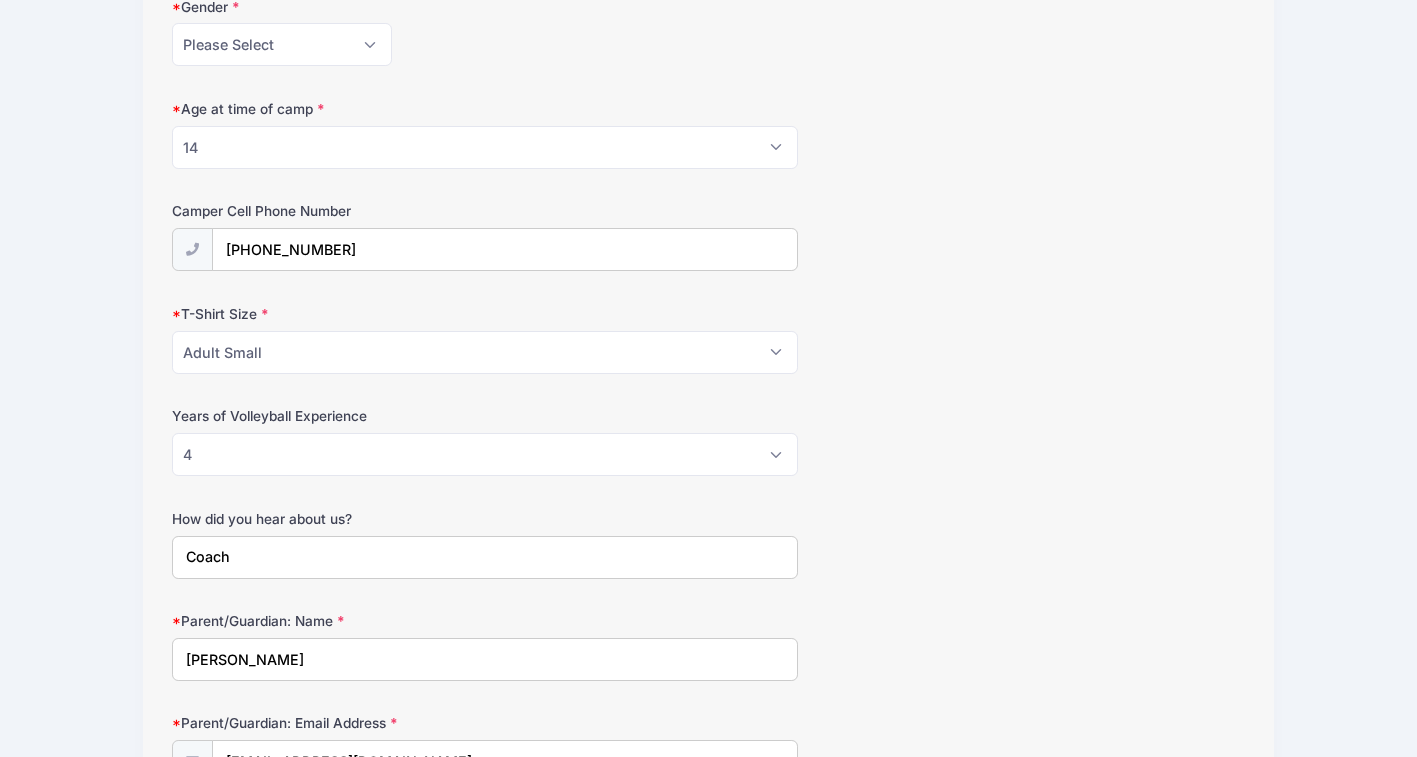 type on "(706) 206-6321" 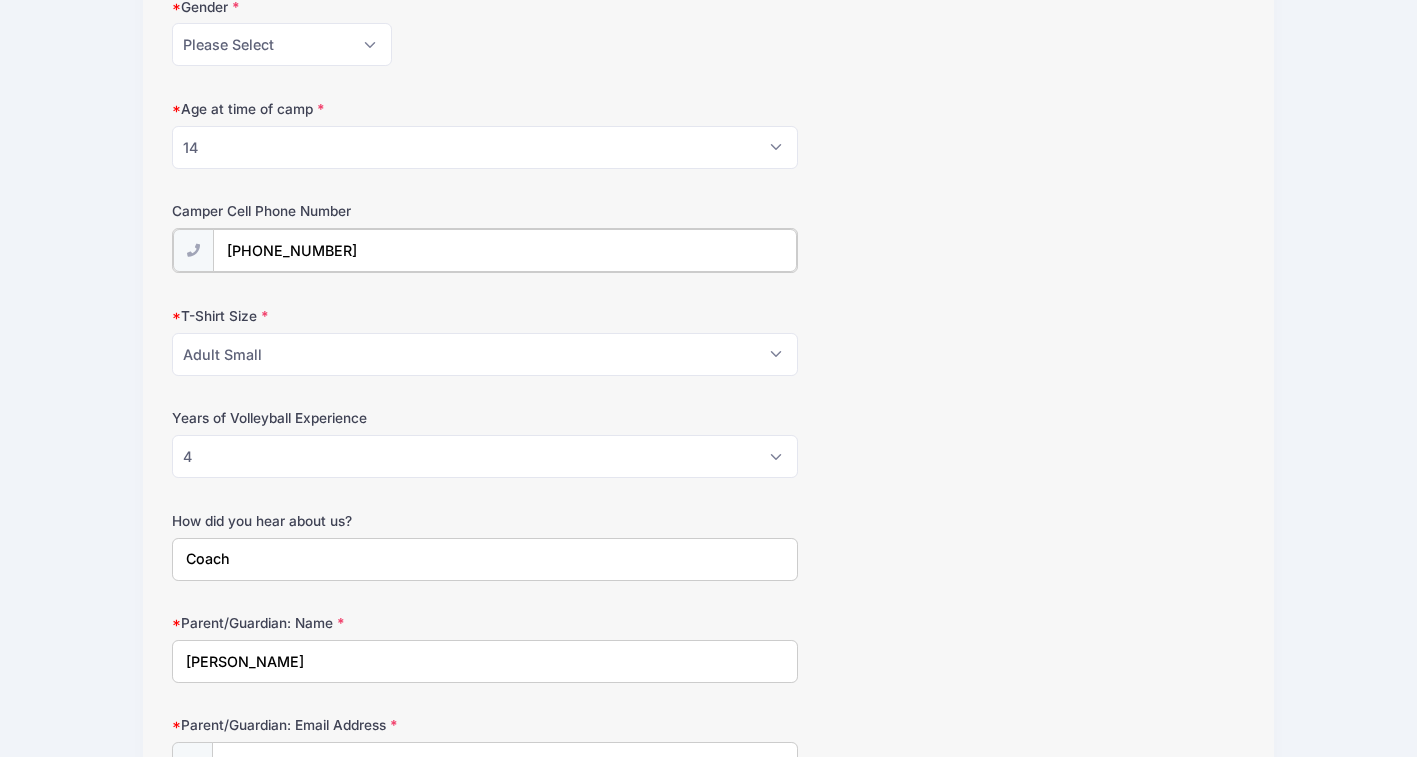 drag, startPoint x: 363, startPoint y: 248, endPoint x: 197, endPoint y: 245, distance: 166.0271 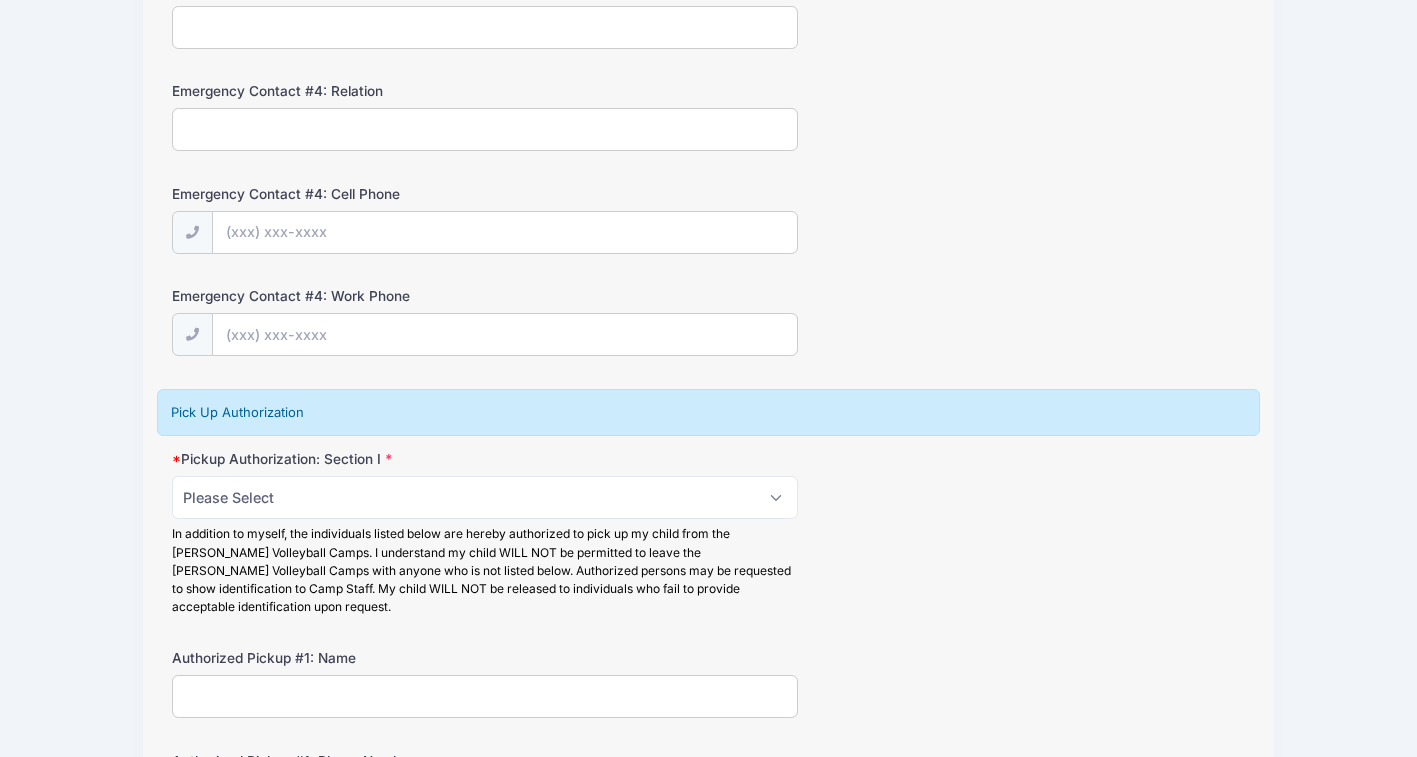 scroll, scrollTop: 3022, scrollLeft: 0, axis: vertical 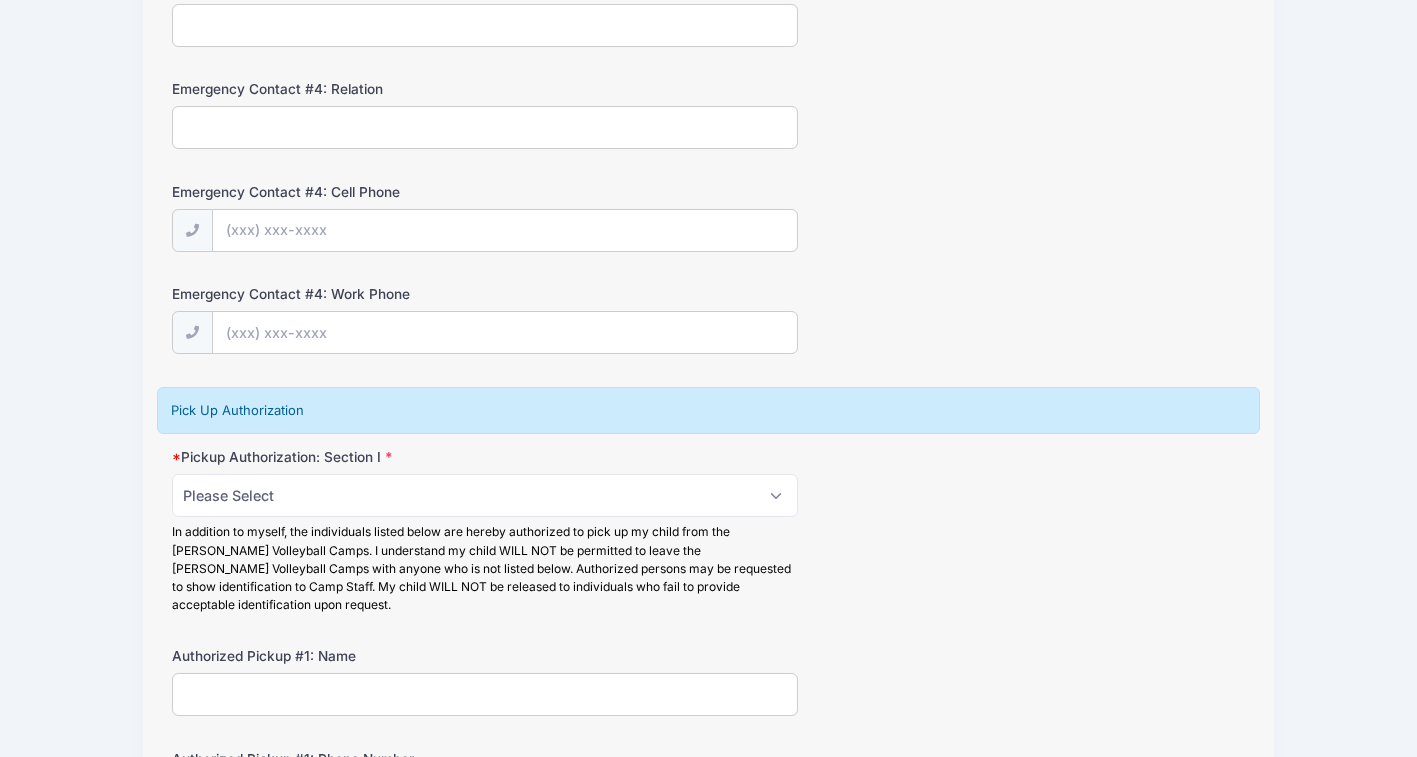 type on "(706) 715-0278" 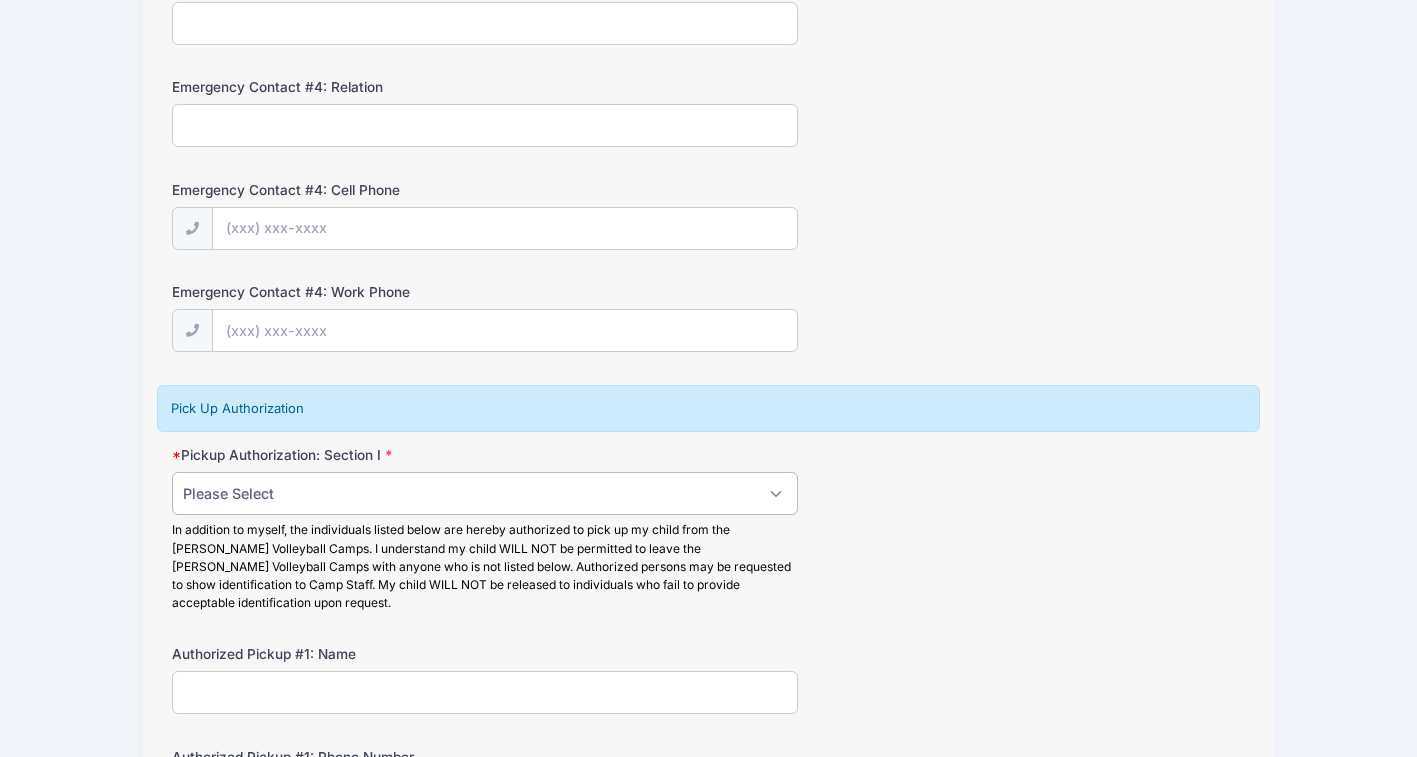 click on "Please Select Yes, I understand and choose this option
No, please see Section II." at bounding box center (485, 493) 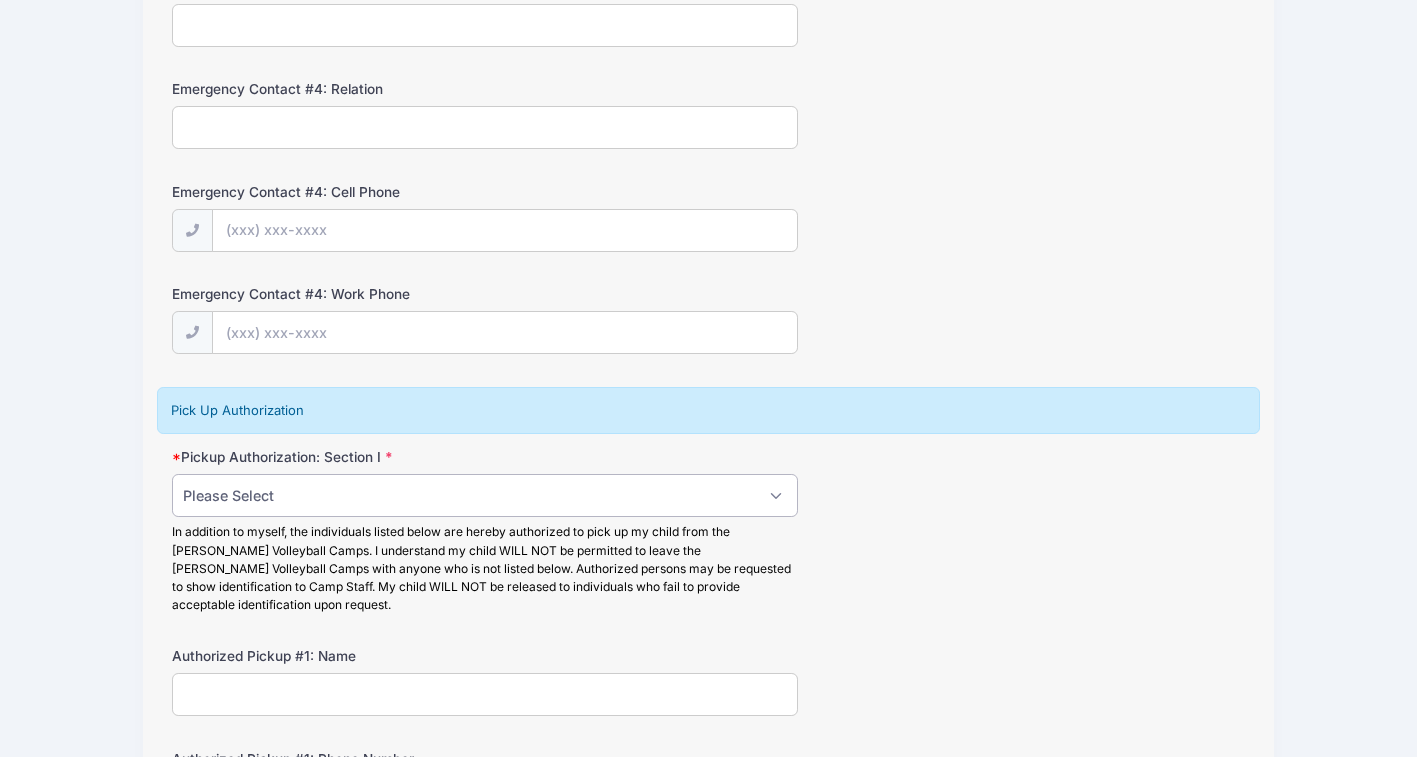 click on "Please Select Yes, I understand and choose this option
No, please see Section II." at bounding box center (485, 495) 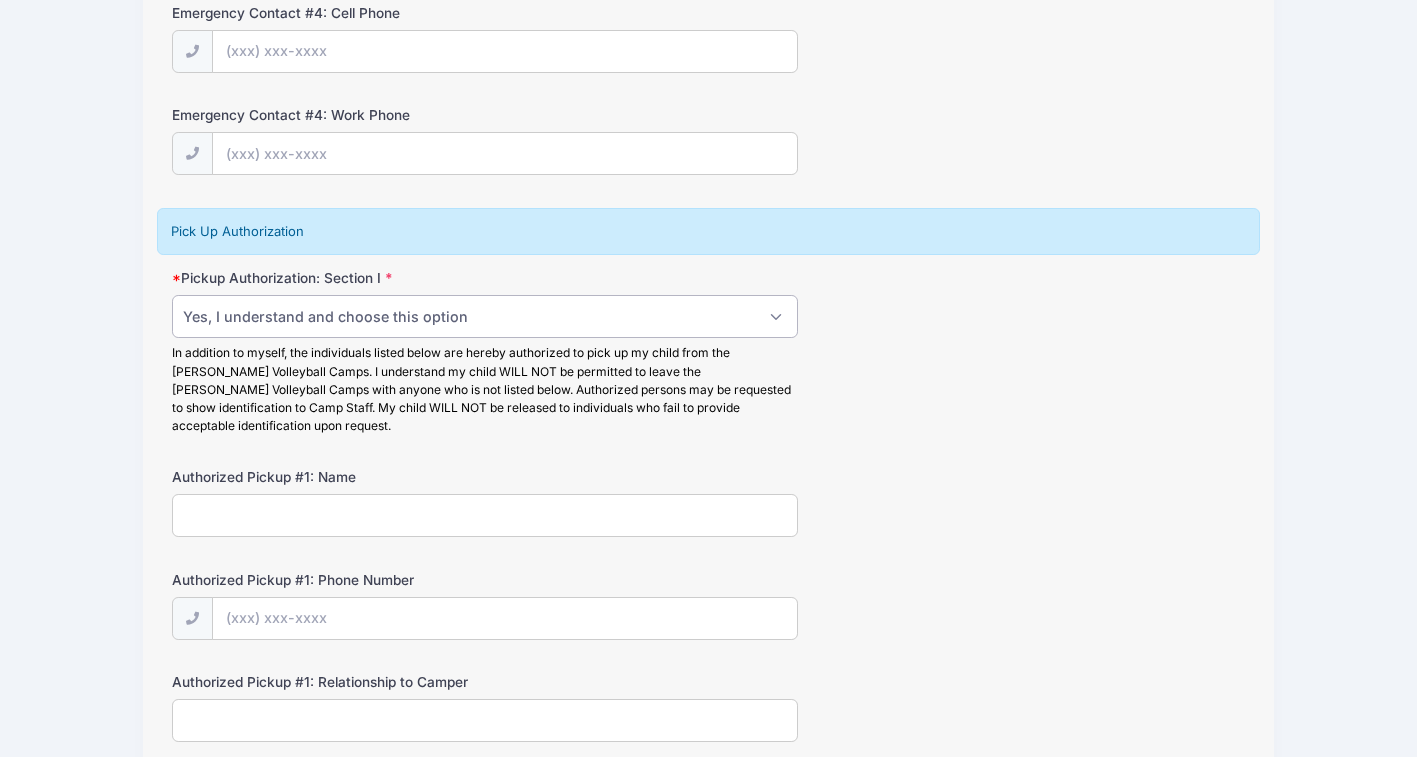 scroll, scrollTop: 3200, scrollLeft: 0, axis: vertical 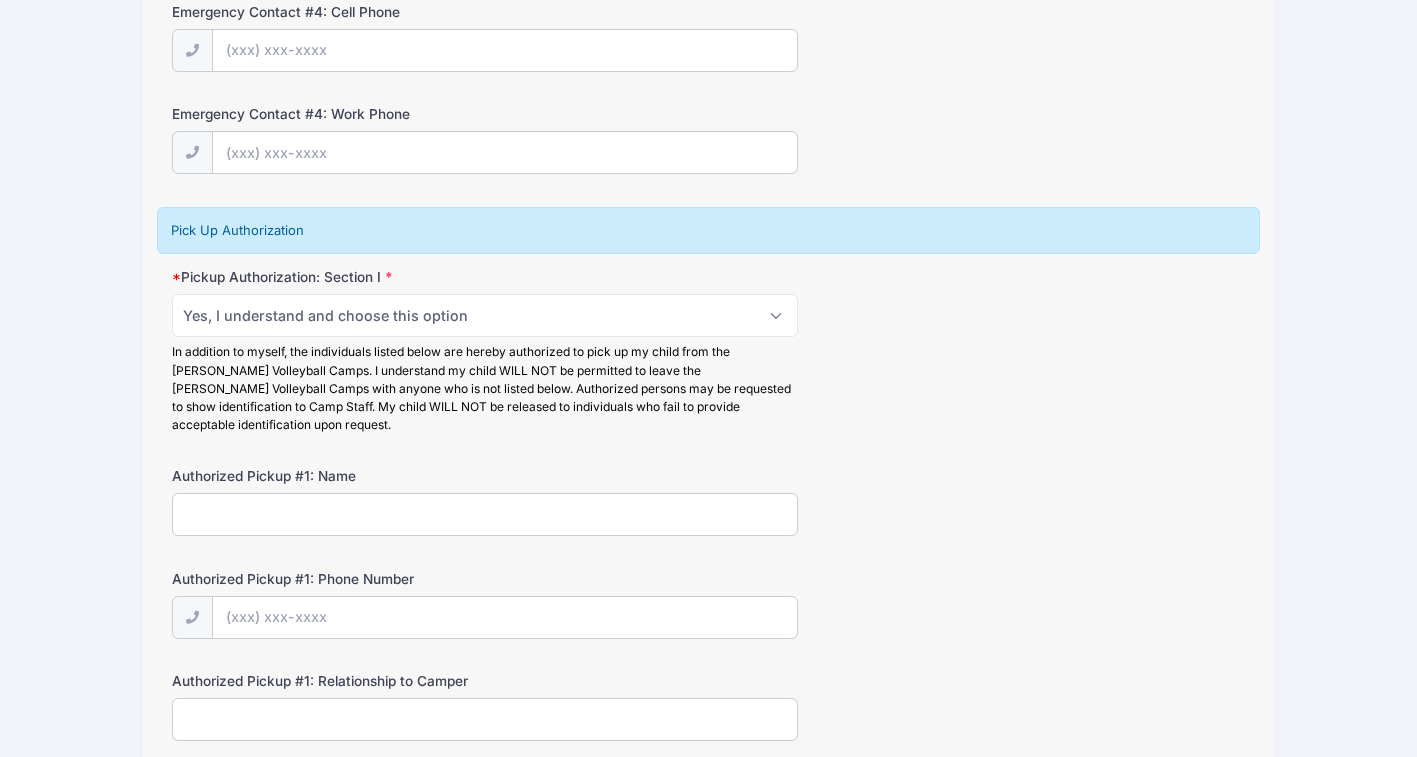 click on "Authorized Pickup #1: Name" at bounding box center [485, 514] 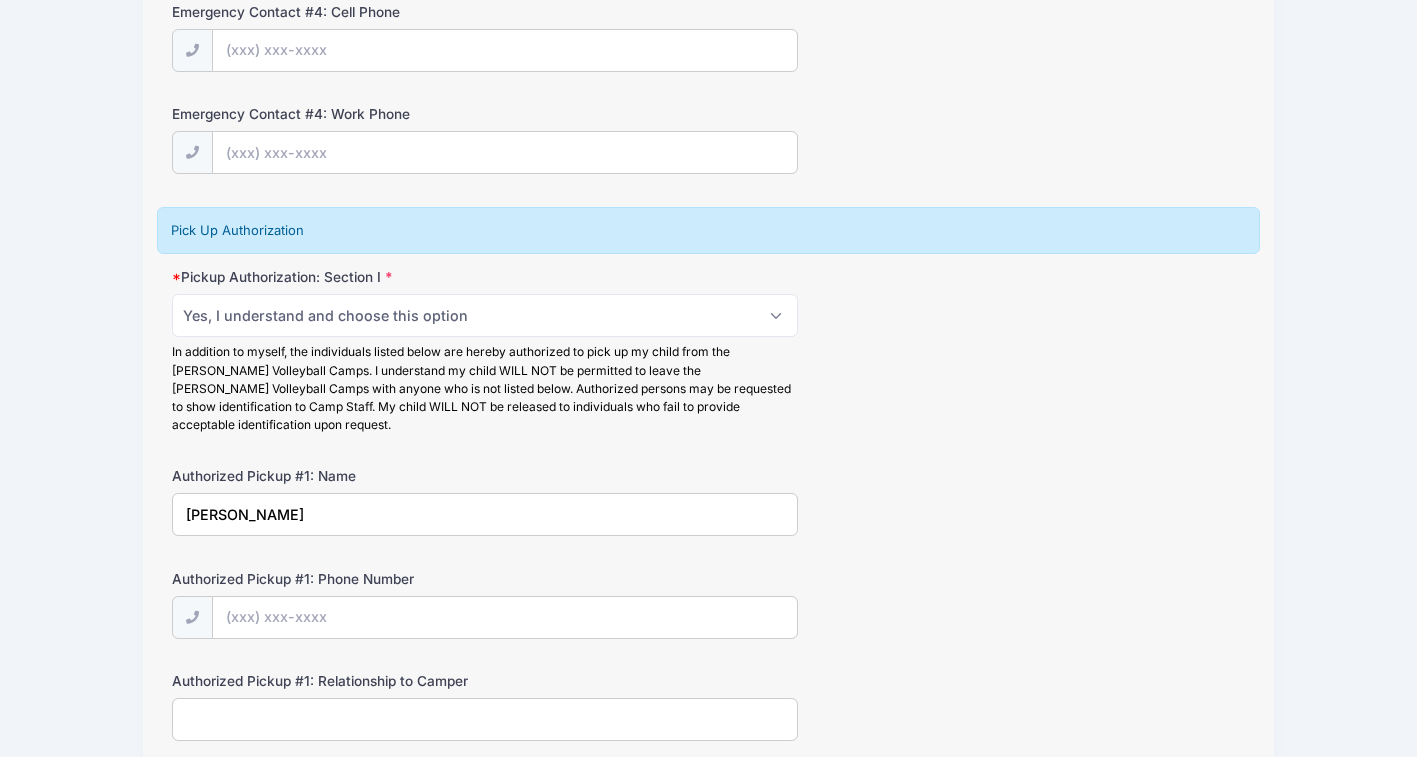 type on "John Brannen" 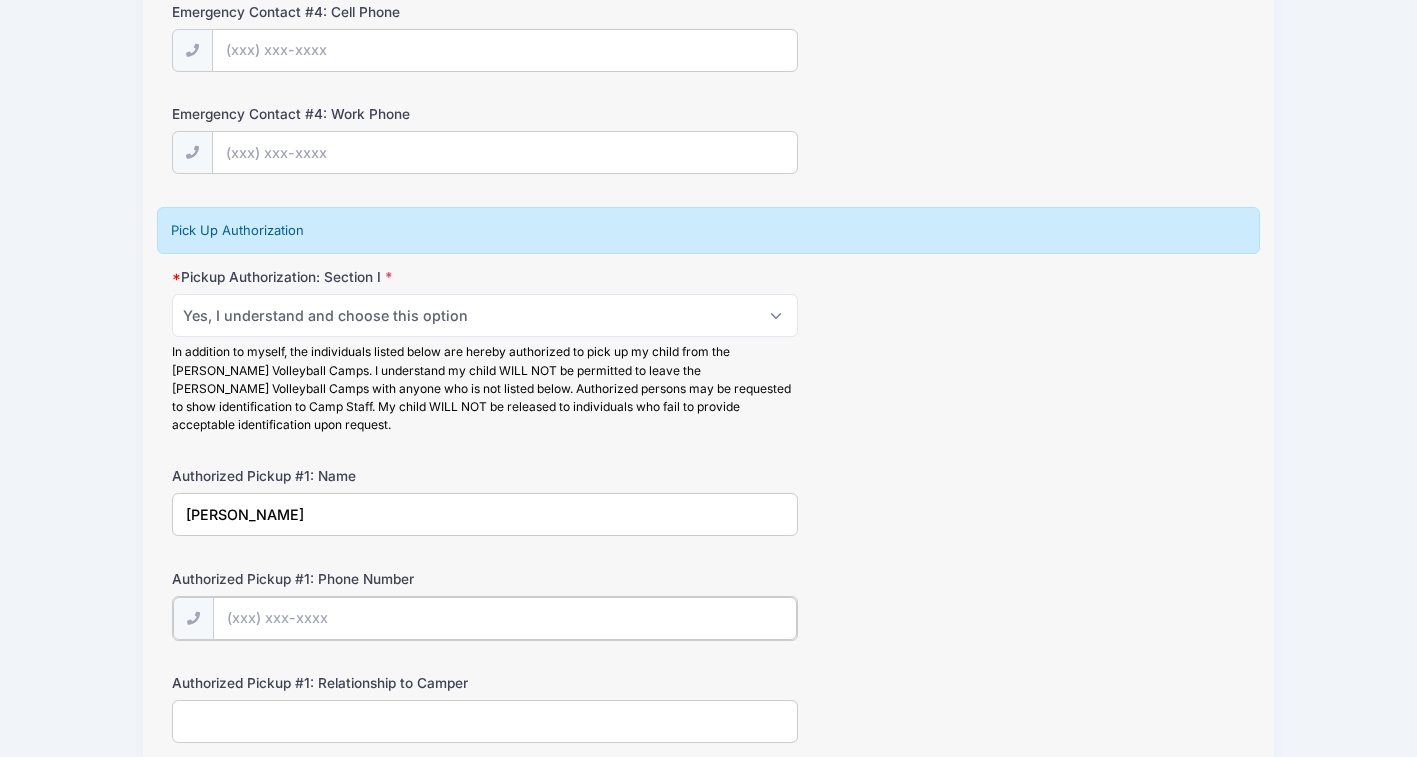 click on "Authorized Pickup #1: Phone Number" at bounding box center (505, 618) 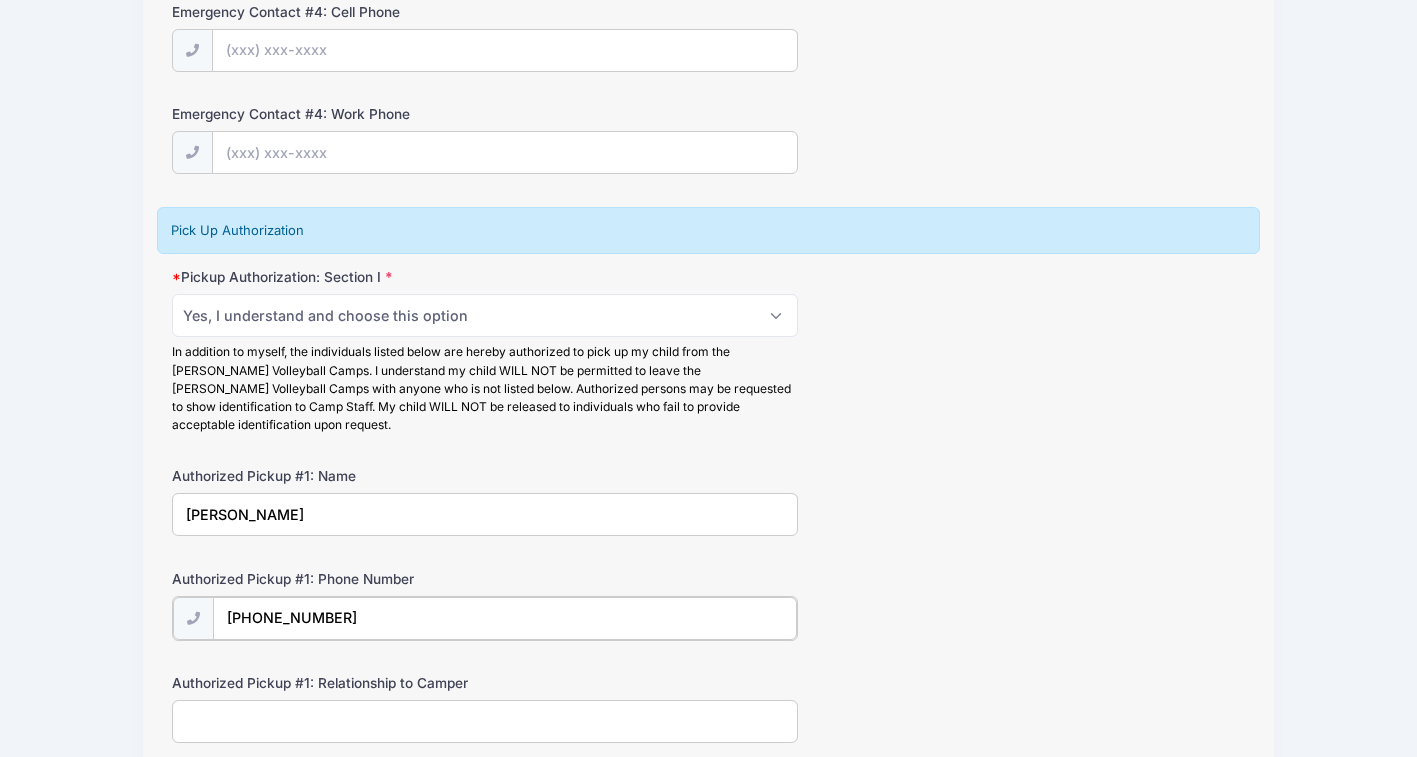 type on "(706) 206-6321" 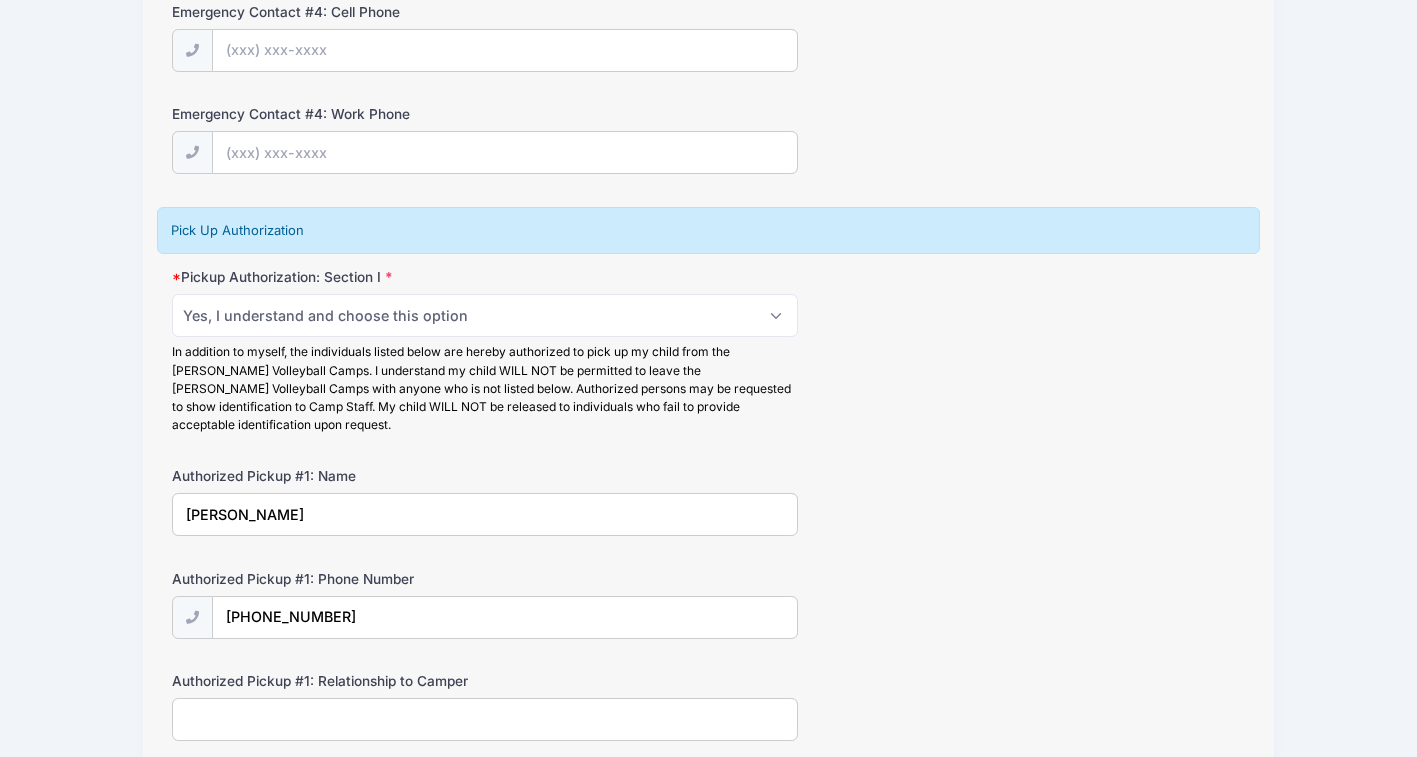 scroll, scrollTop: 3208, scrollLeft: 0, axis: vertical 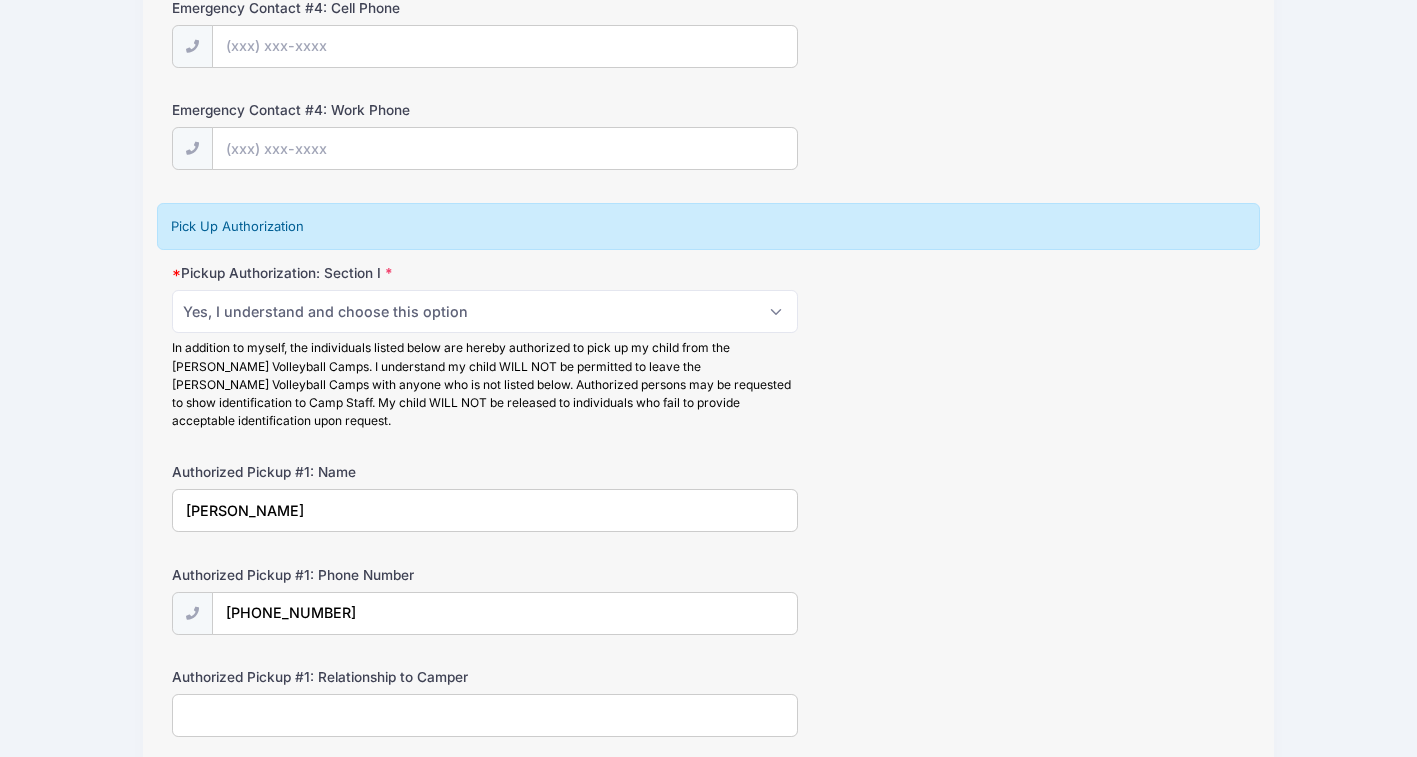 click on "Authorized Pickup #1: Relationship to Camper" at bounding box center (485, 715) 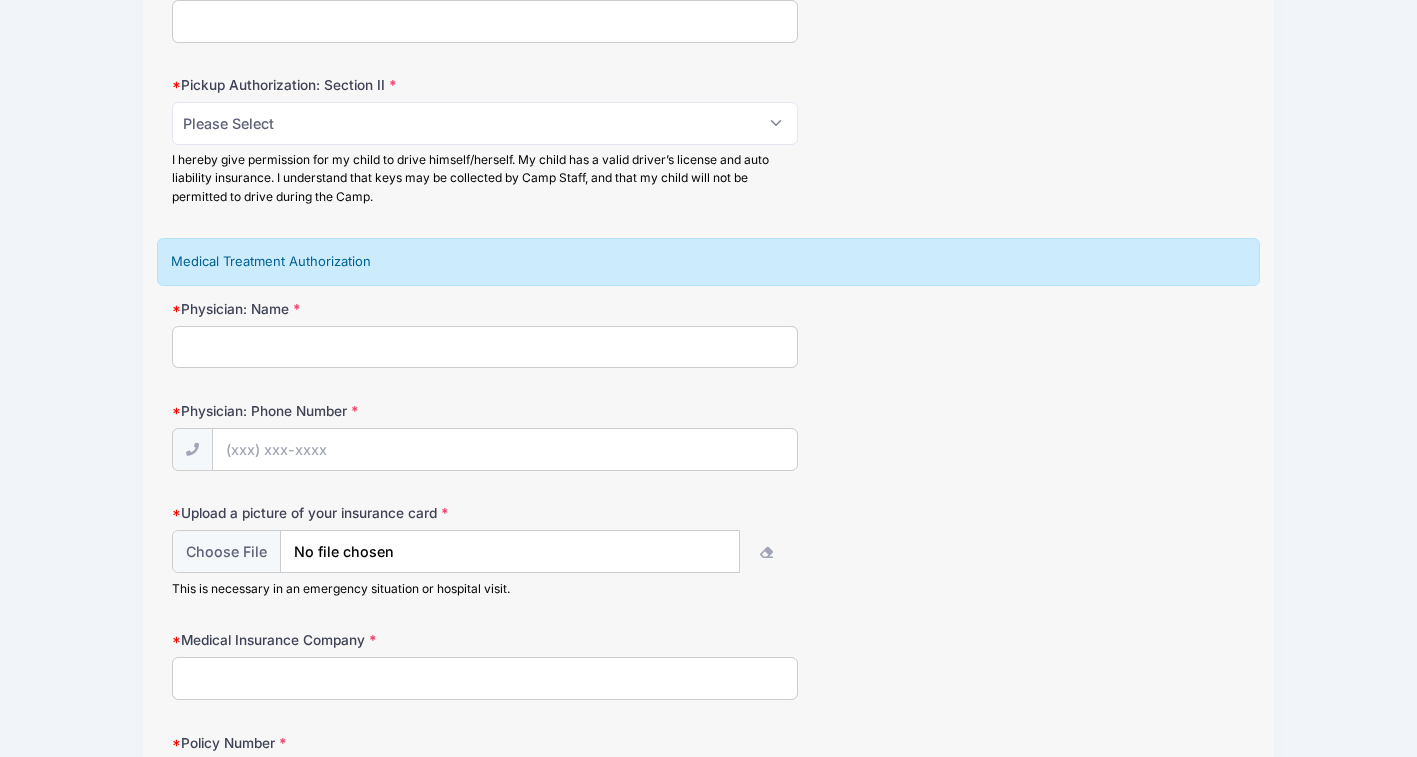 scroll, scrollTop: 4526, scrollLeft: 0, axis: vertical 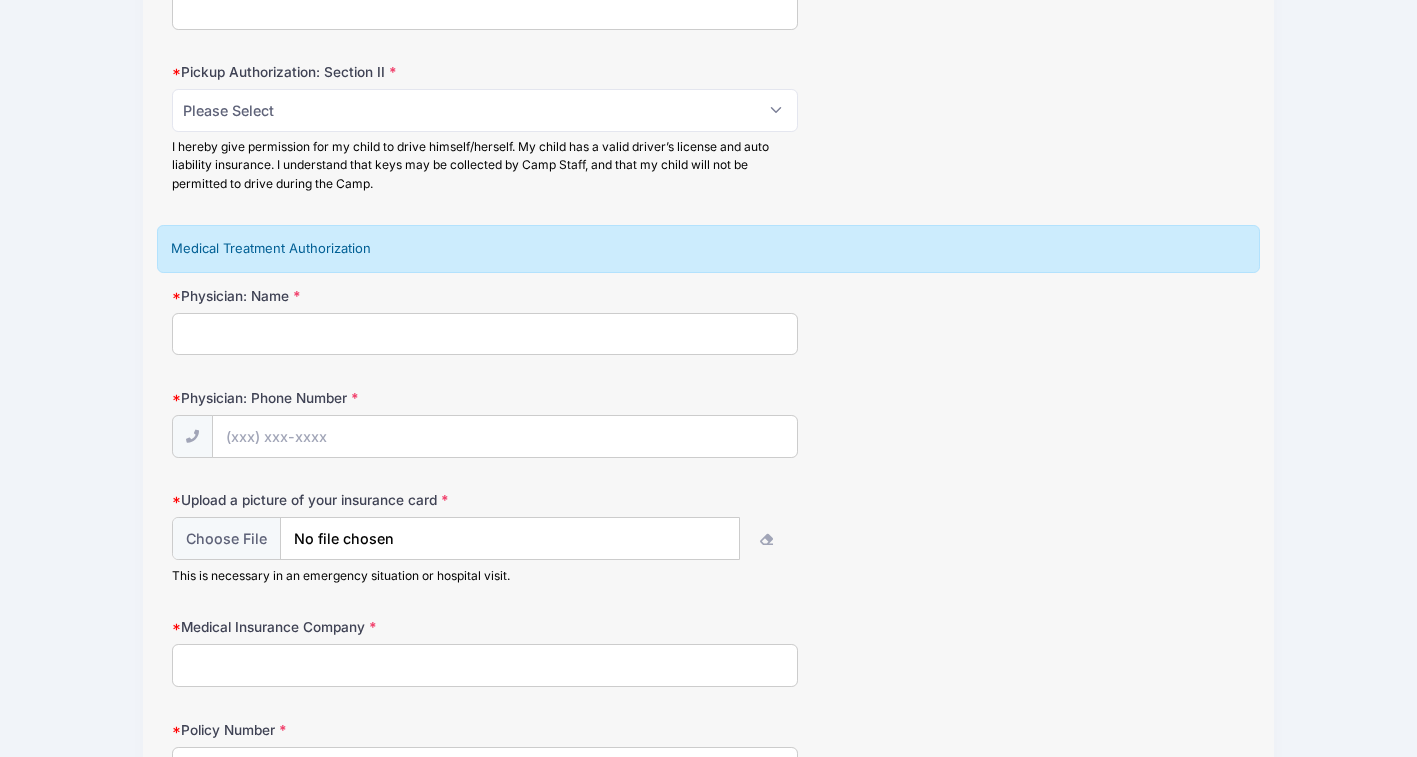 type on "Father" 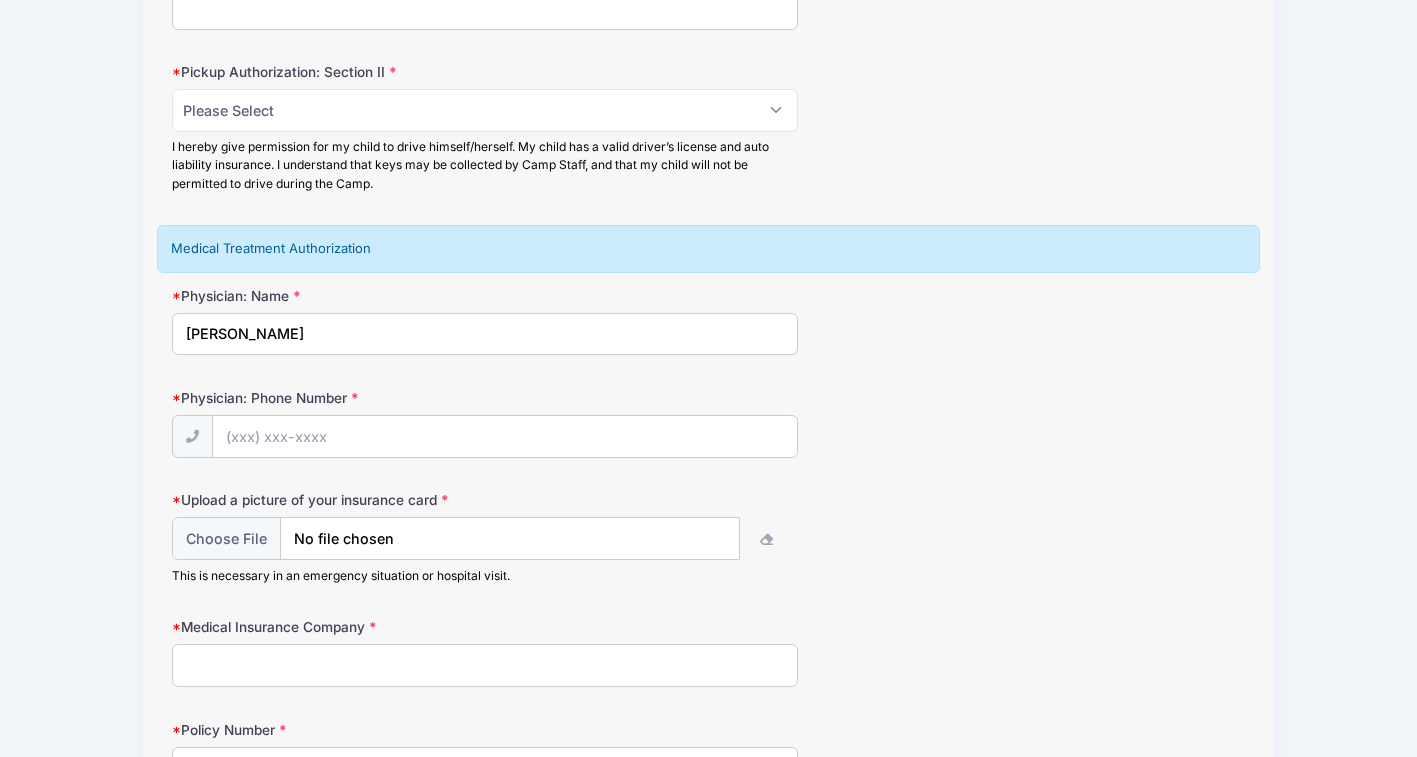 type on "James Lewis Brown" 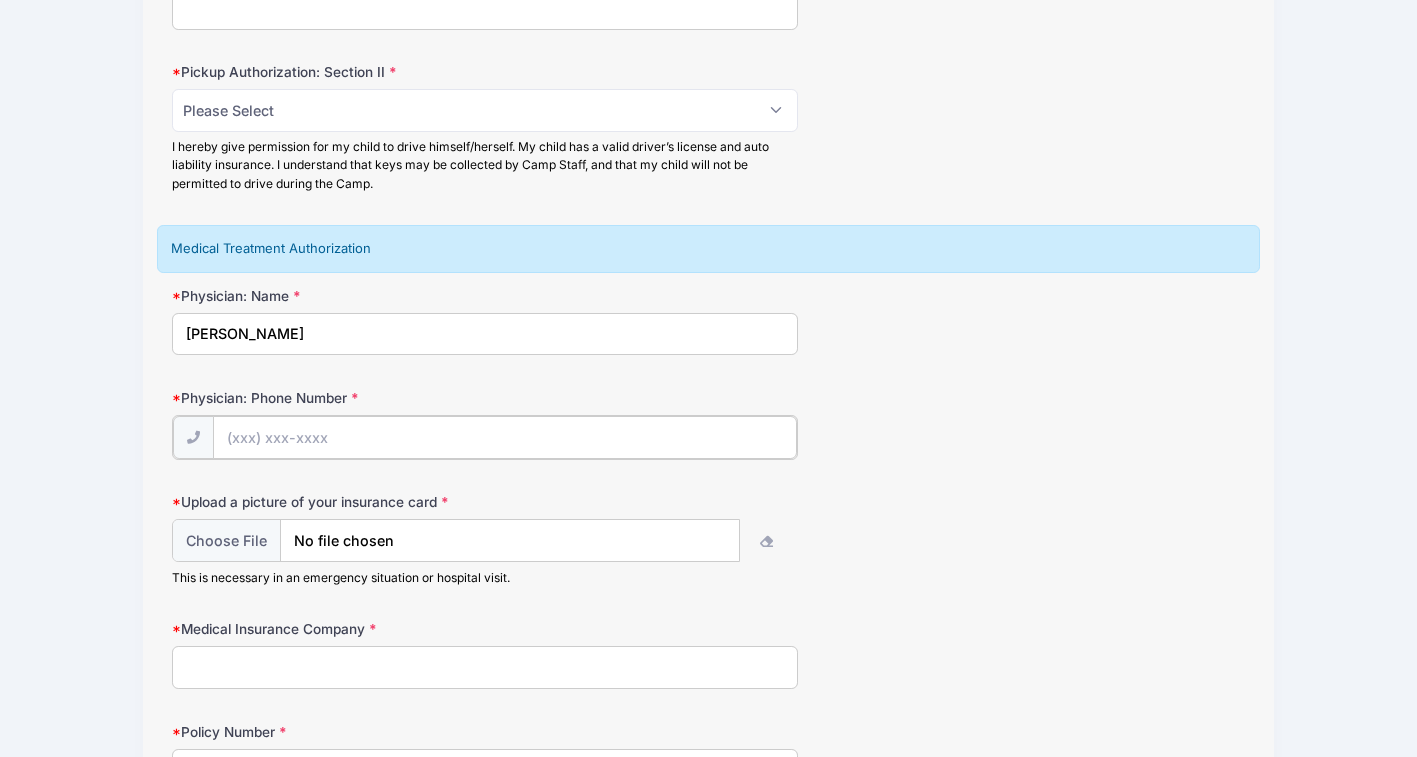 click on "Physician: Phone Number" at bounding box center [505, 437] 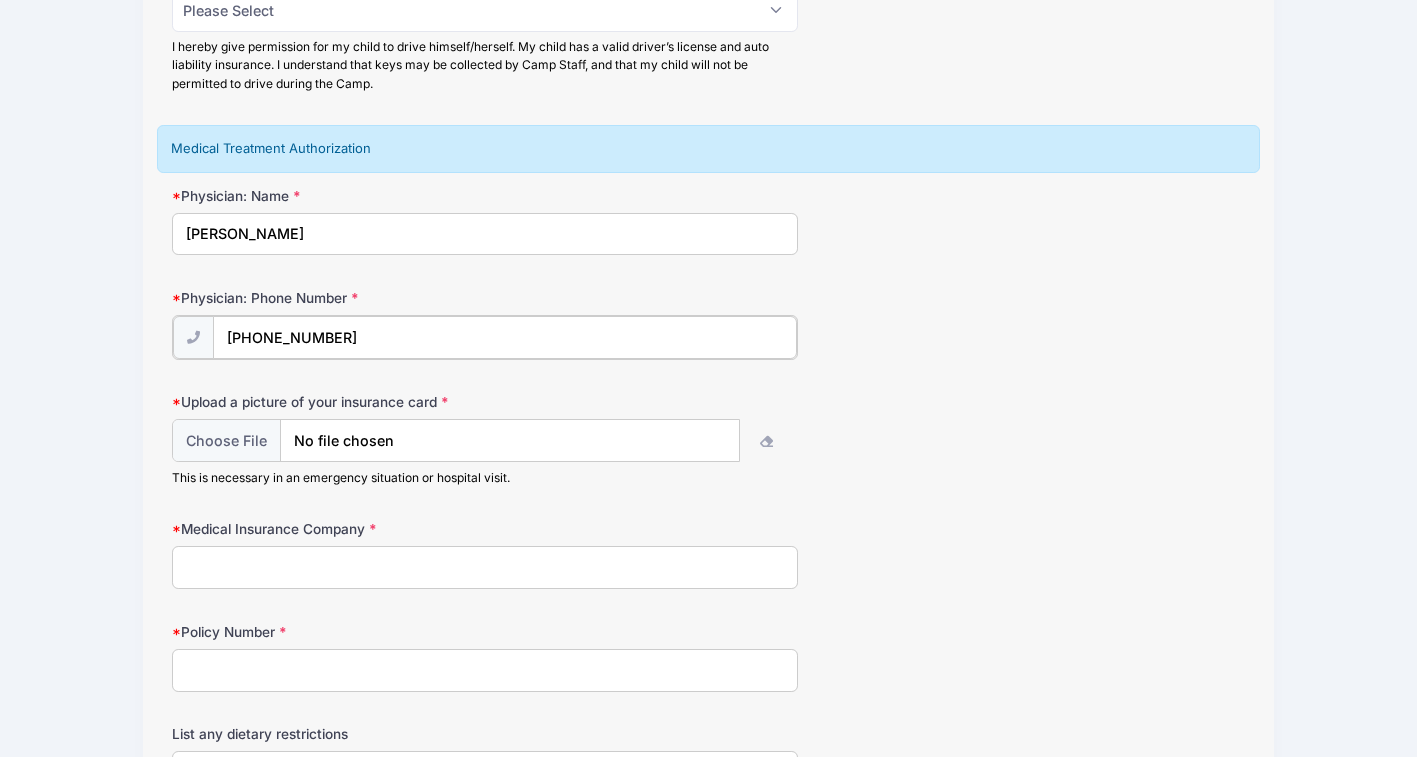 scroll, scrollTop: 4632, scrollLeft: 0, axis: vertical 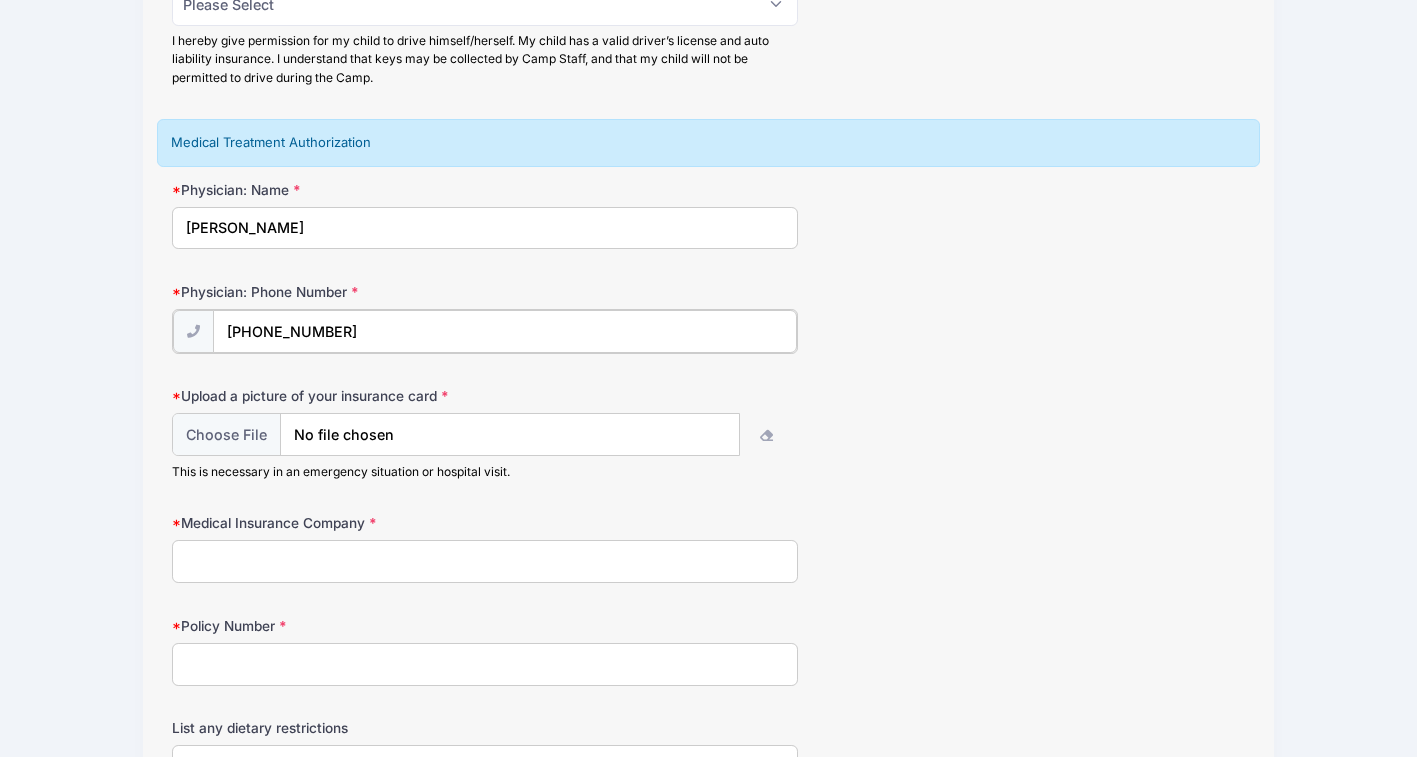 type on "(844) 641-0036" 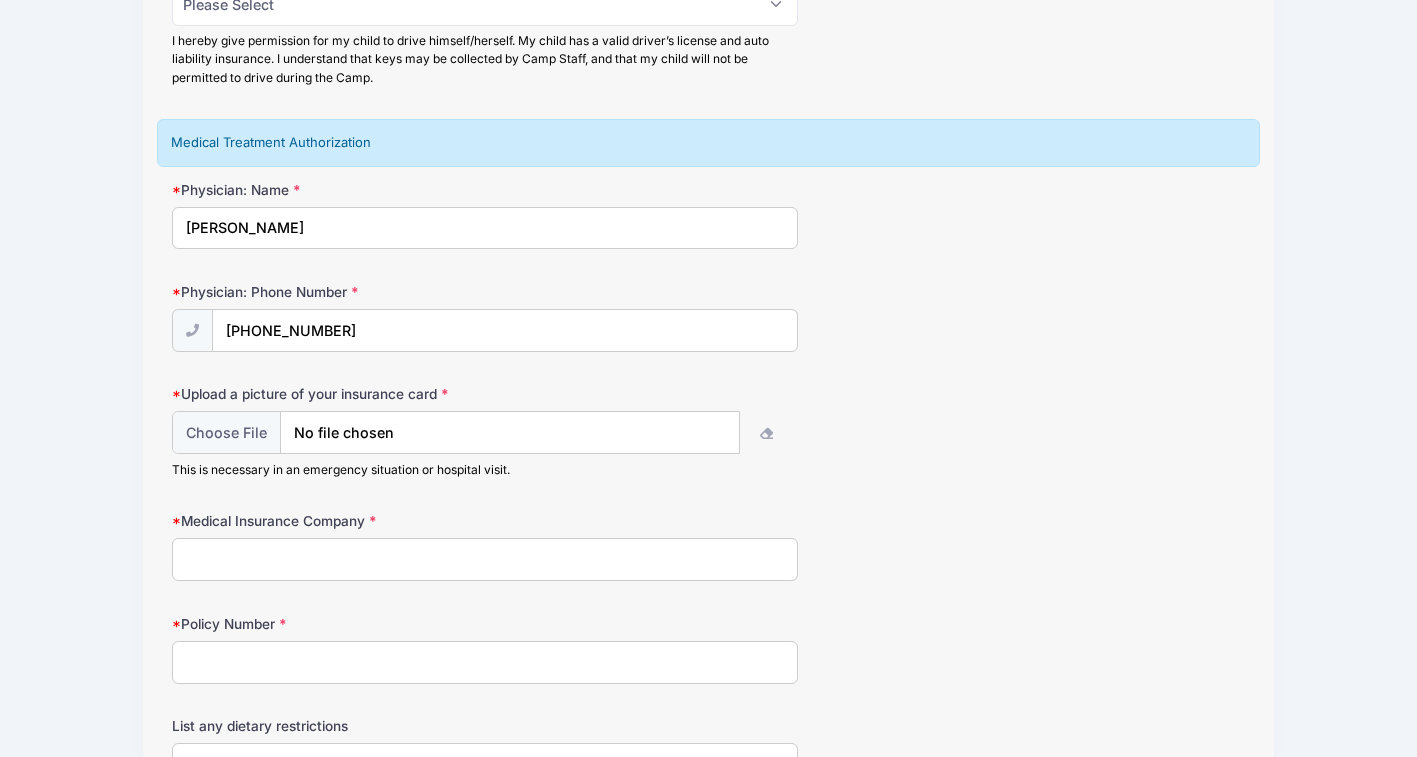 click on "Medical Insurance Company" at bounding box center [485, 559] 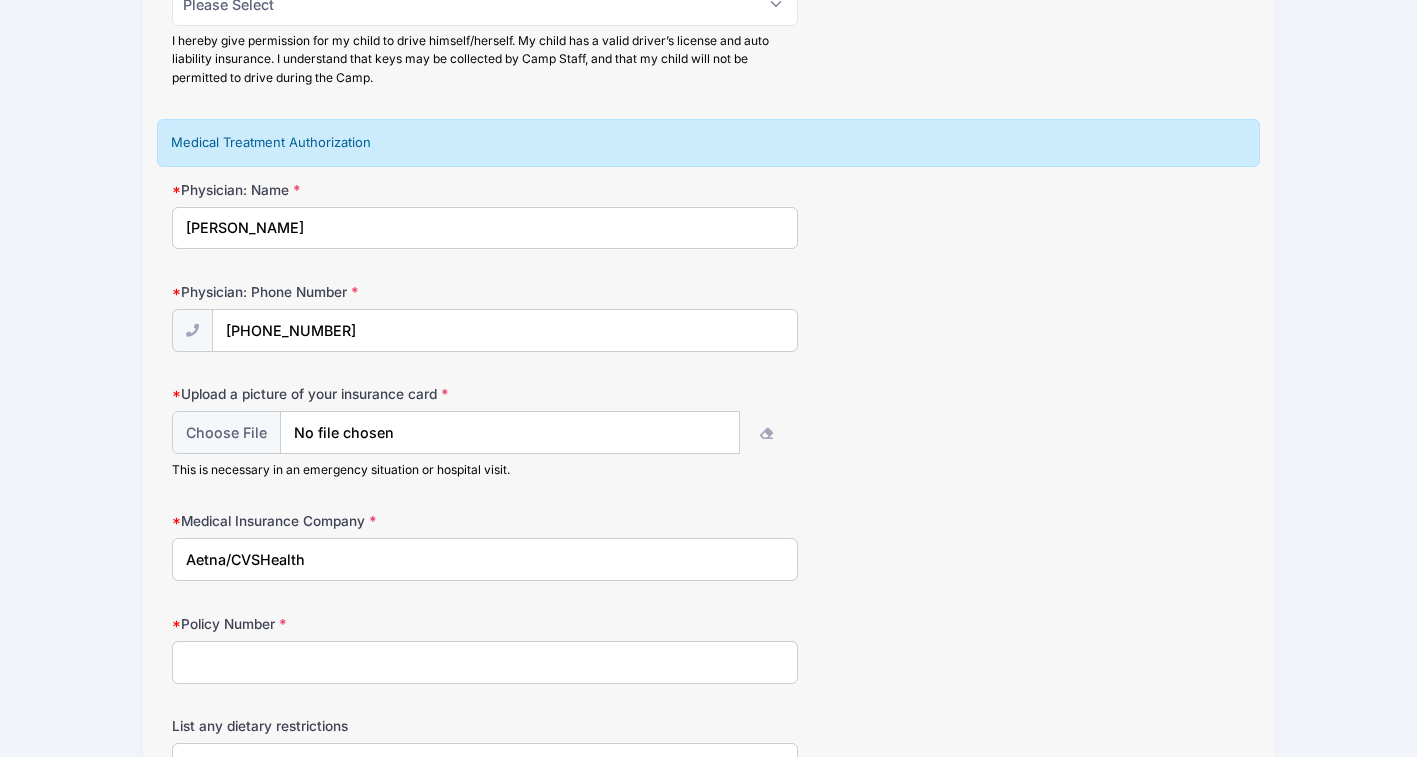 type on "Aetna/CVSHealth" 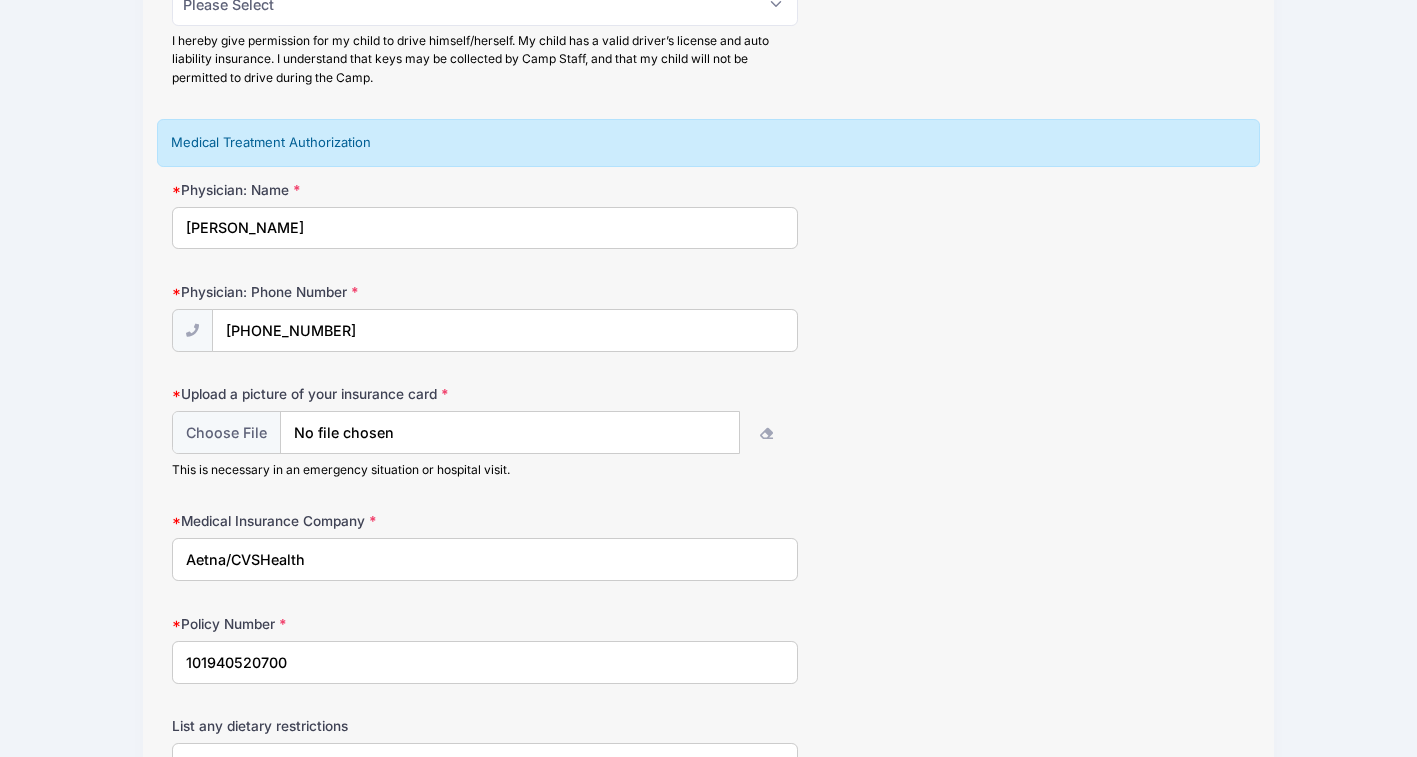 type on "101940520700" 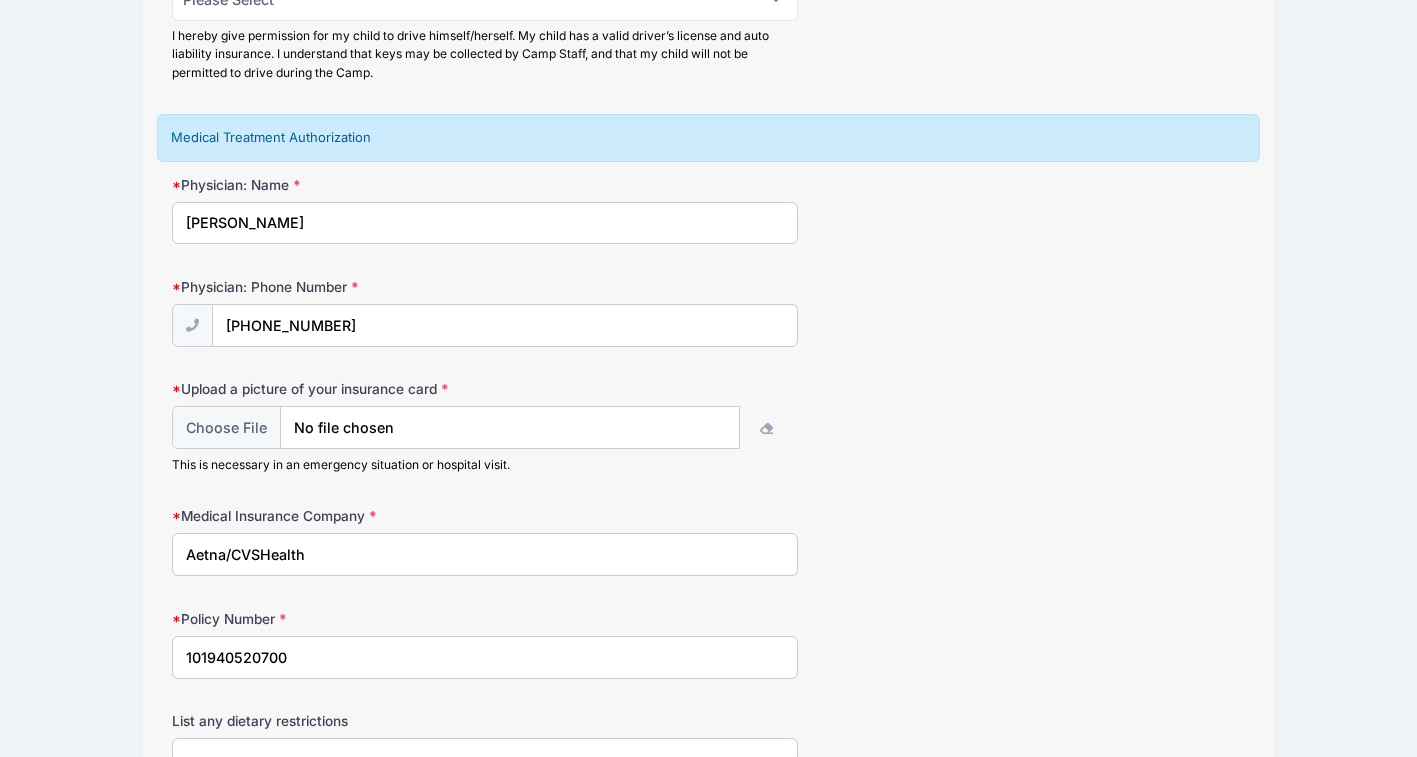 scroll, scrollTop: 4640, scrollLeft: 0, axis: vertical 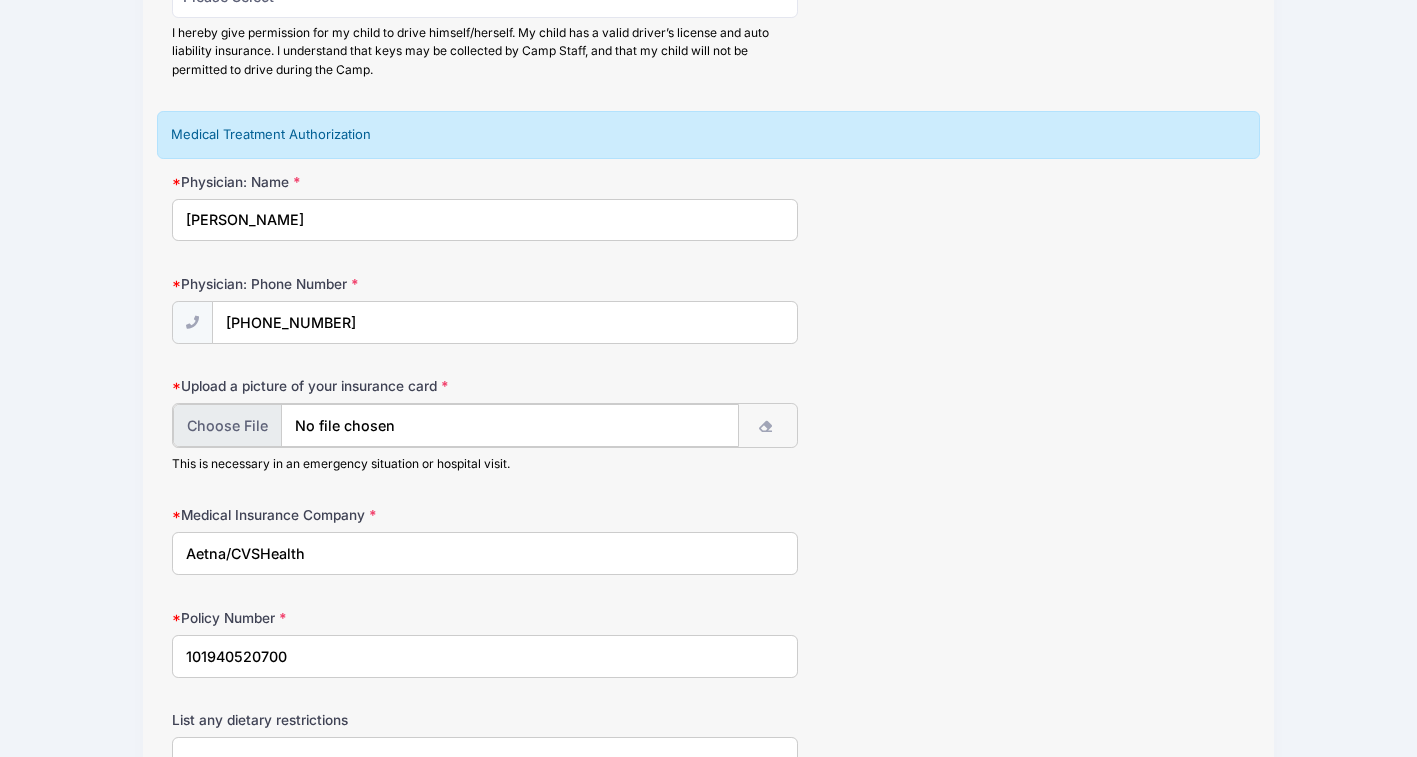 click at bounding box center (456, 425) 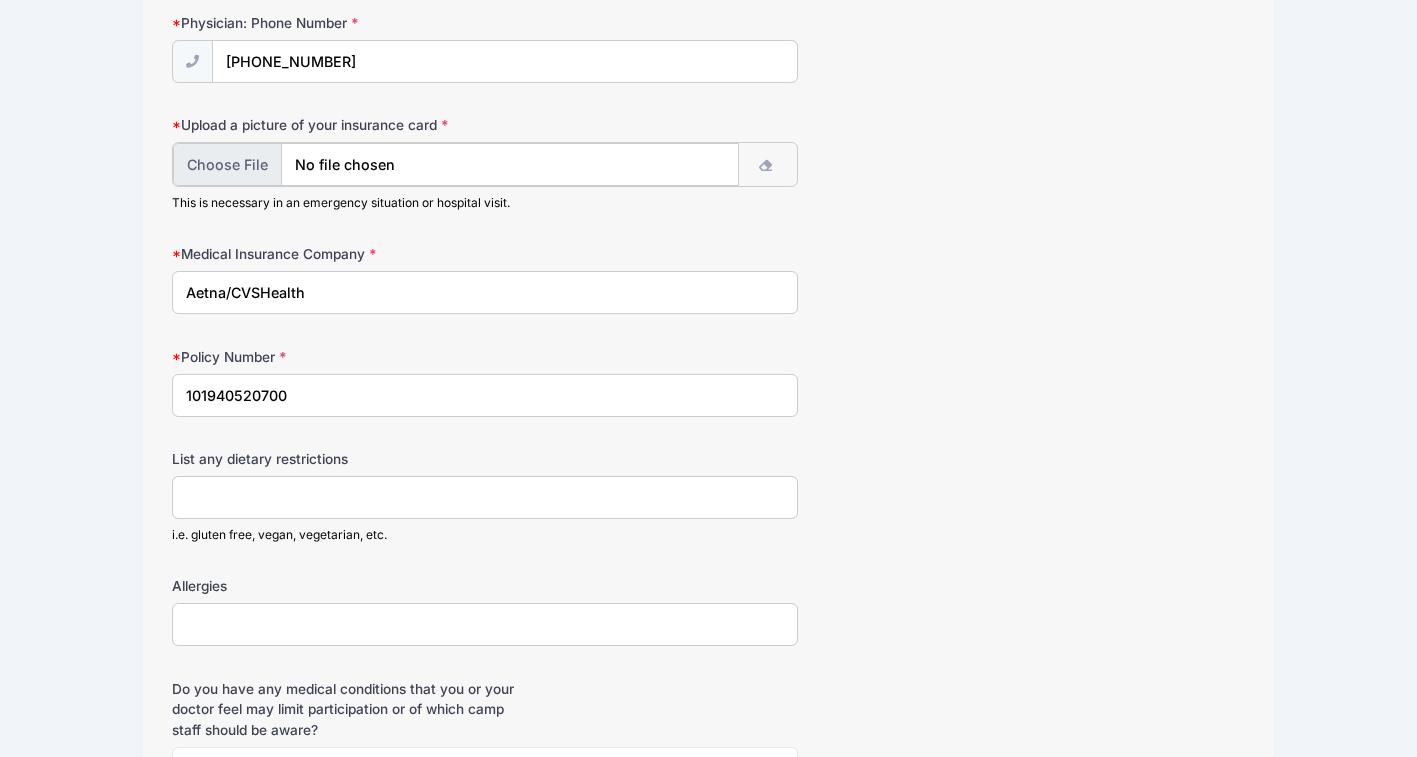 scroll, scrollTop: 4913, scrollLeft: 0, axis: vertical 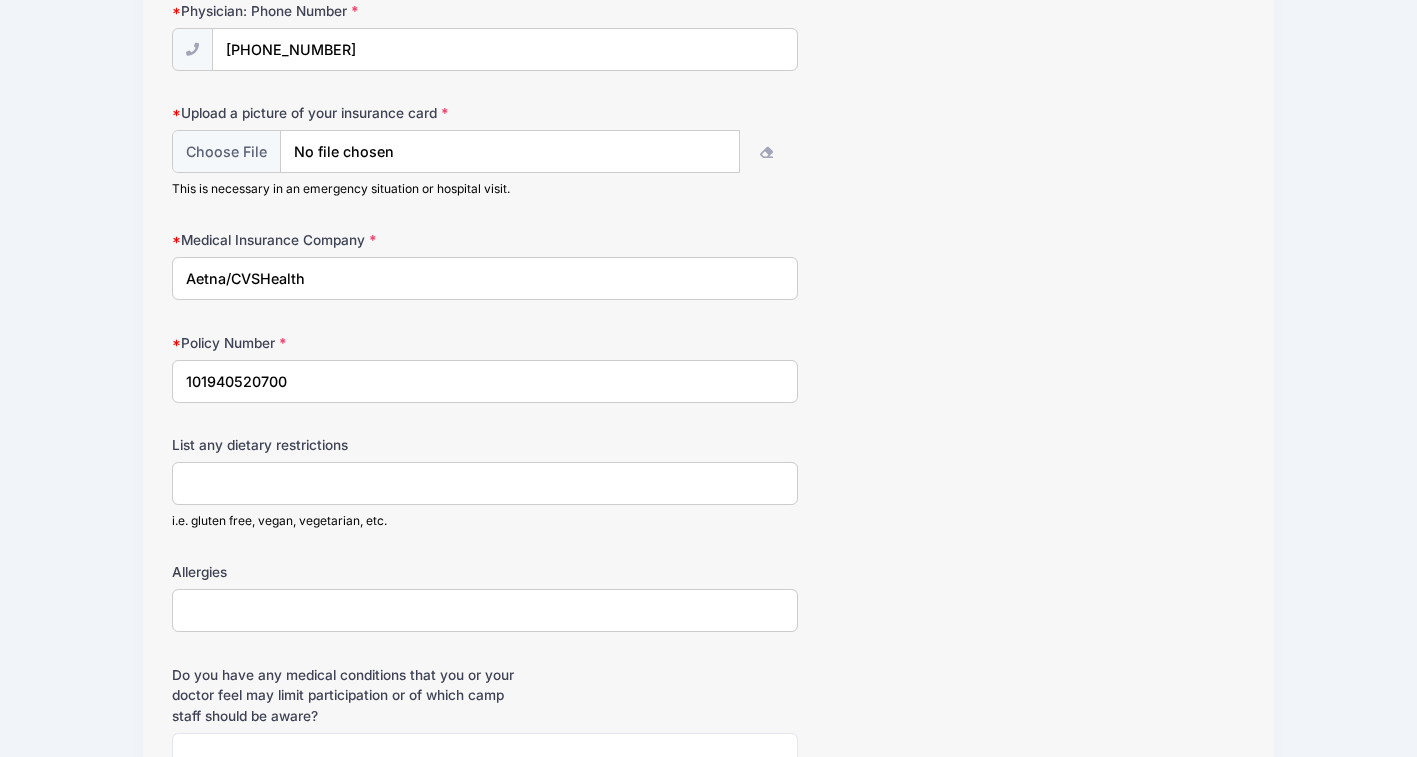 click on "List any dietary restrictions" at bounding box center [485, 483] 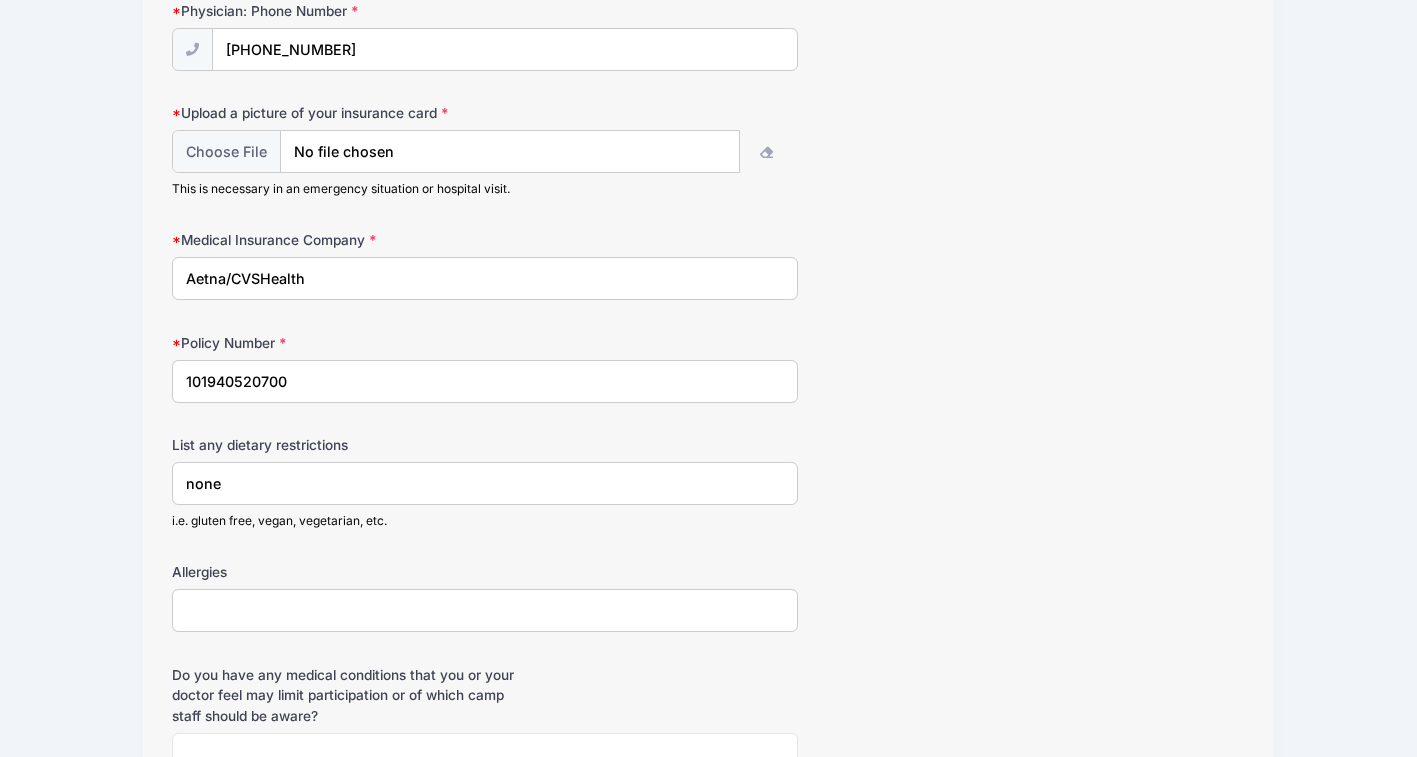 type on "none" 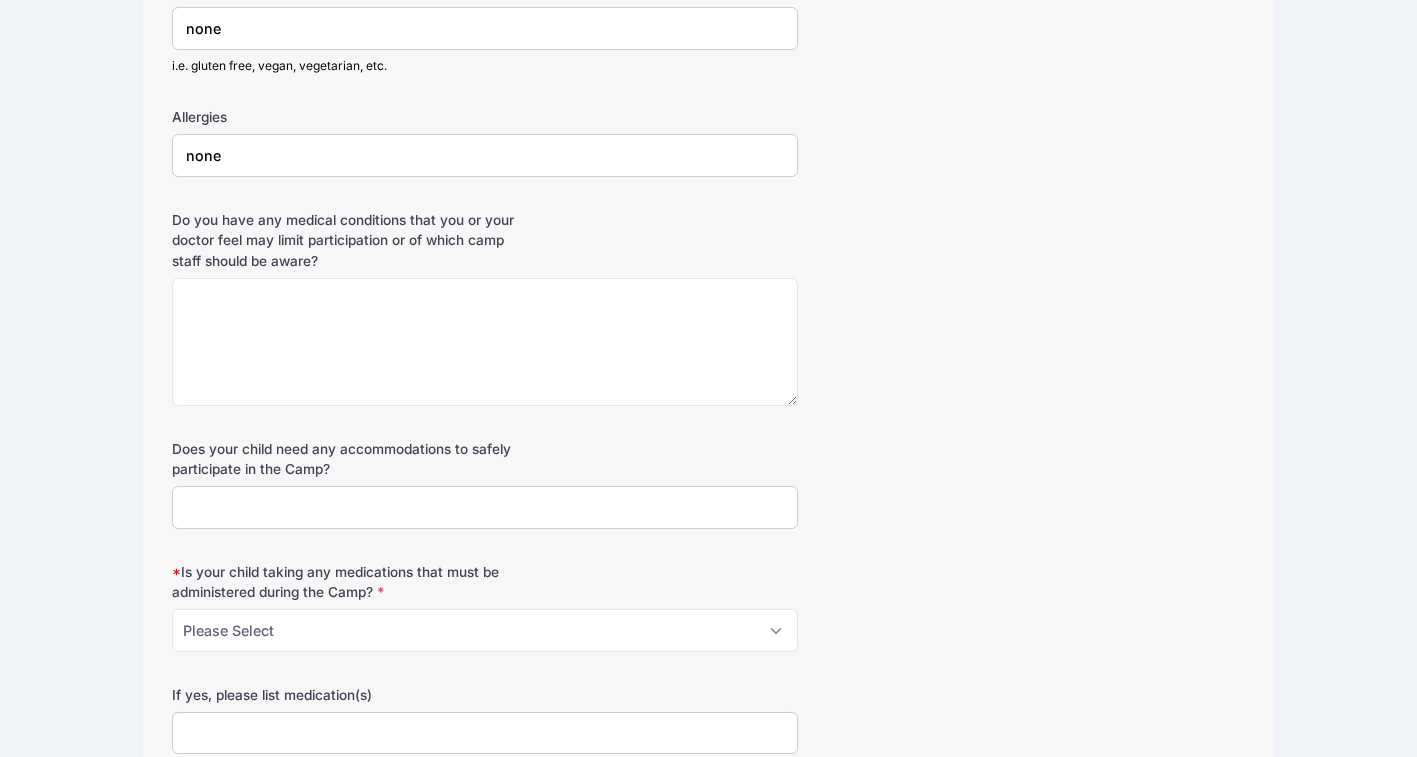 scroll, scrollTop: 5370, scrollLeft: 0, axis: vertical 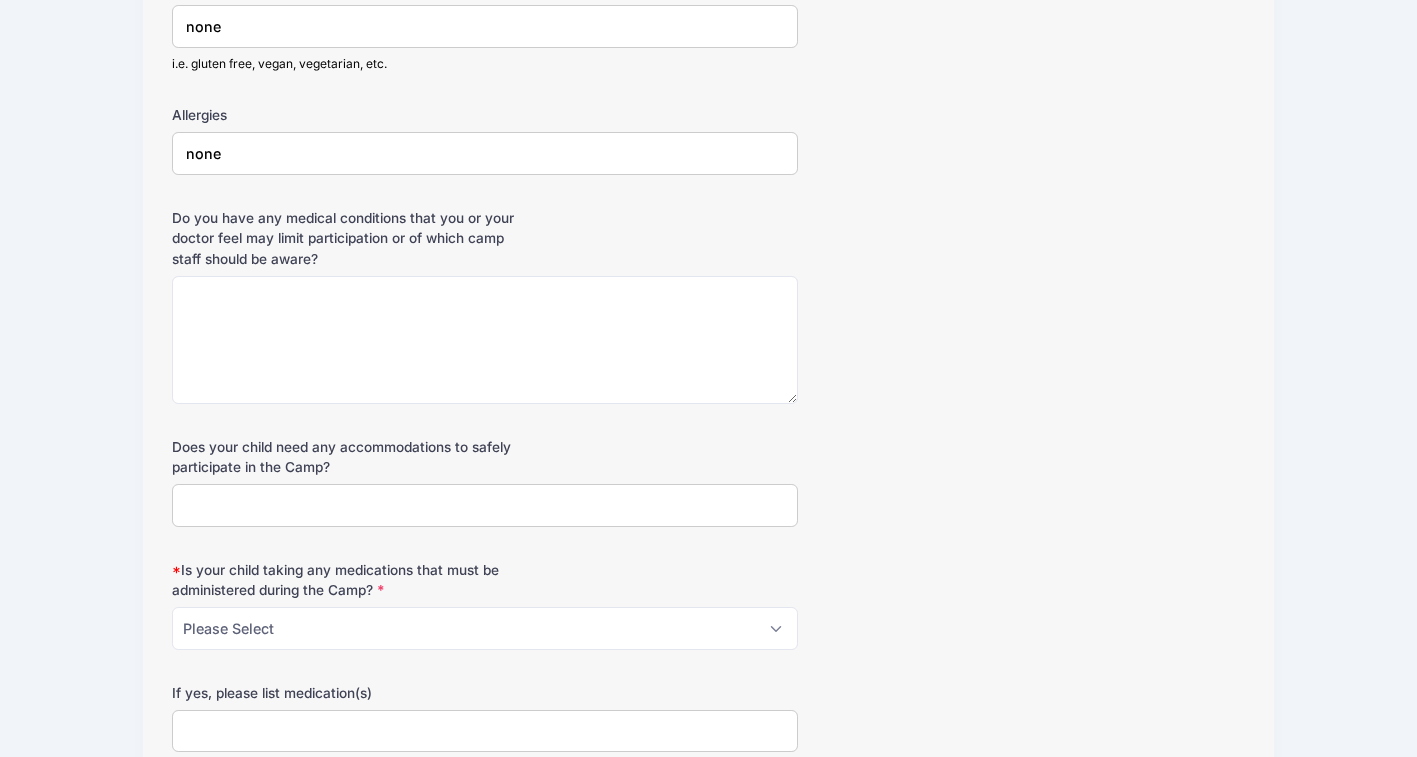 type on "none" 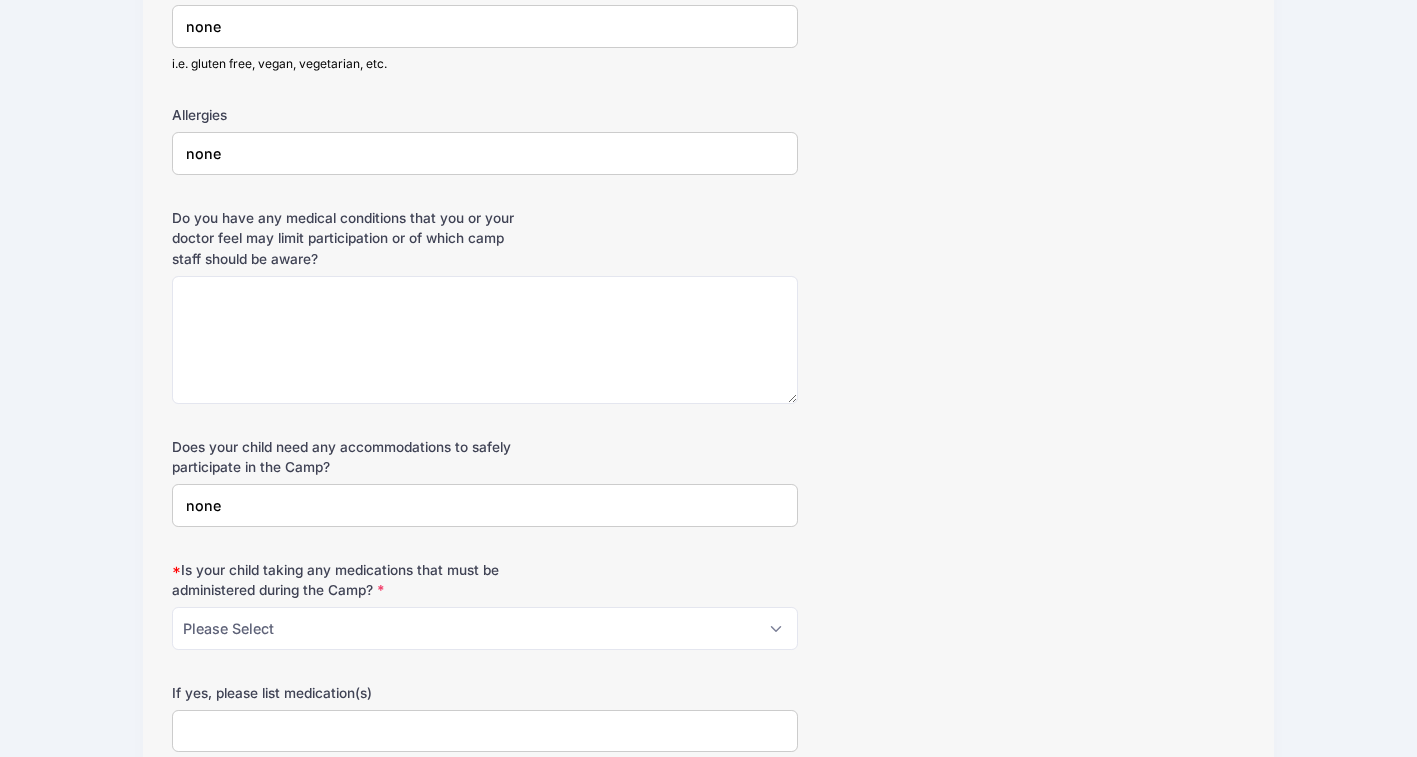 type on "none" 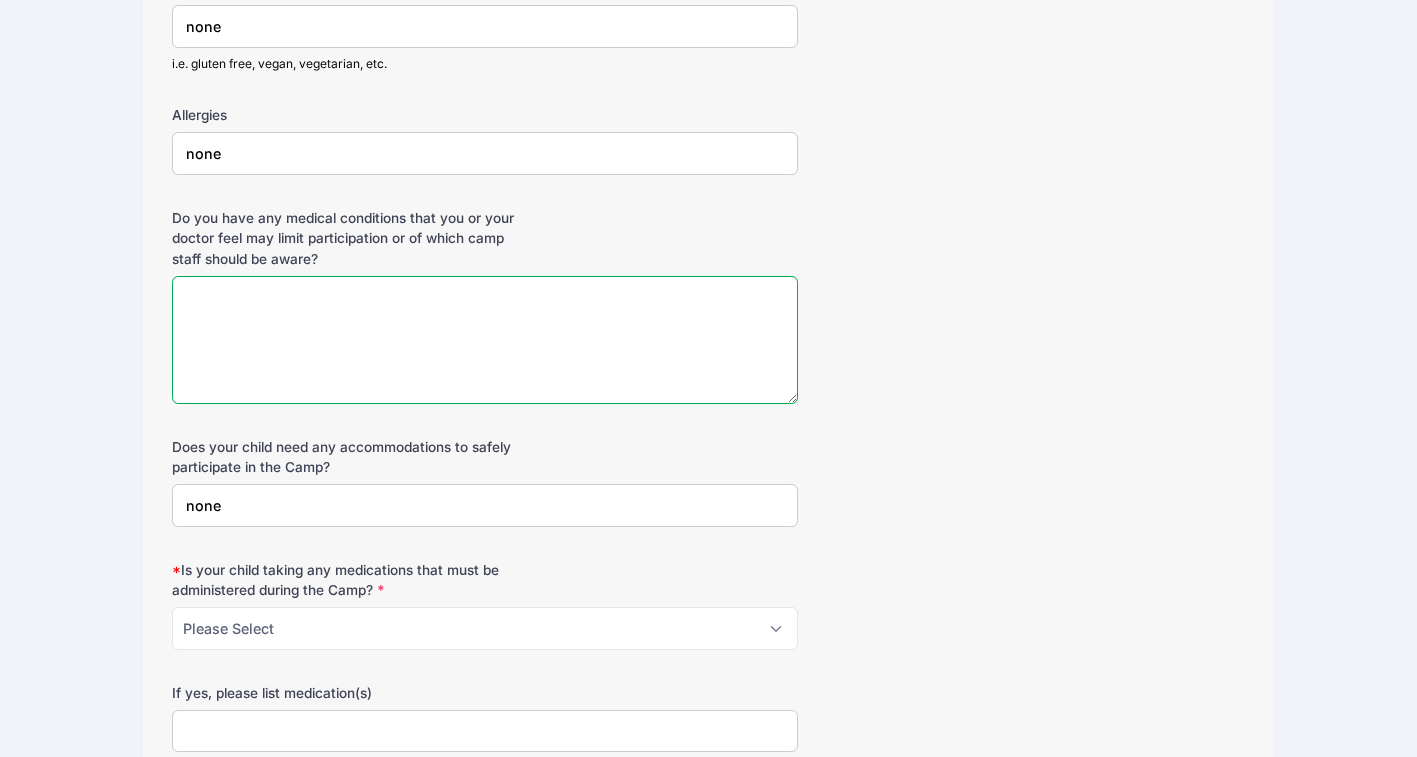 click on "Do you have any medical conditions that you or your doctor feel may limit participation or of which camp staff should be aware?" at bounding box center (485, 340) 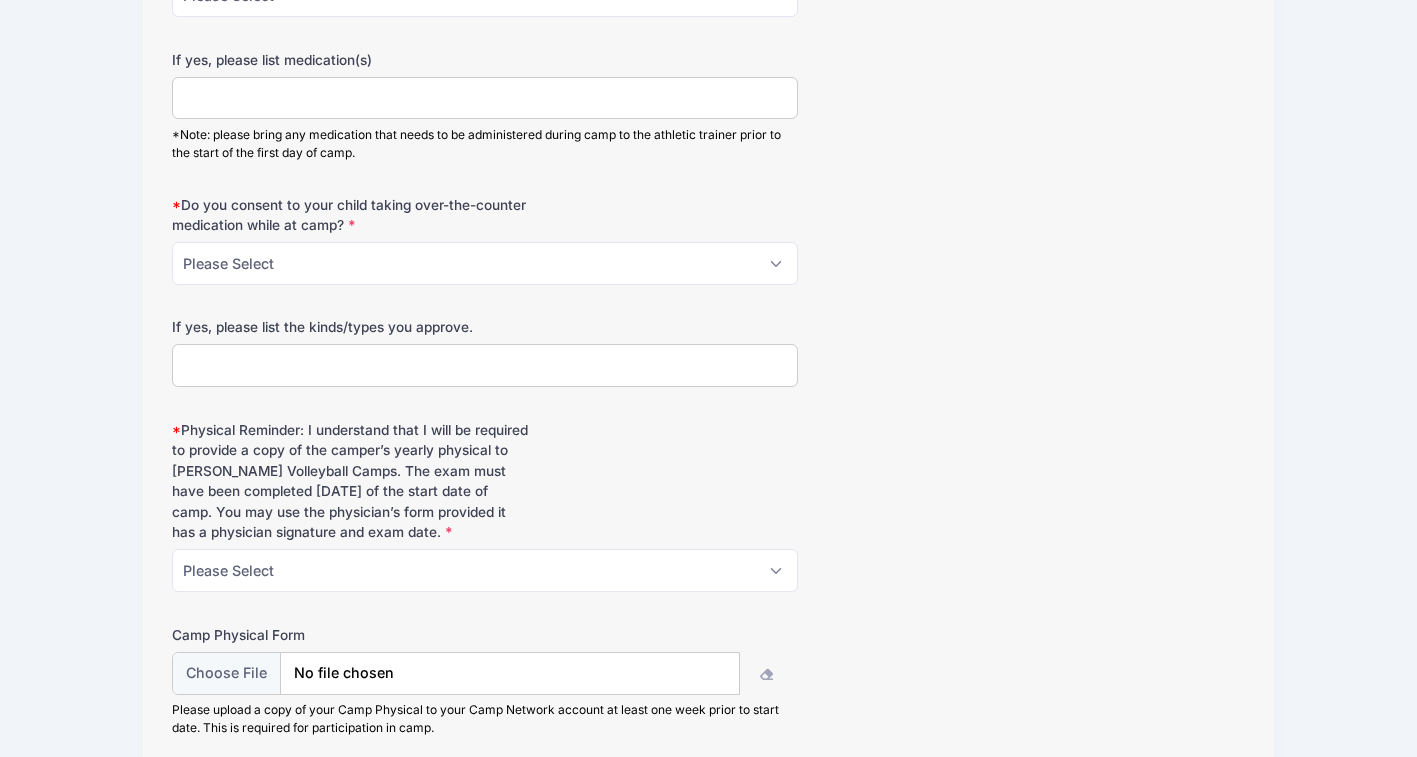 scroll, scrollTop: 5987, scrollLeft: 0, axis: vertical 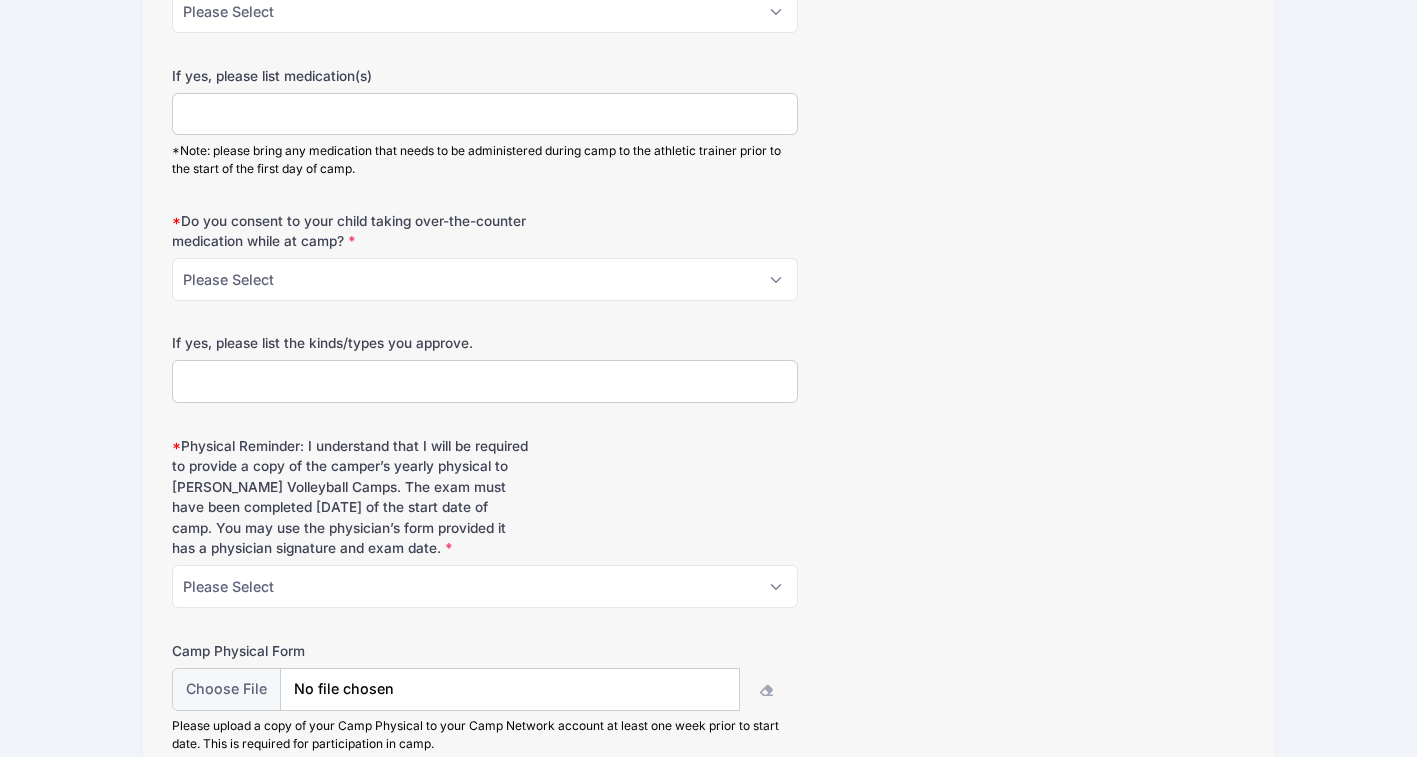 type on "none" 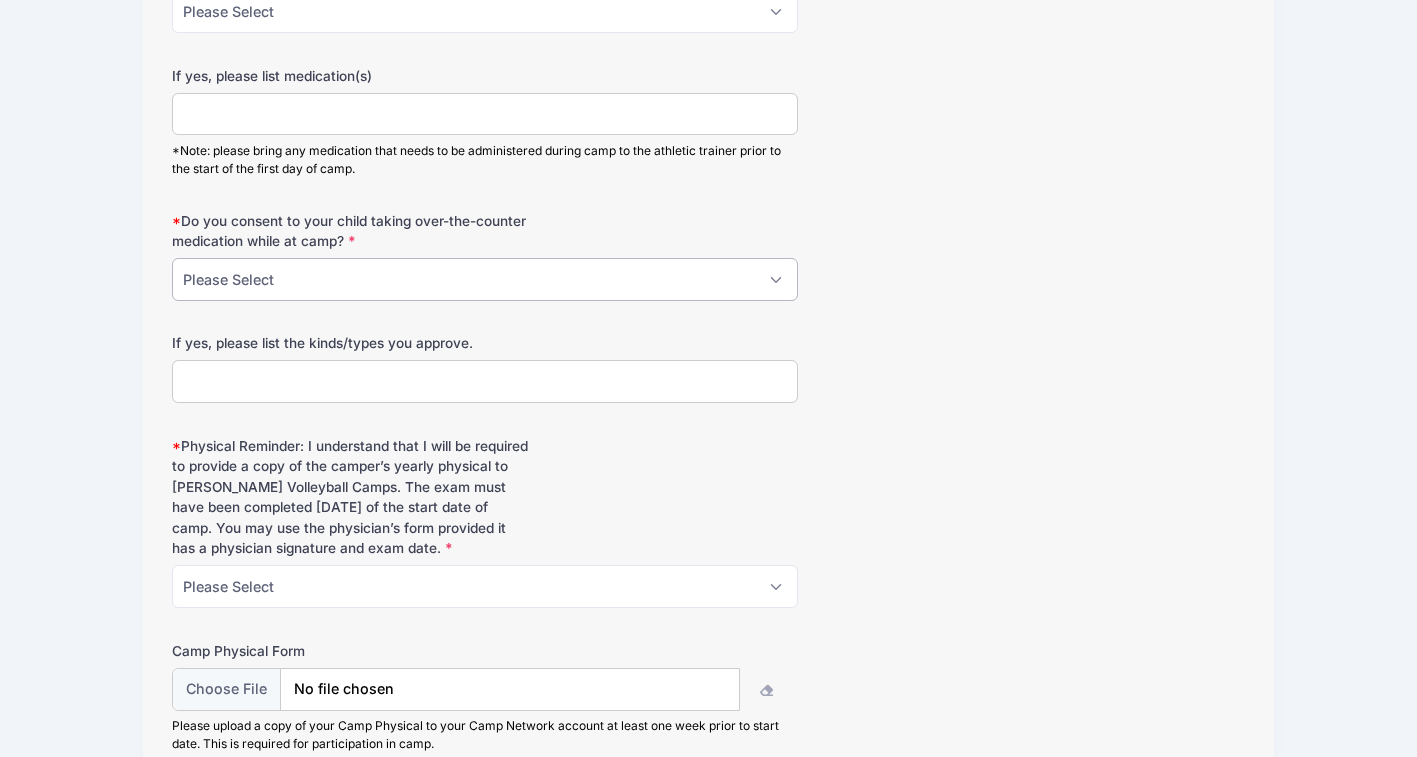 click on "Please Select Yes
No" at bounding box center (485, 279) 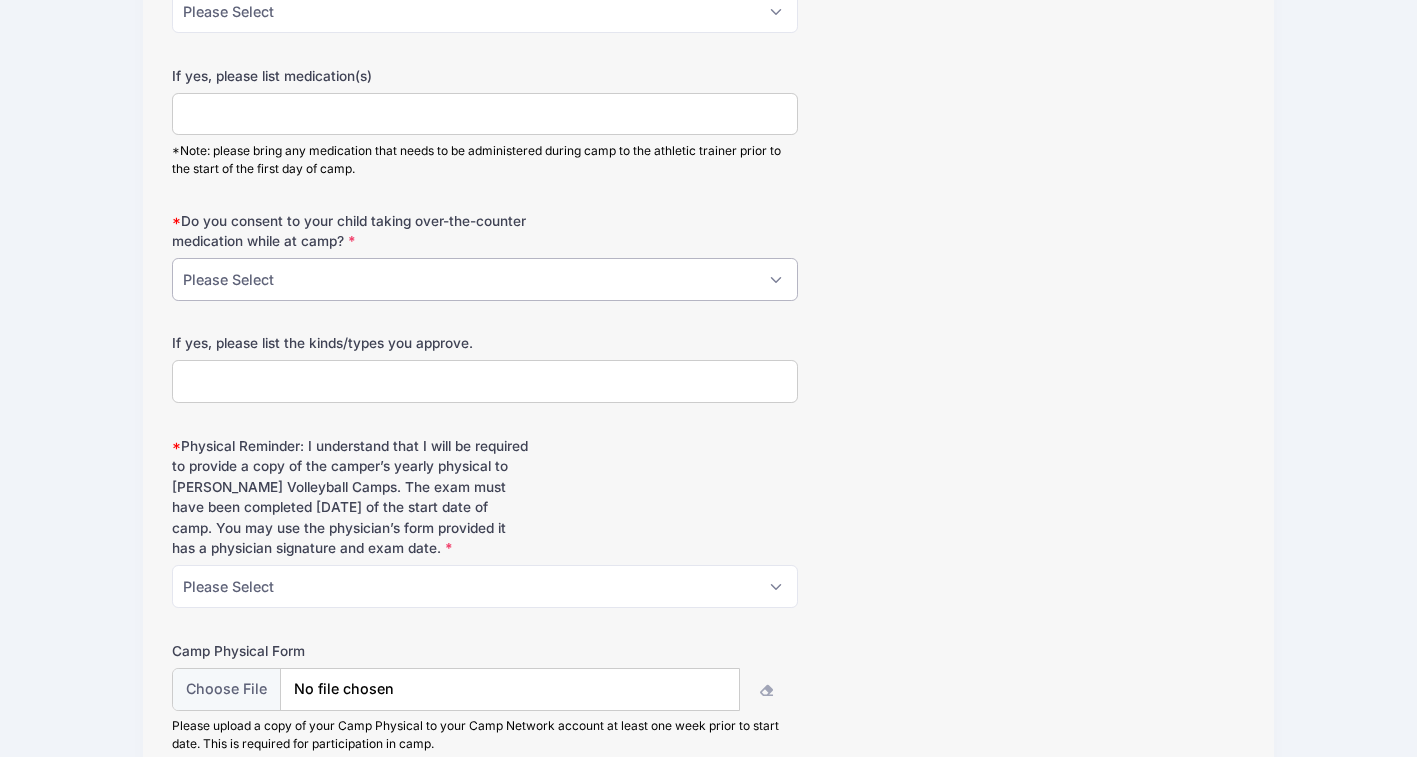 select on "No" 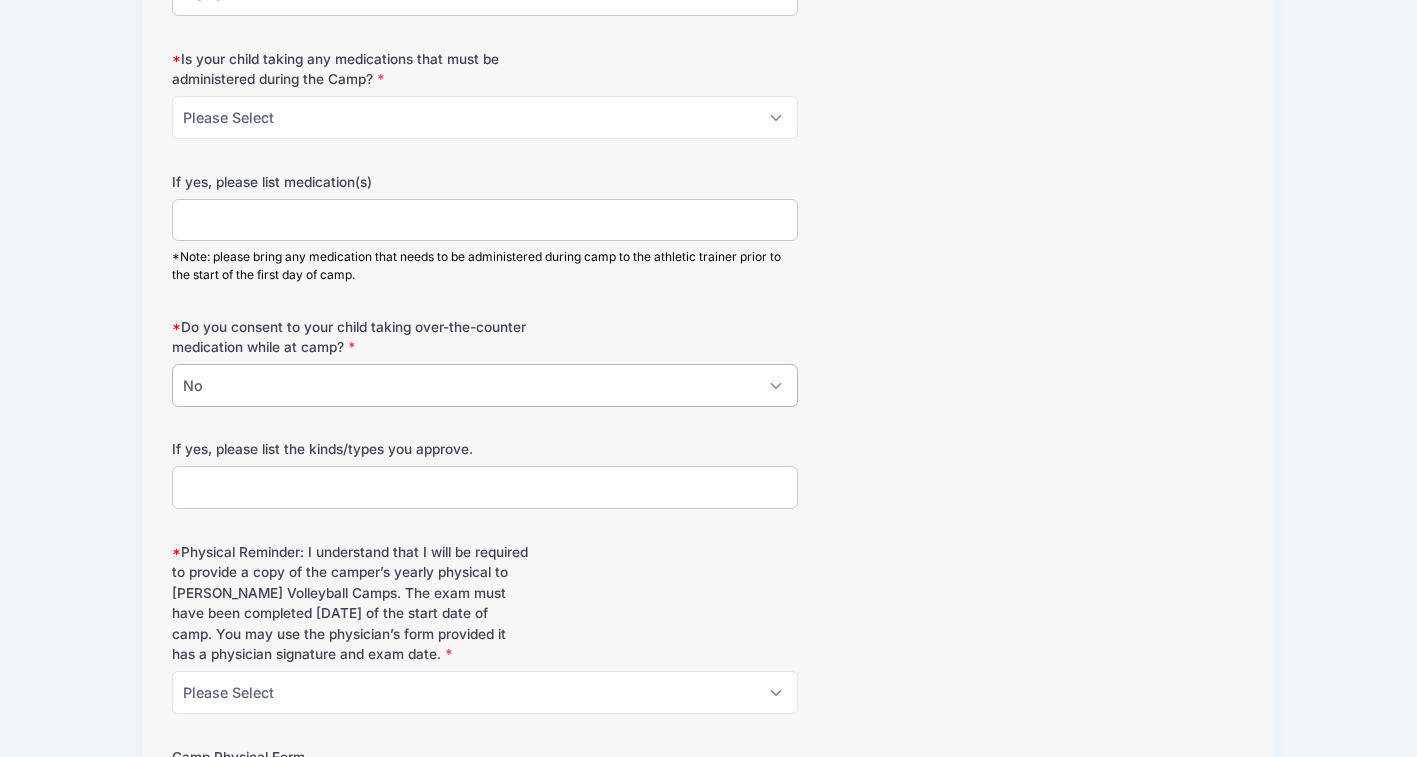 scroll, scrollTop: 5859, scrollLeft: 0, axis: vertical 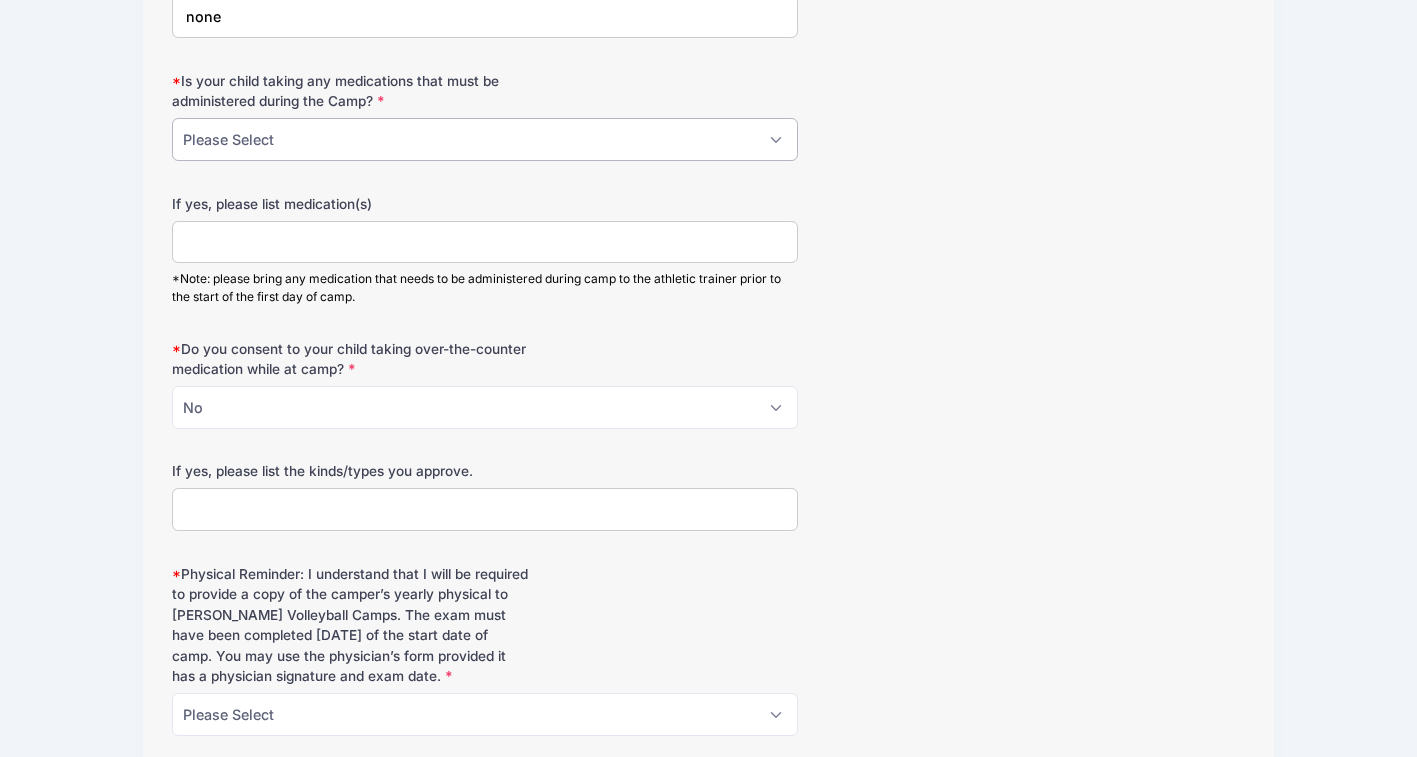 click on "Please Select Yes
No" at bounding box center (485, 139) 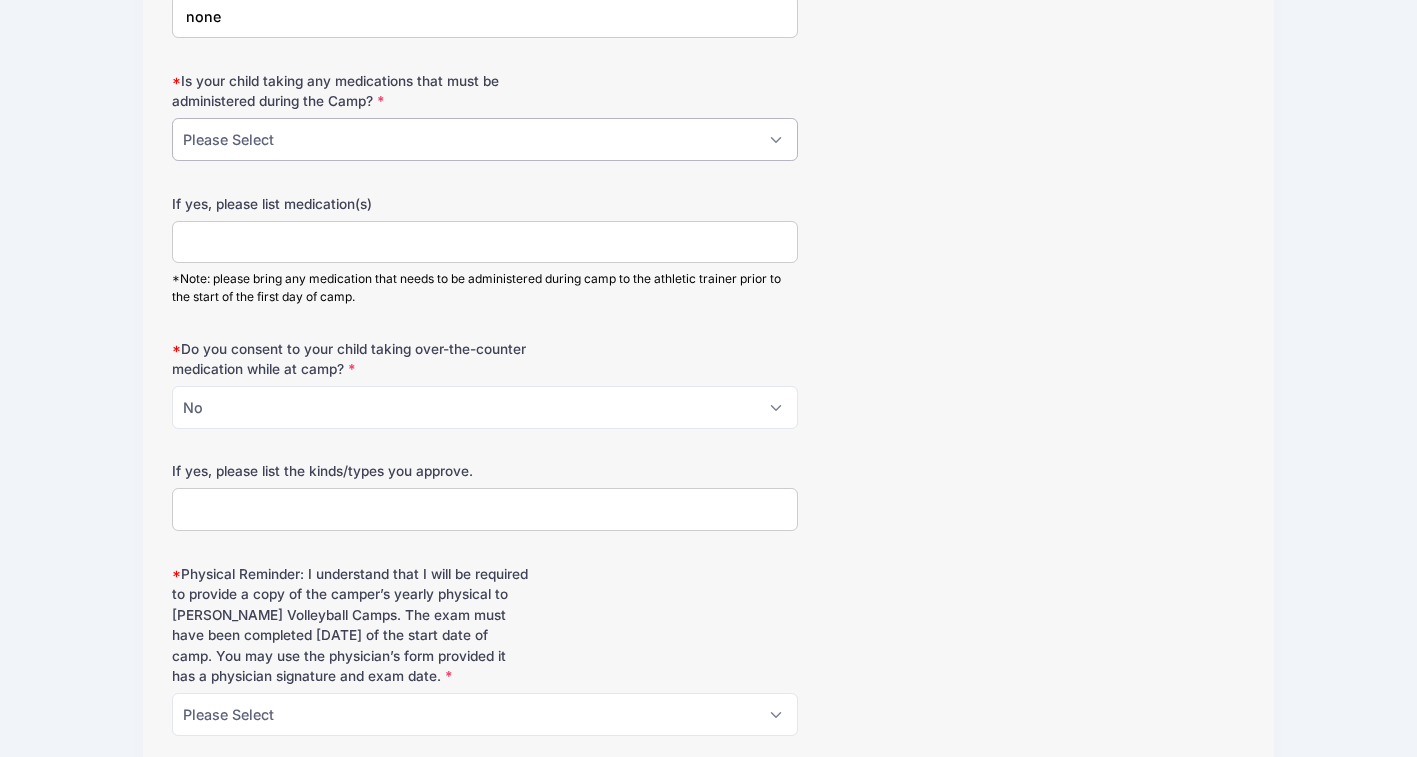 select on "No" 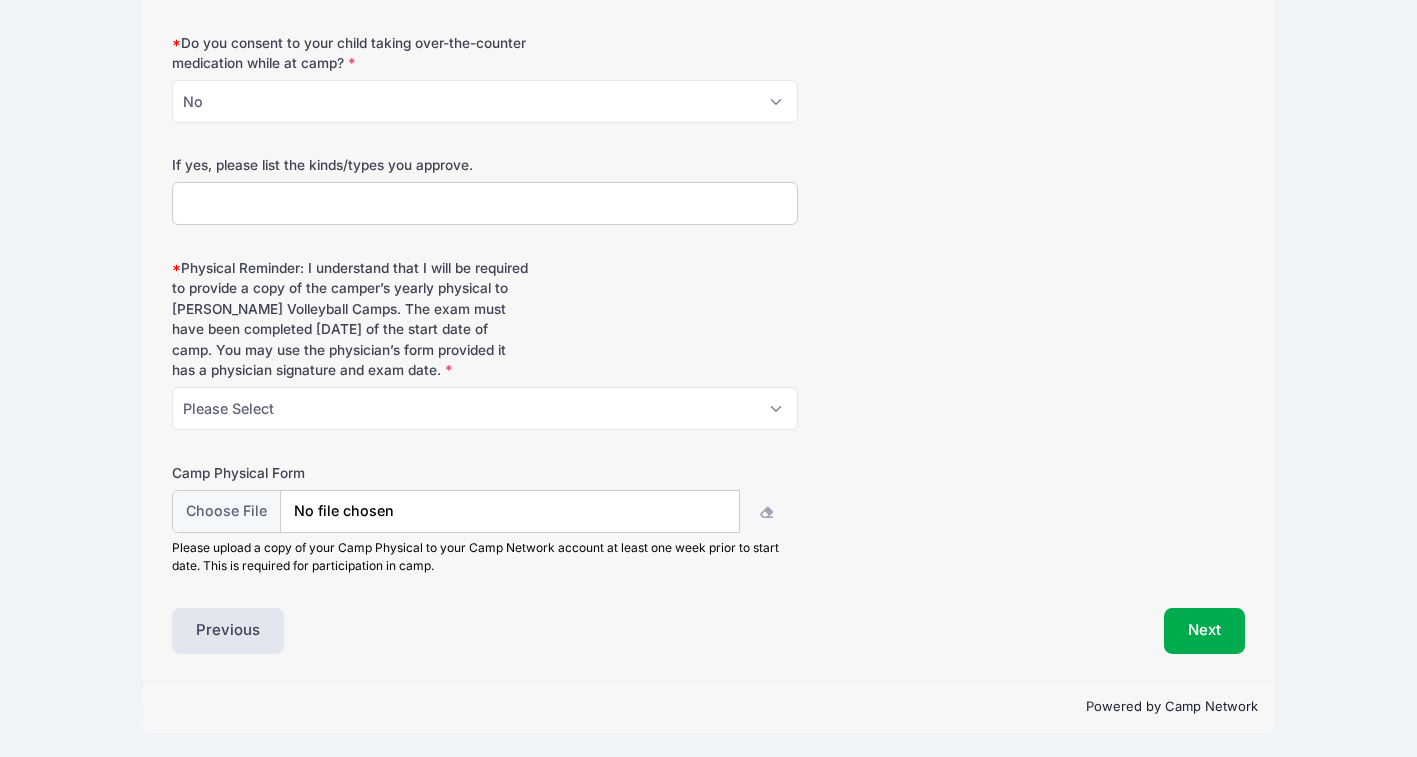 scroll, scrollTop: 6165, scrollLeft: 0, axis: vertical 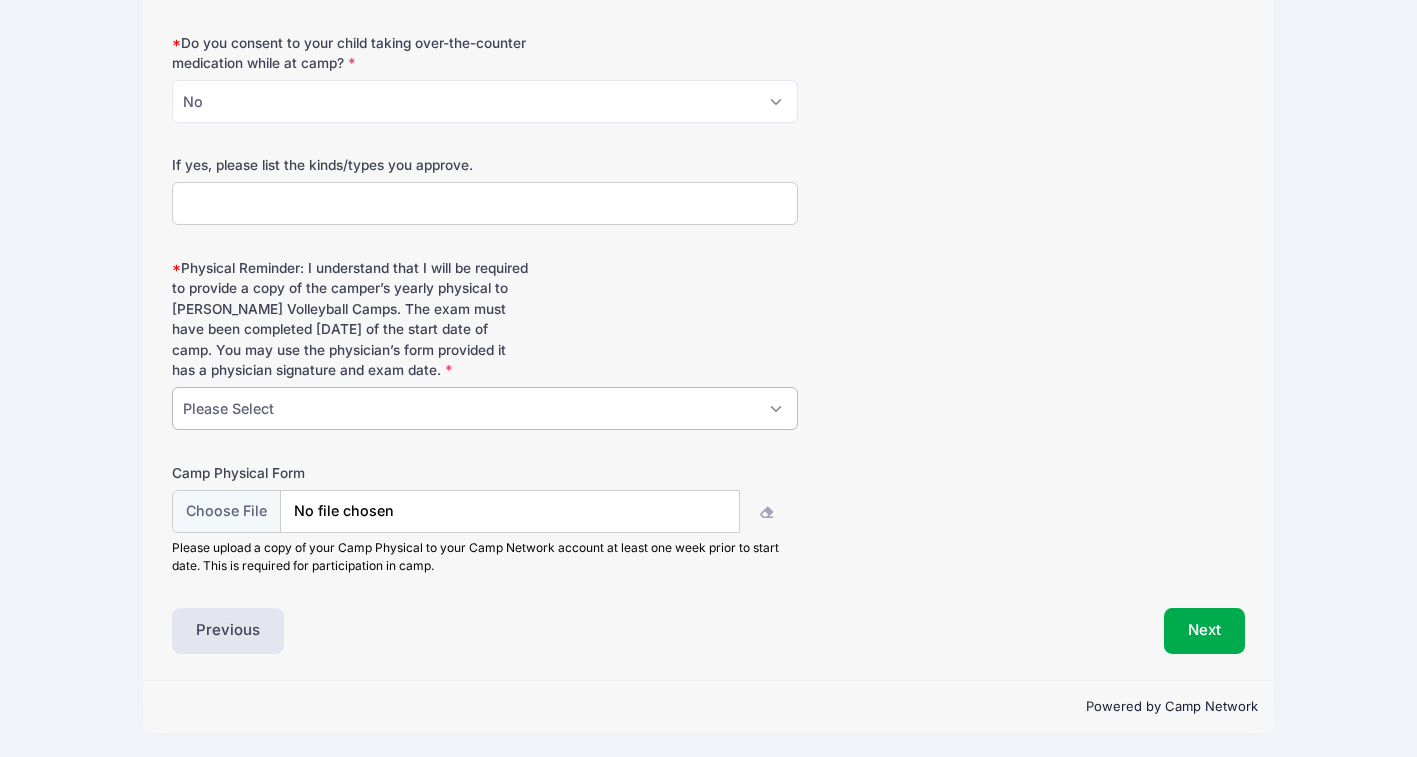 click on "Please Select Yes I understand" at bounding box center [485, 408] 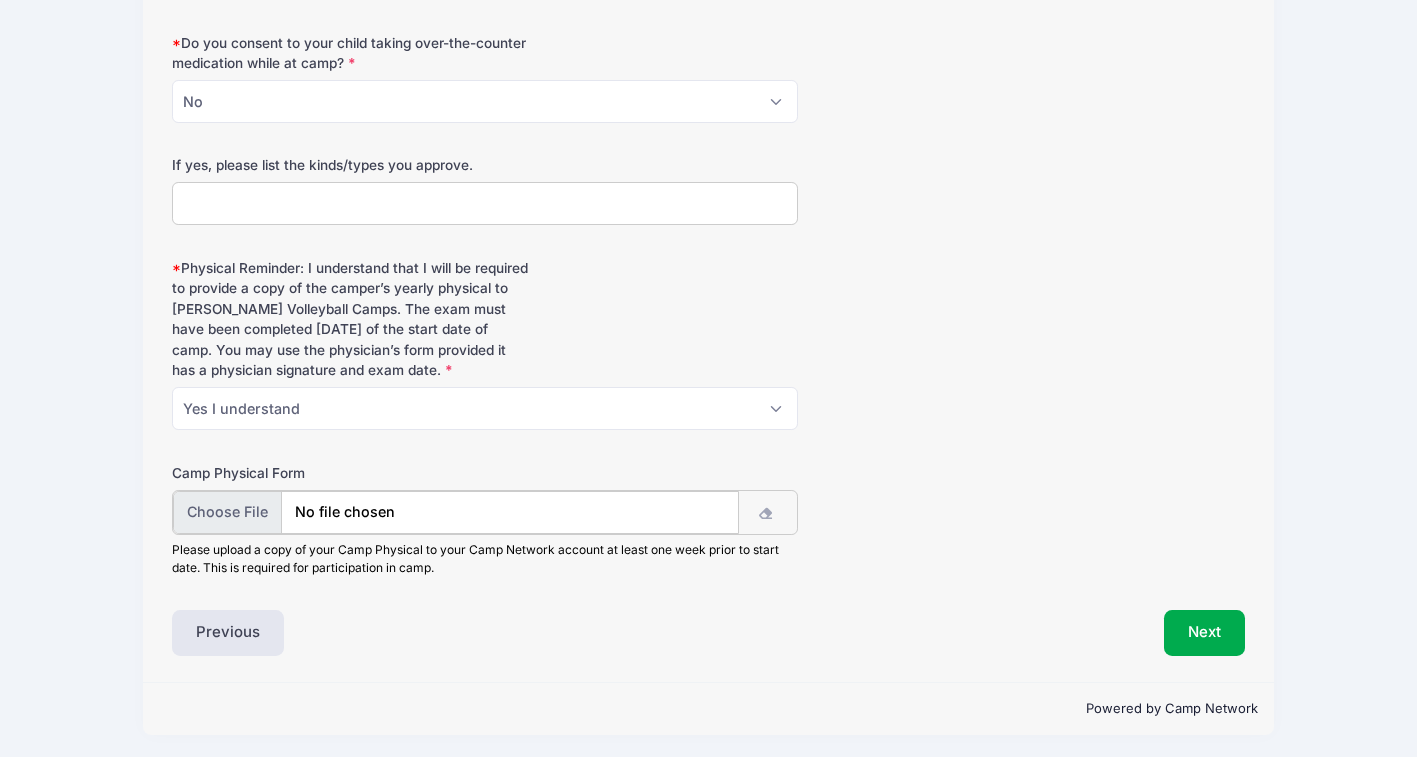 click at bounding box center (456, 512) 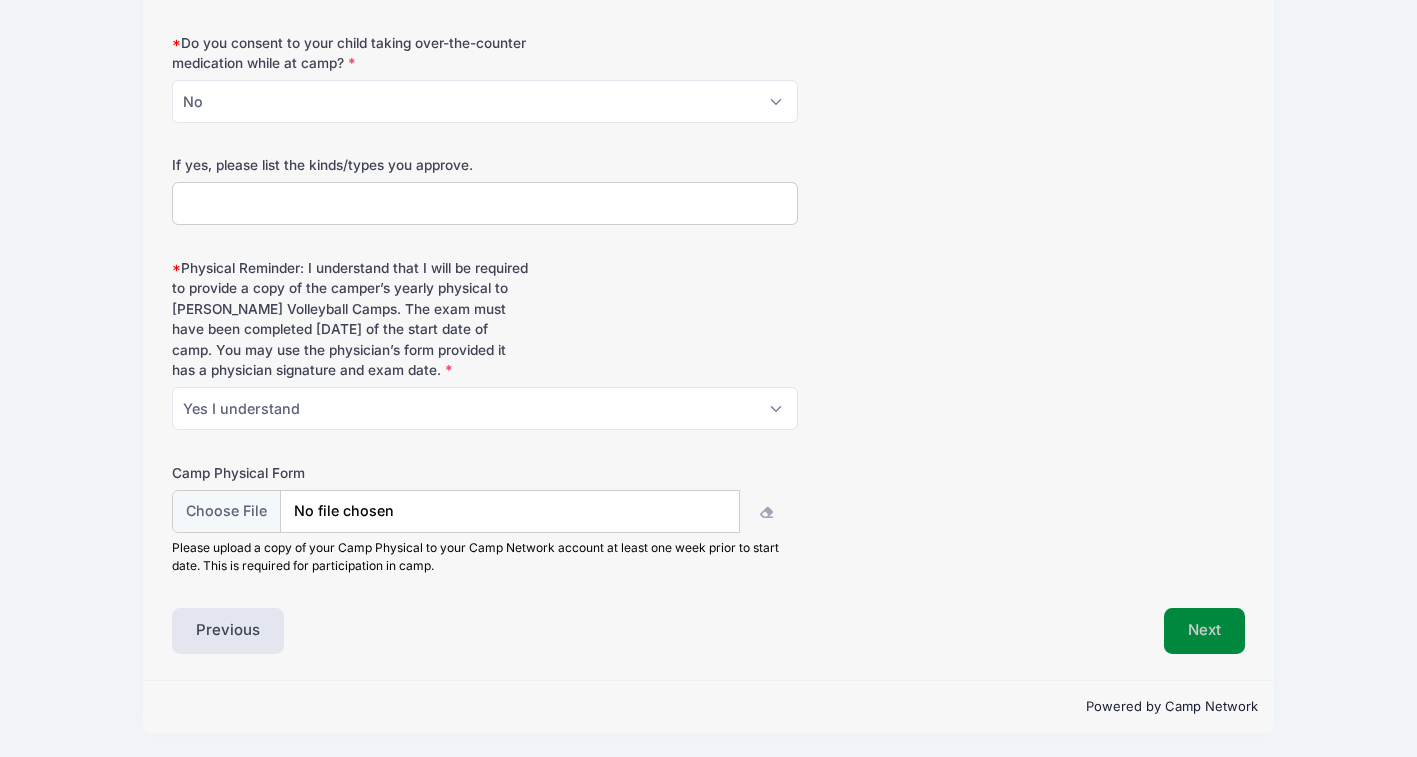 click on "Next" at bounding box center [1204, 631] 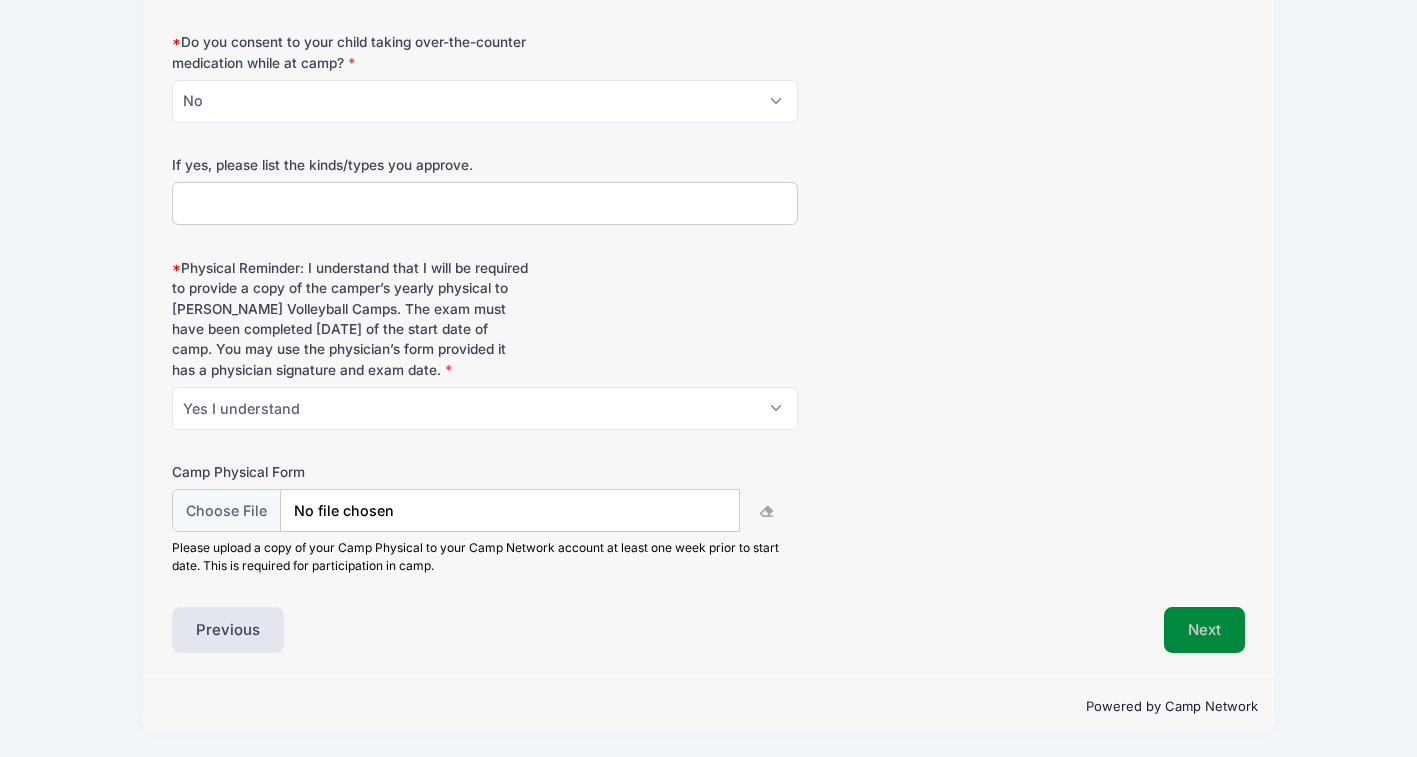 scroll, scrollTop: 5676, scrollLeft: 0, axis: vertical 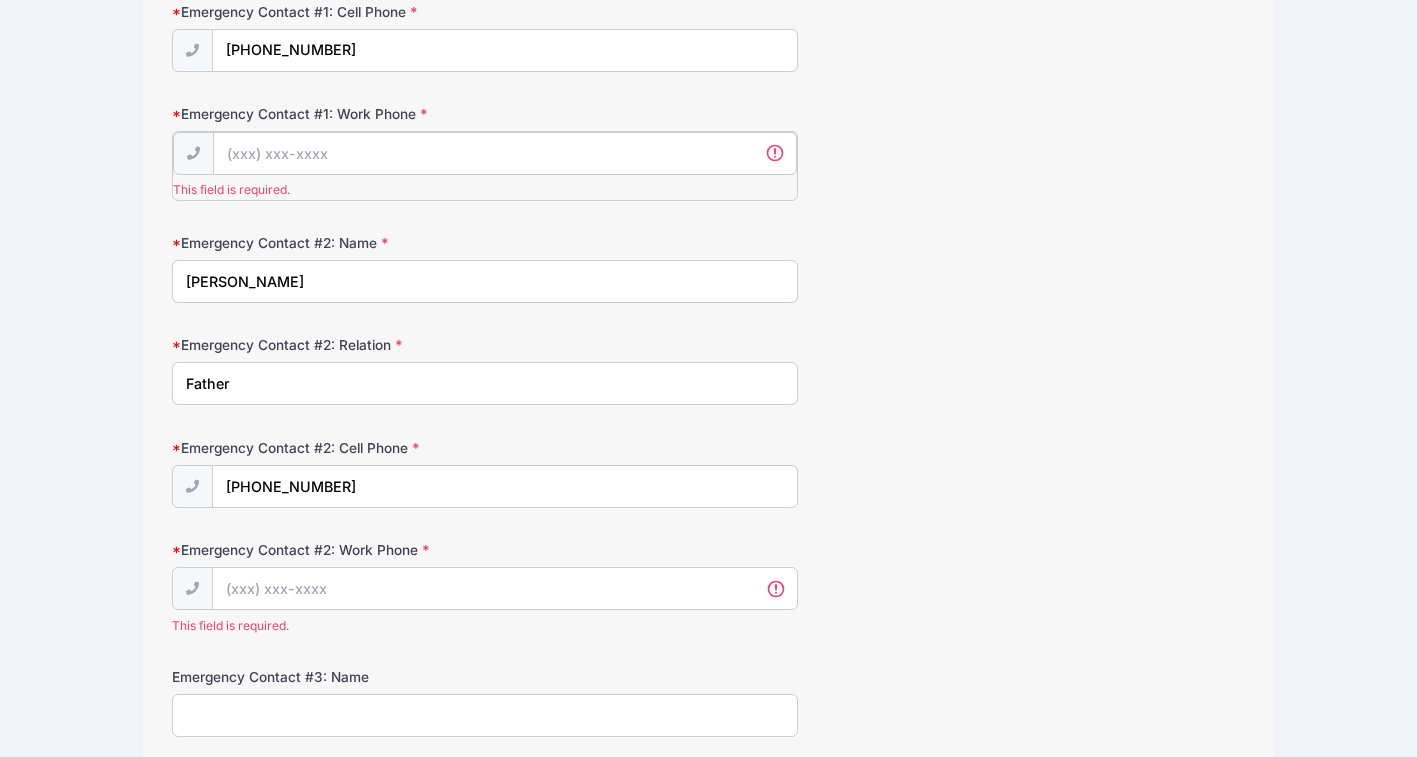 click on "Emergency Contact #1: Work Phone" at bounding box center (505, 153) 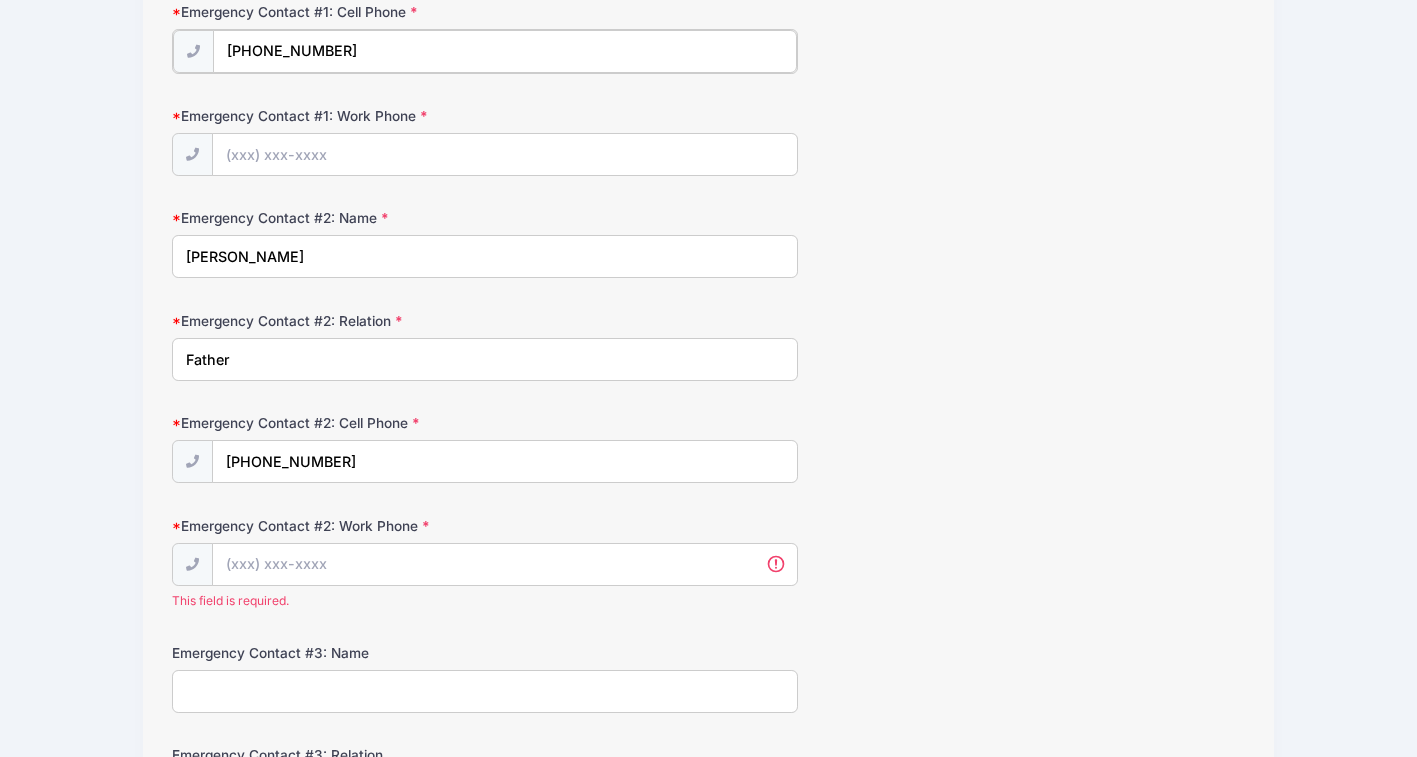 drag, startPoint x: 364, startPoint y: 58, endPoint x: 184, endPoint y: 47, distance: 180.3358 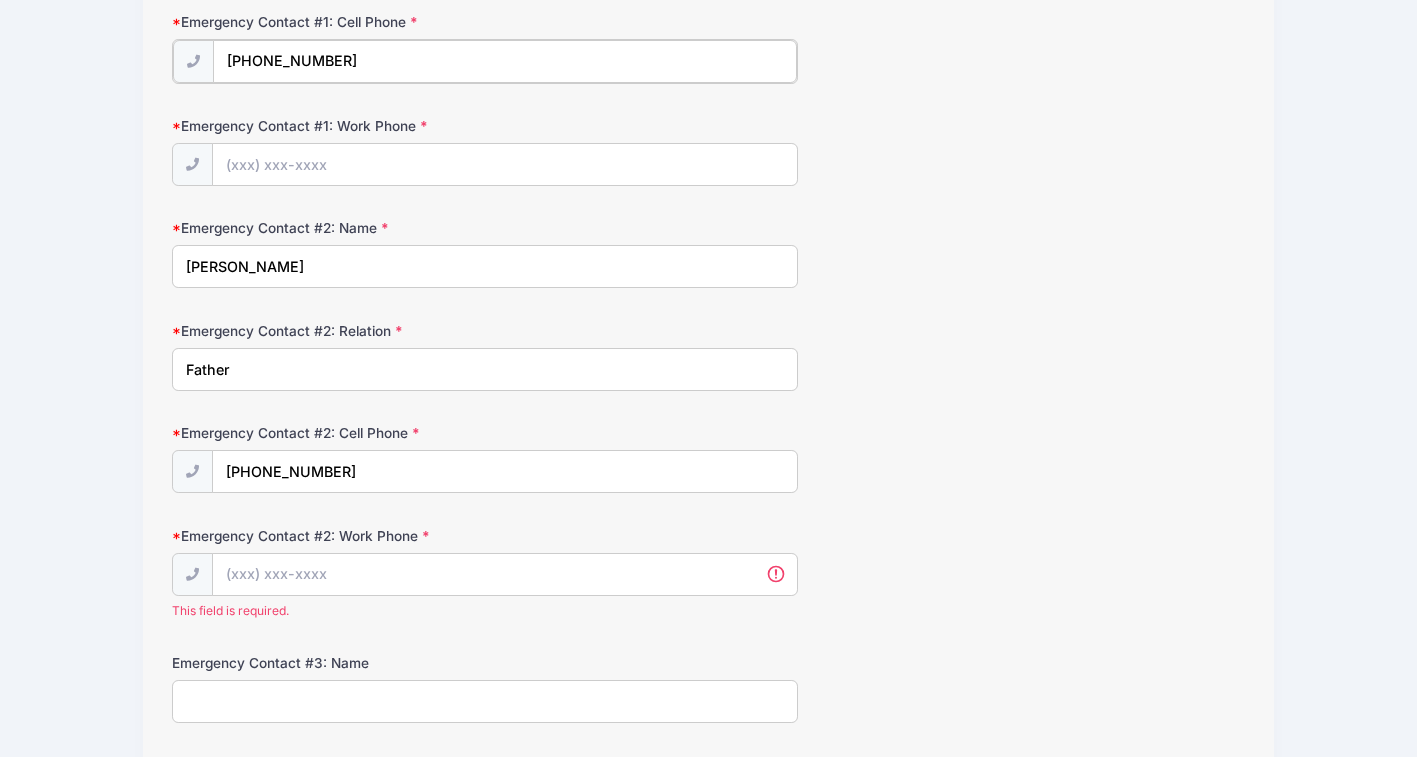 scroll, scrollTop: 1960, scrollLeft: 0, axis: vertical 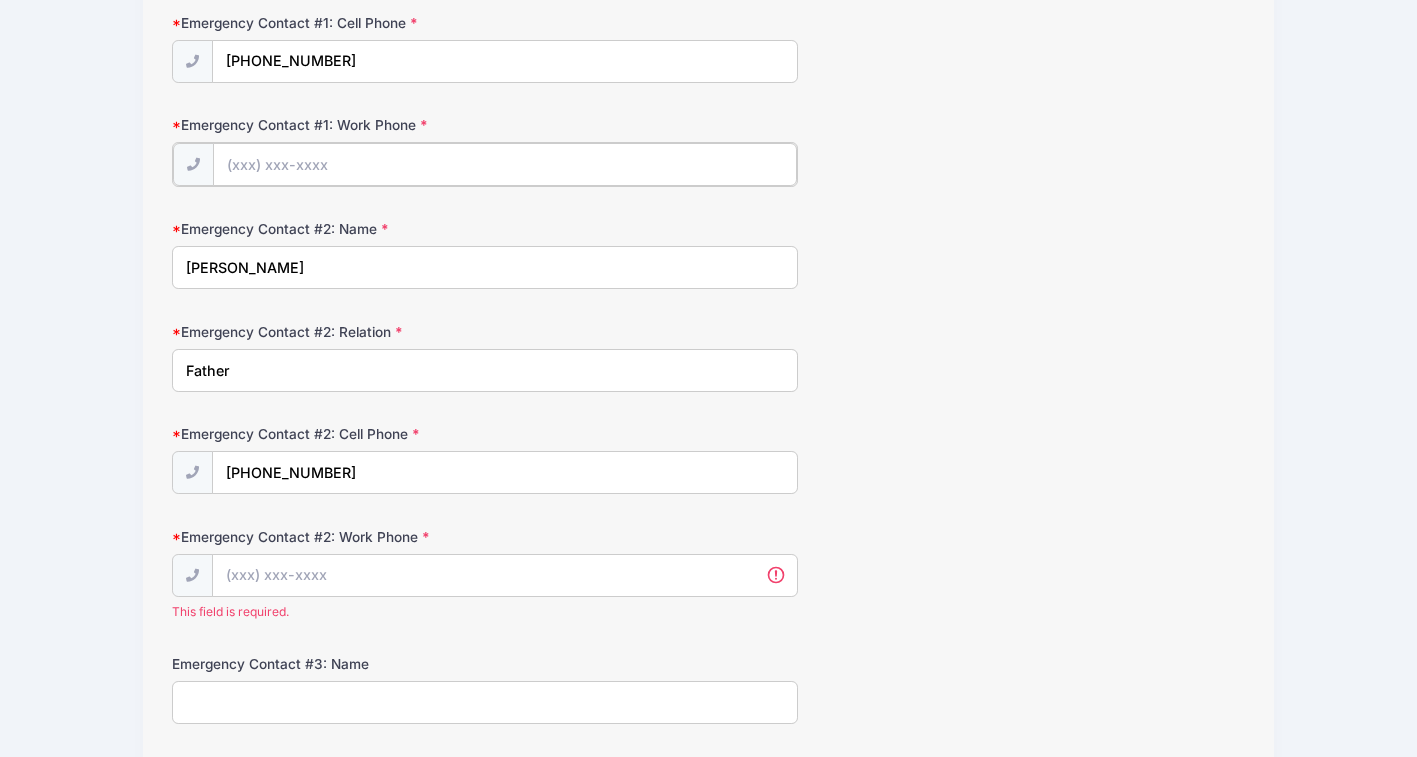 click on "Emergency Contact #1: Work Phone" at bounding box center (505, 164) 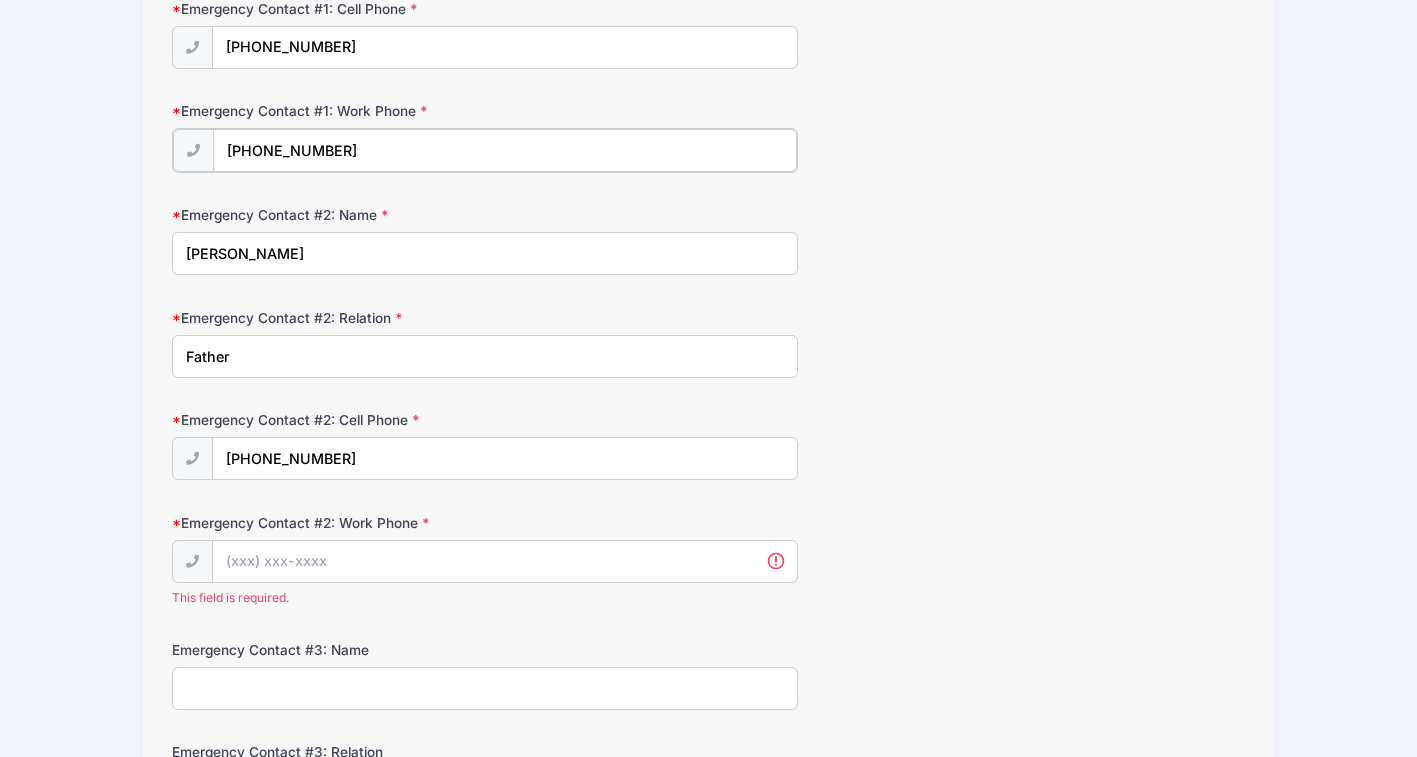 scroll, scrollTop: 1981, scrollLeft: 0, axis: vertical 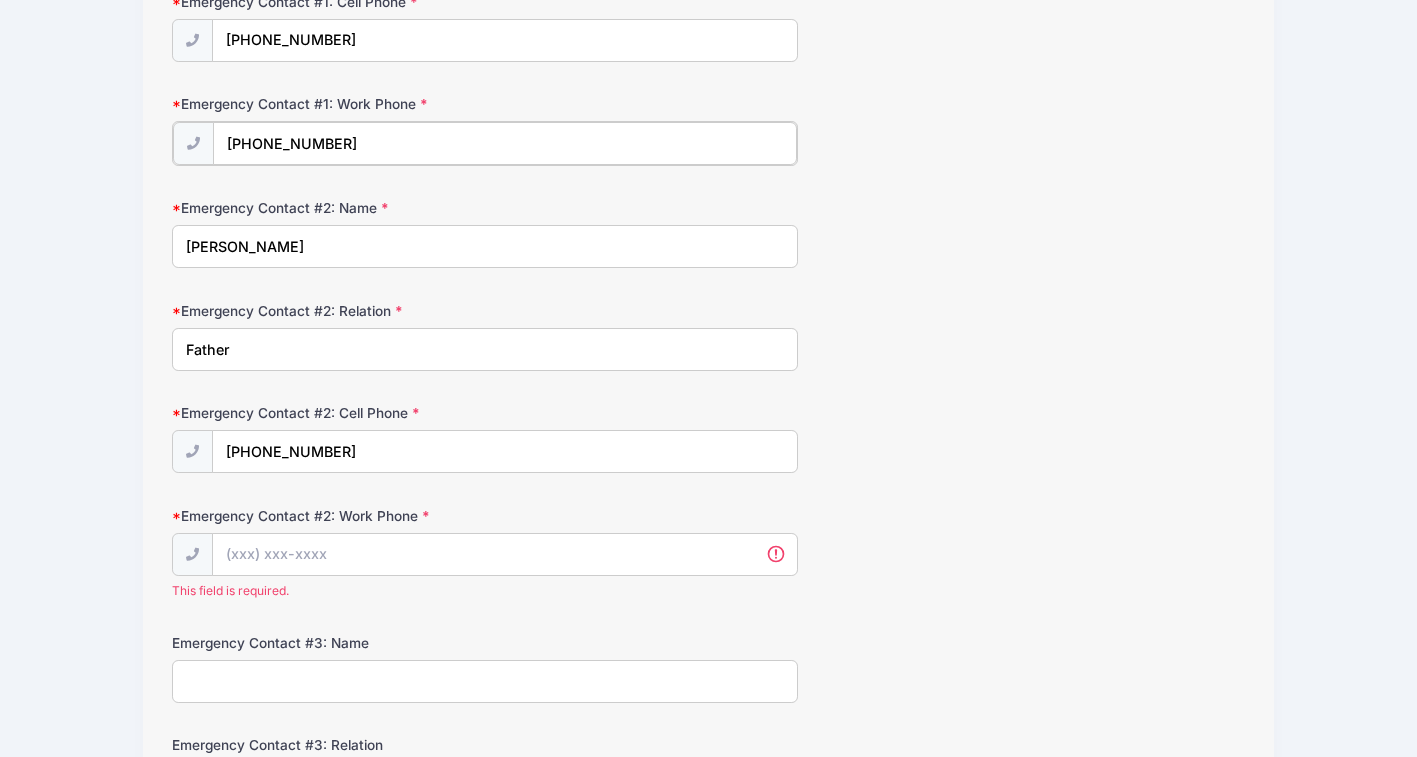 type on "(706) 461-2700" 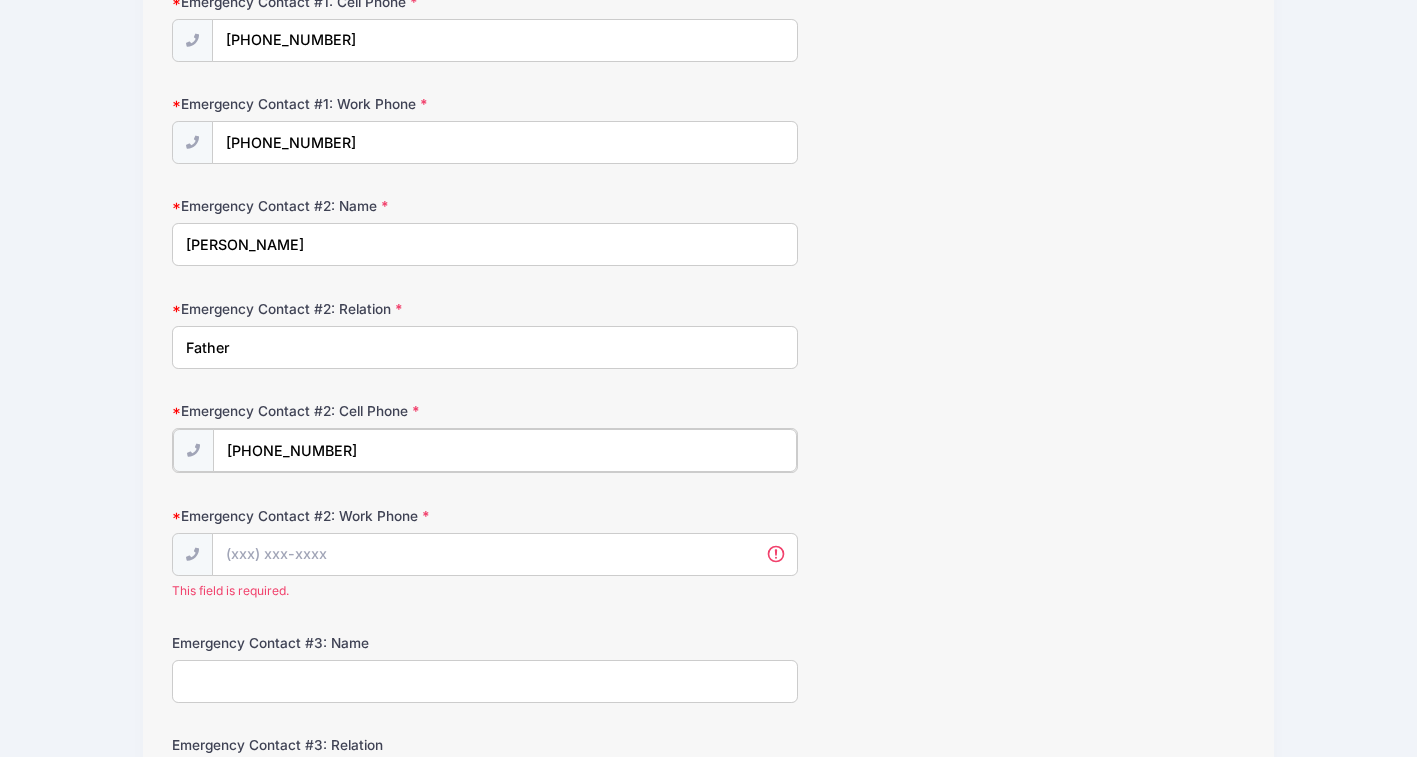 drag, startPoint x: 362, startPoint y: 446, endPoint x: 193, endPoint y: 454, distance: 169.18924 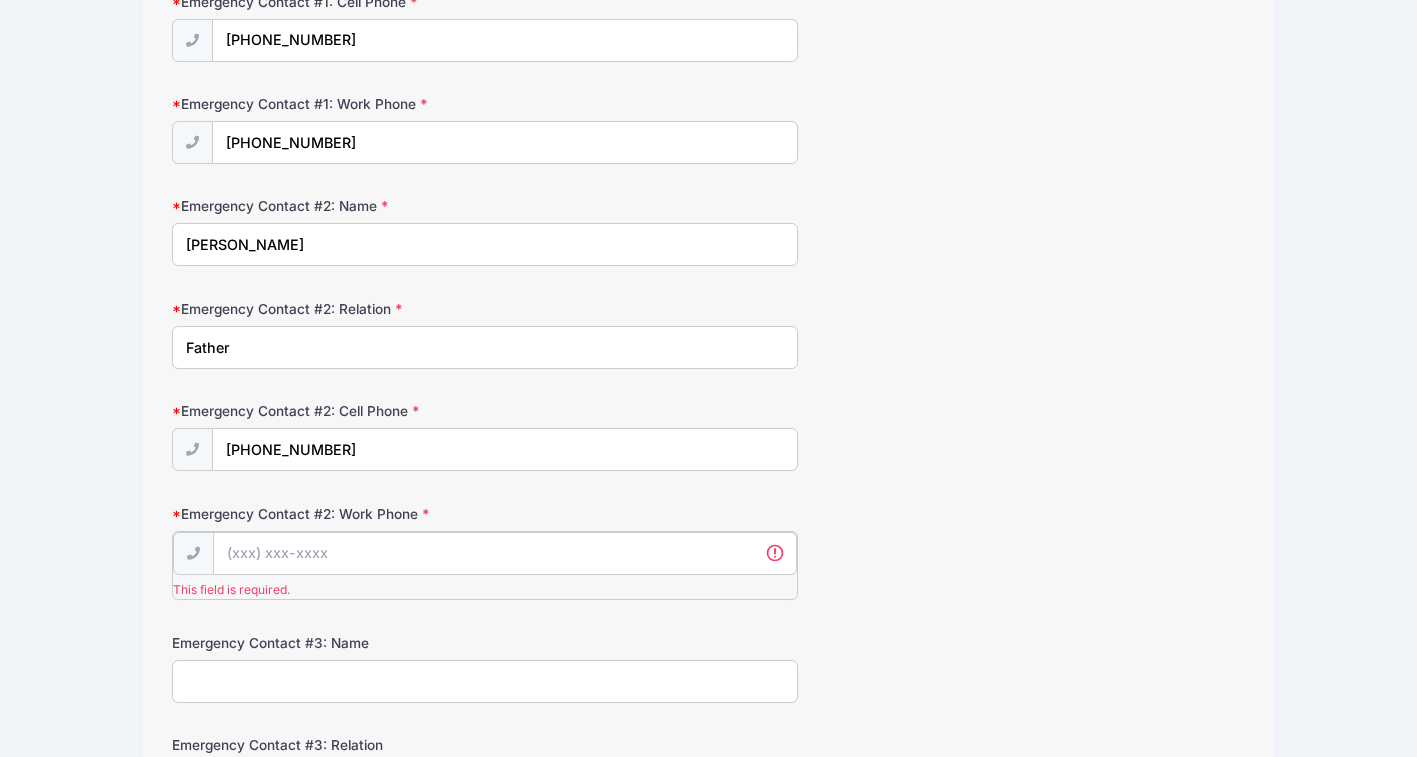 click on "Emergency Contact #2: Work Phone" at bounding box center [505, 553] 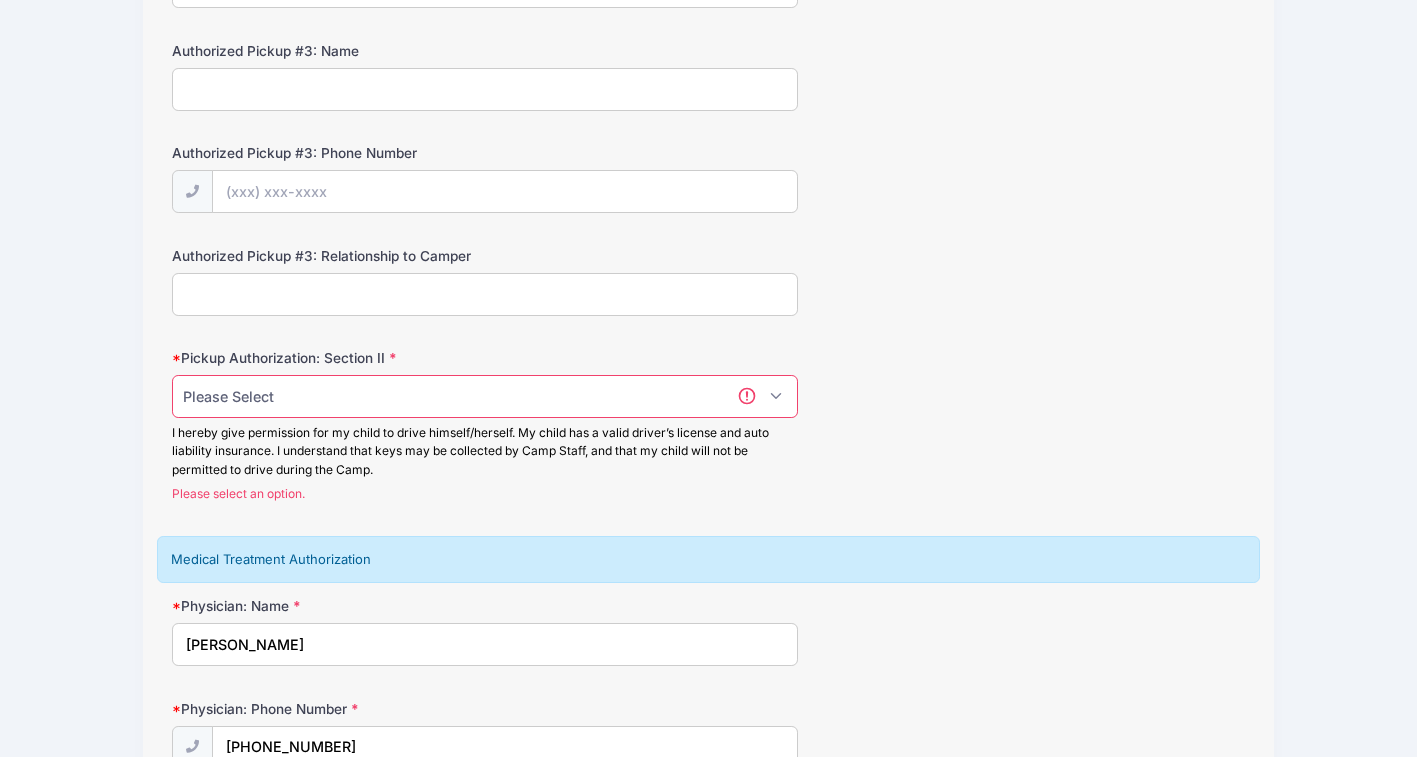 scroll, scrollTop: 4384, scrollLeft: 0, axis: vertical 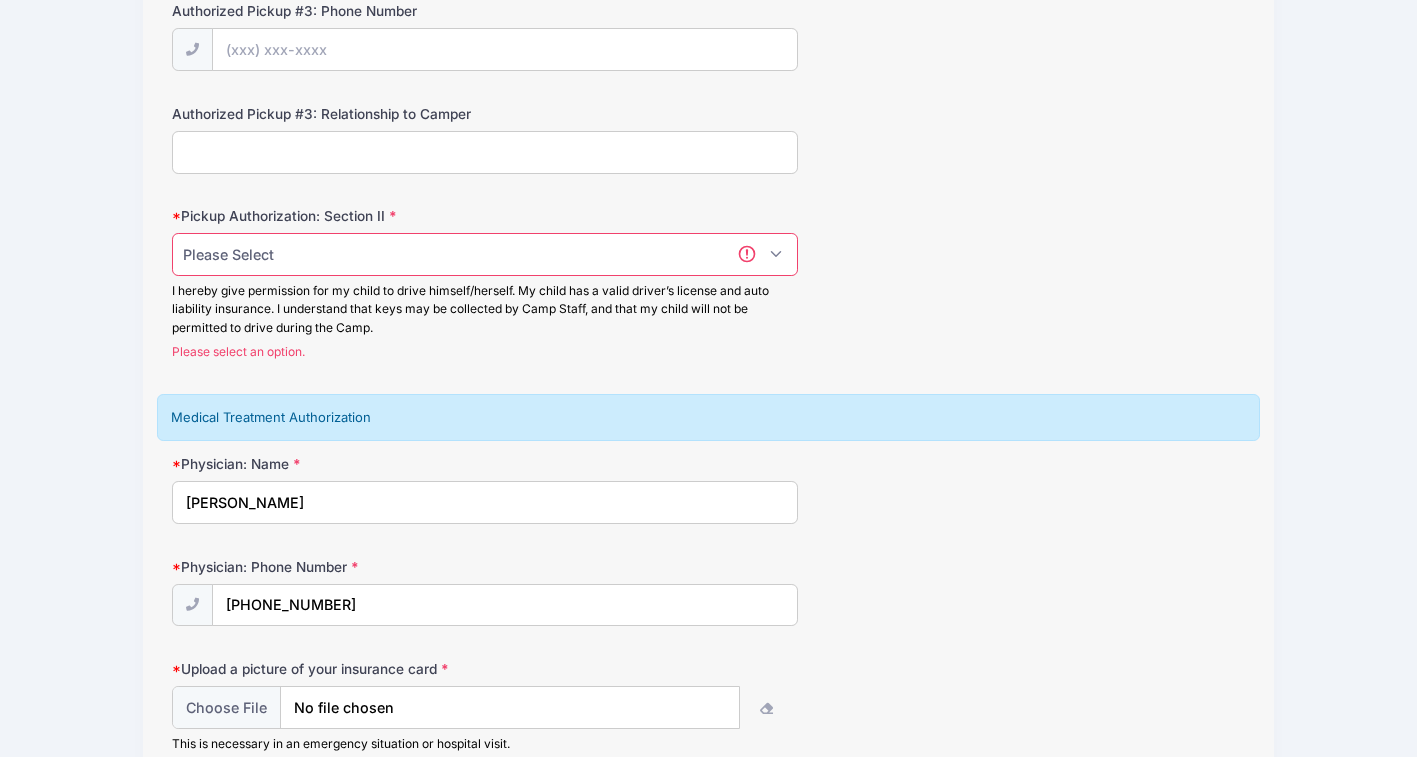 type on "(706) 206-6321" 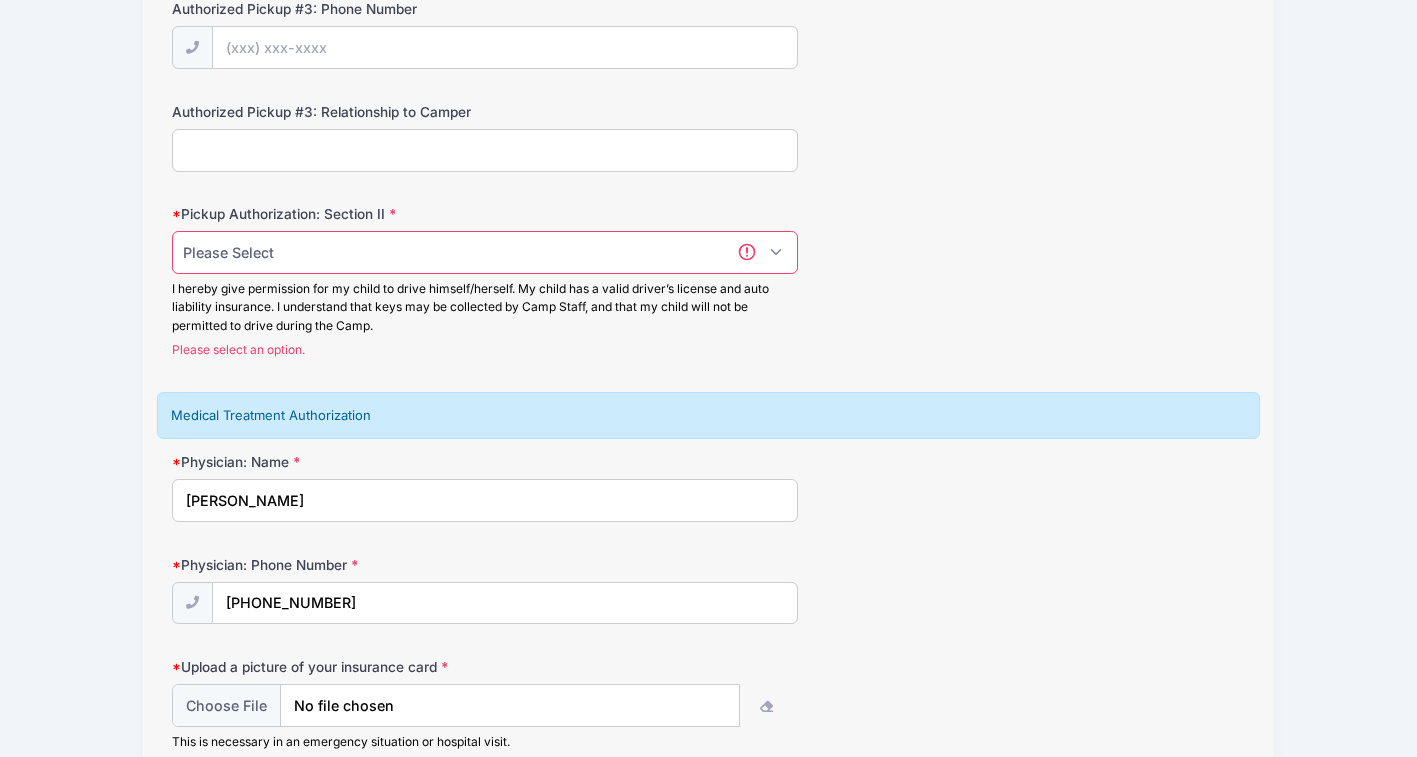 click on "Please Select Yes, I understand and choose this option
No, please see Section I." at bounding box center (485, 252) 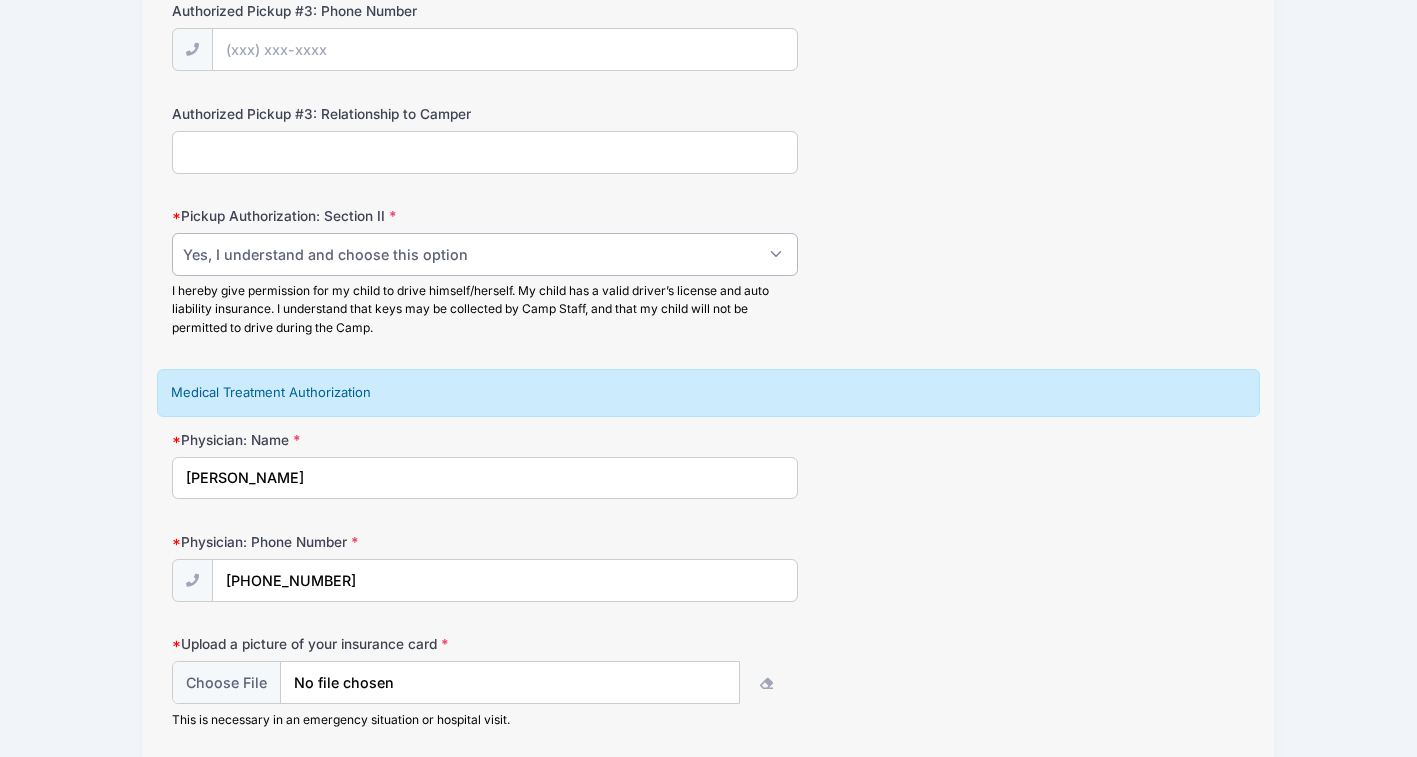 click on "Please Select Yes, I understand and choose this option
No, please see Section I." at bounding box center [485, 254] 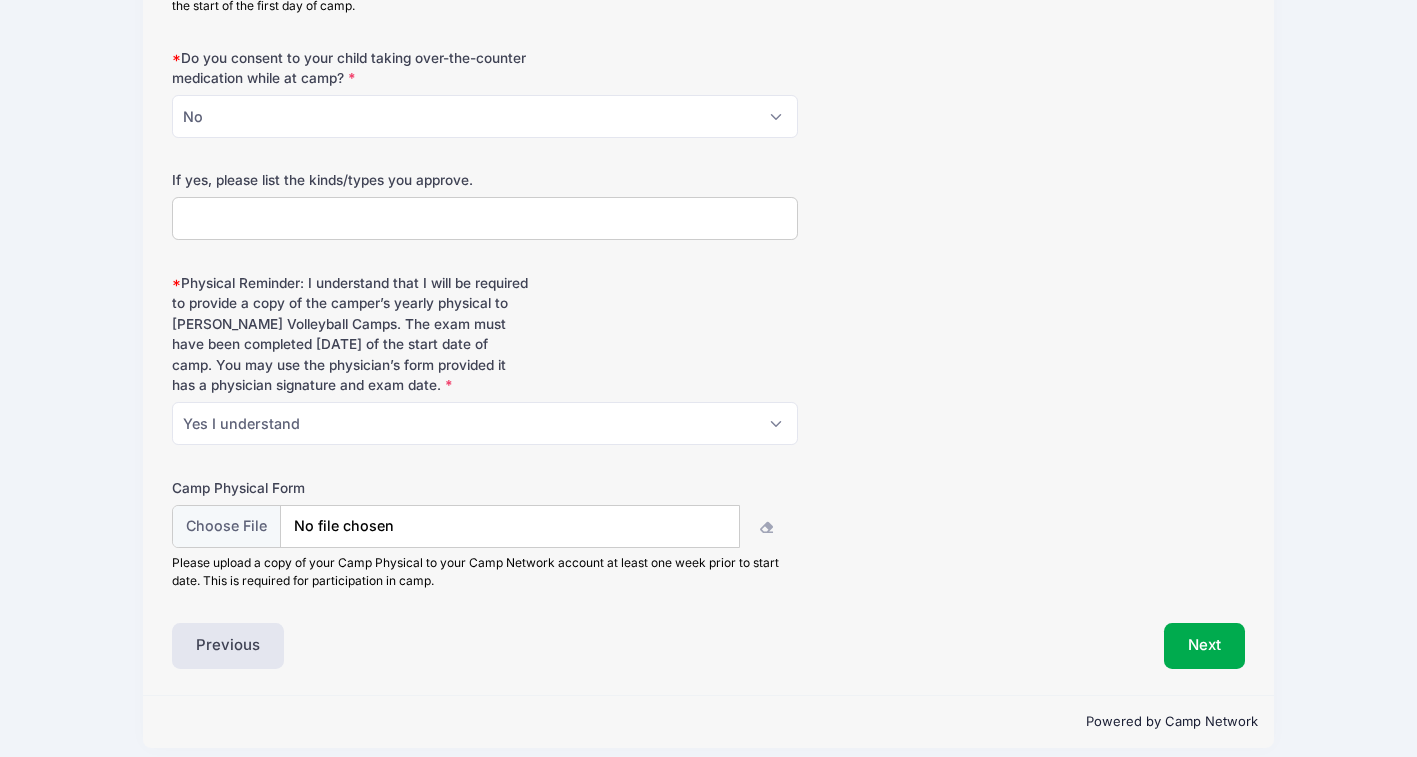 scroll, scrollTop: 6165, scrollLeft: 0, axis: vertical 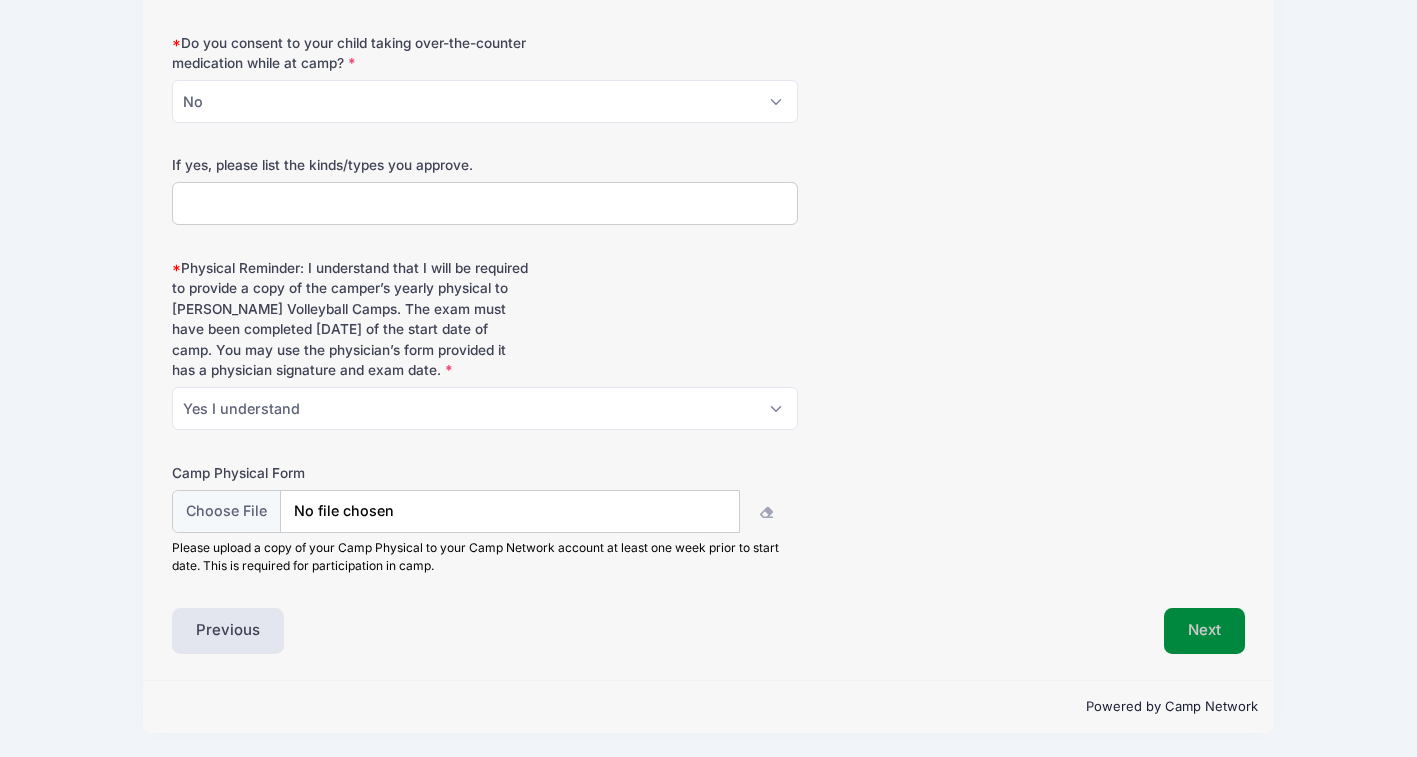 click on "Next" at bounding box center [1204, 631] 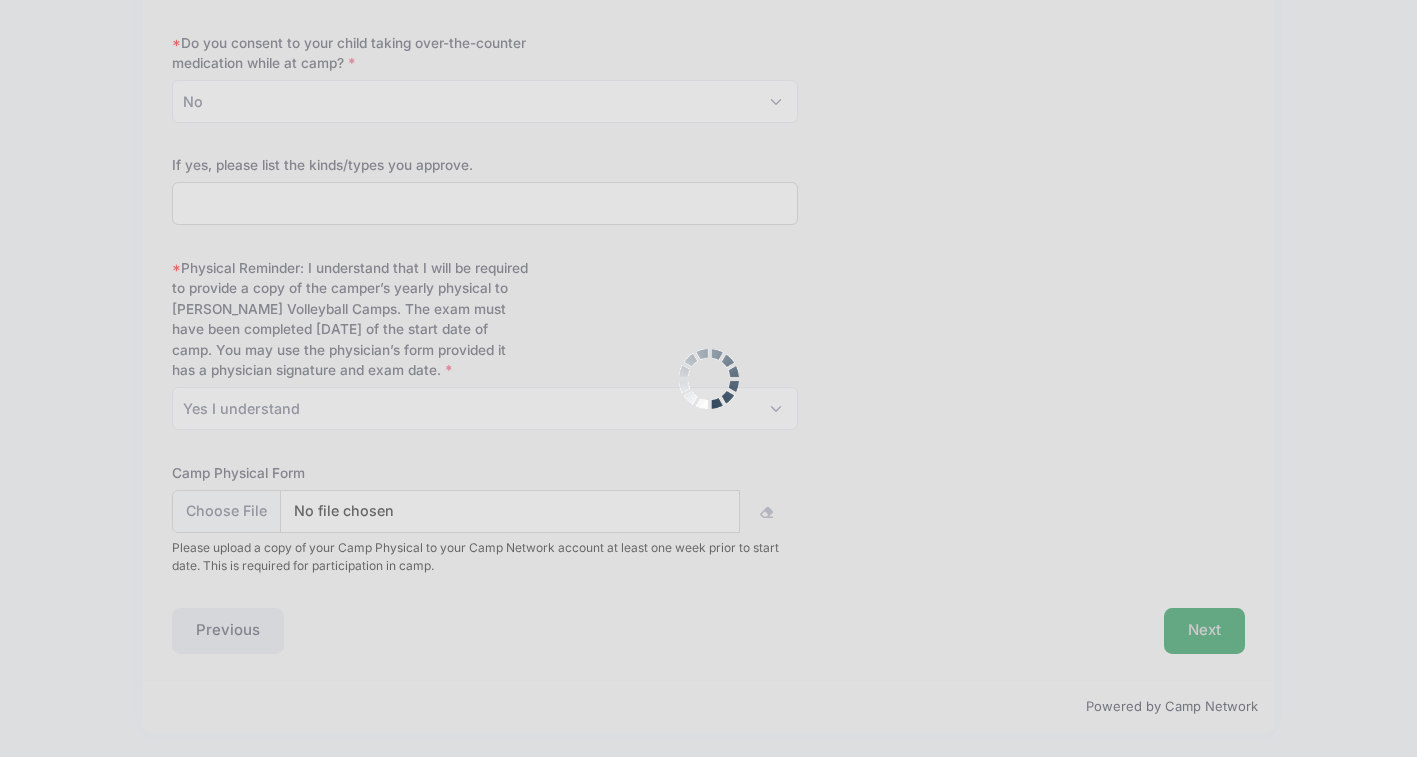 scroll, scrollTop: 6190, scrollLeft: 0, axis: vertical 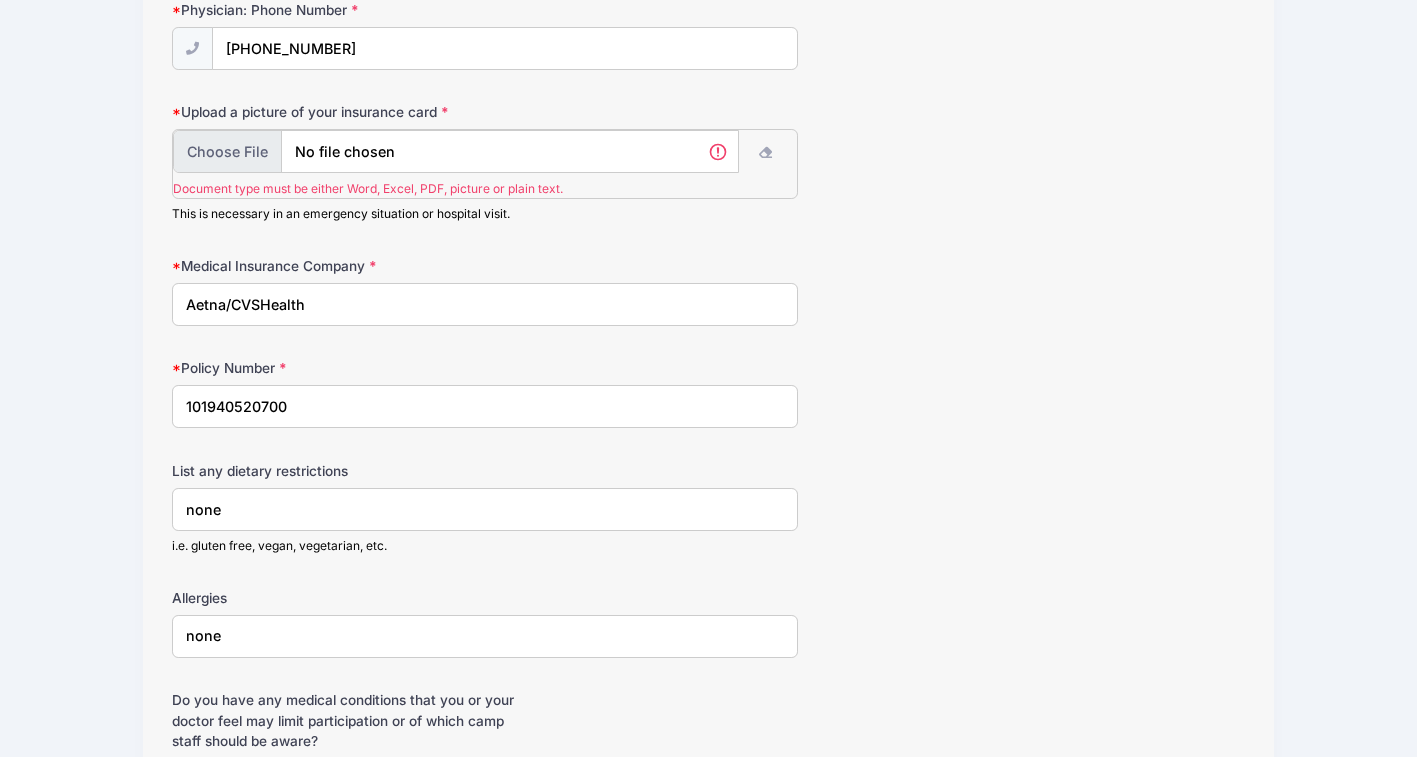 click at bounding box center (456, 151) 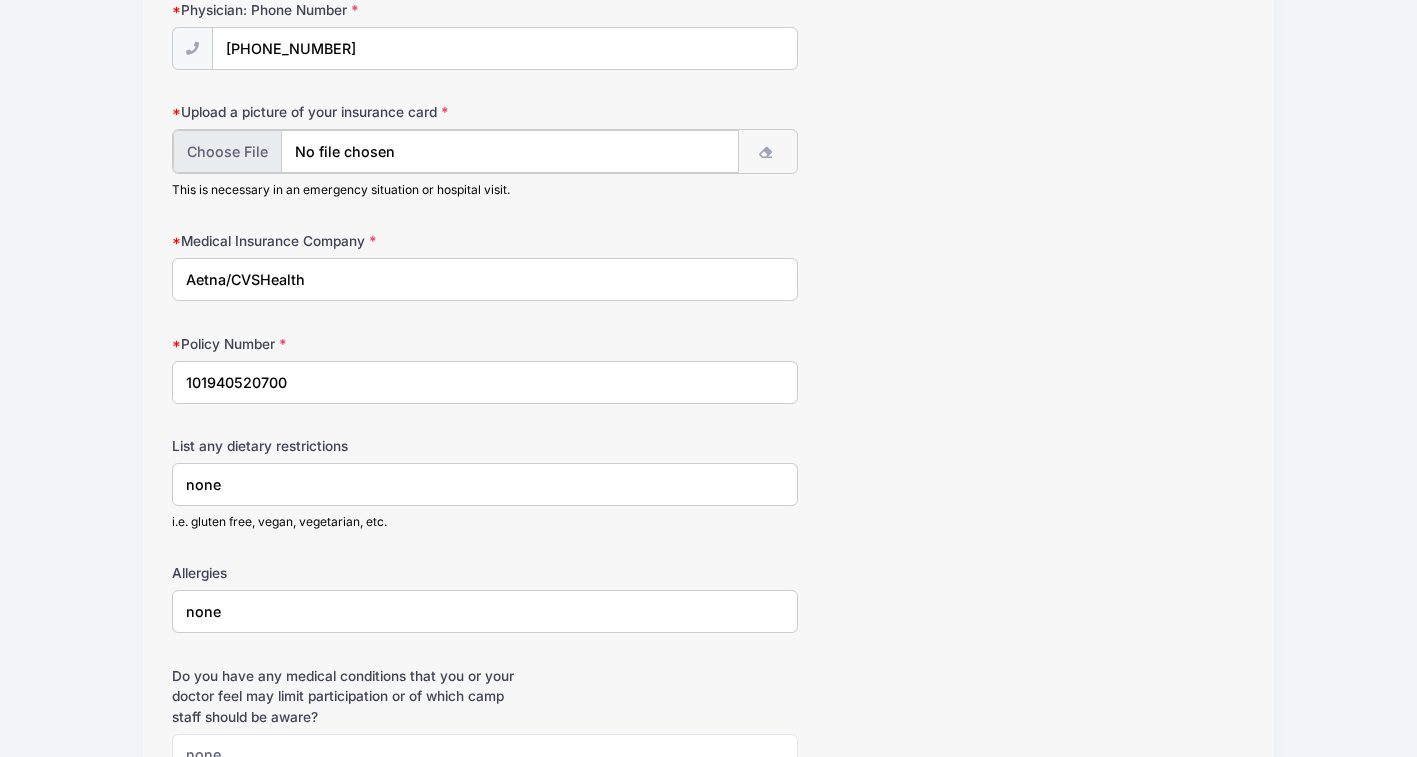 type on "C:\fakepath\card.png" 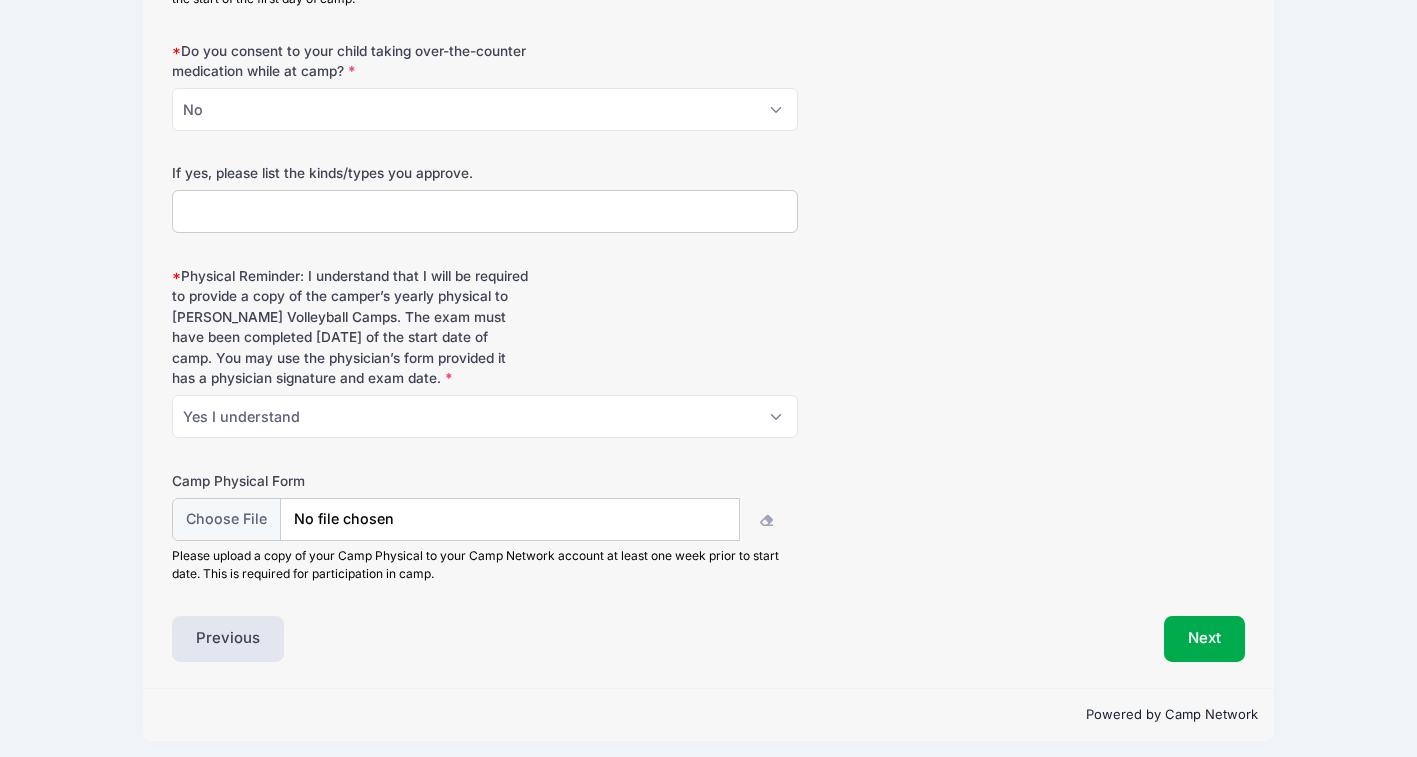 scroll, scrollTop: 6167, scrollLeft: 0, axis: vertical 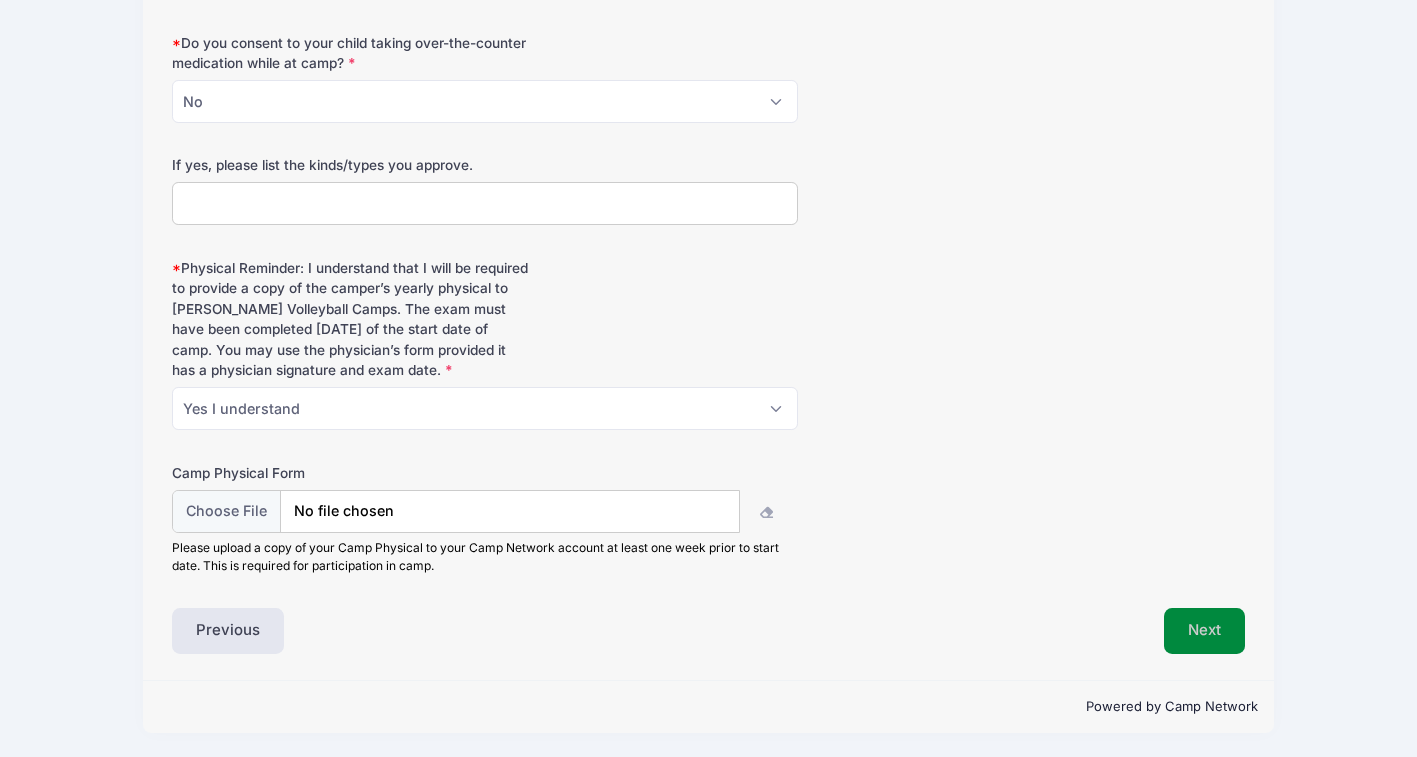 drag, startPoint x: 1189, startPoint y: 628, endPoint x: 958, endPoint y: 589, distance: 234.26907 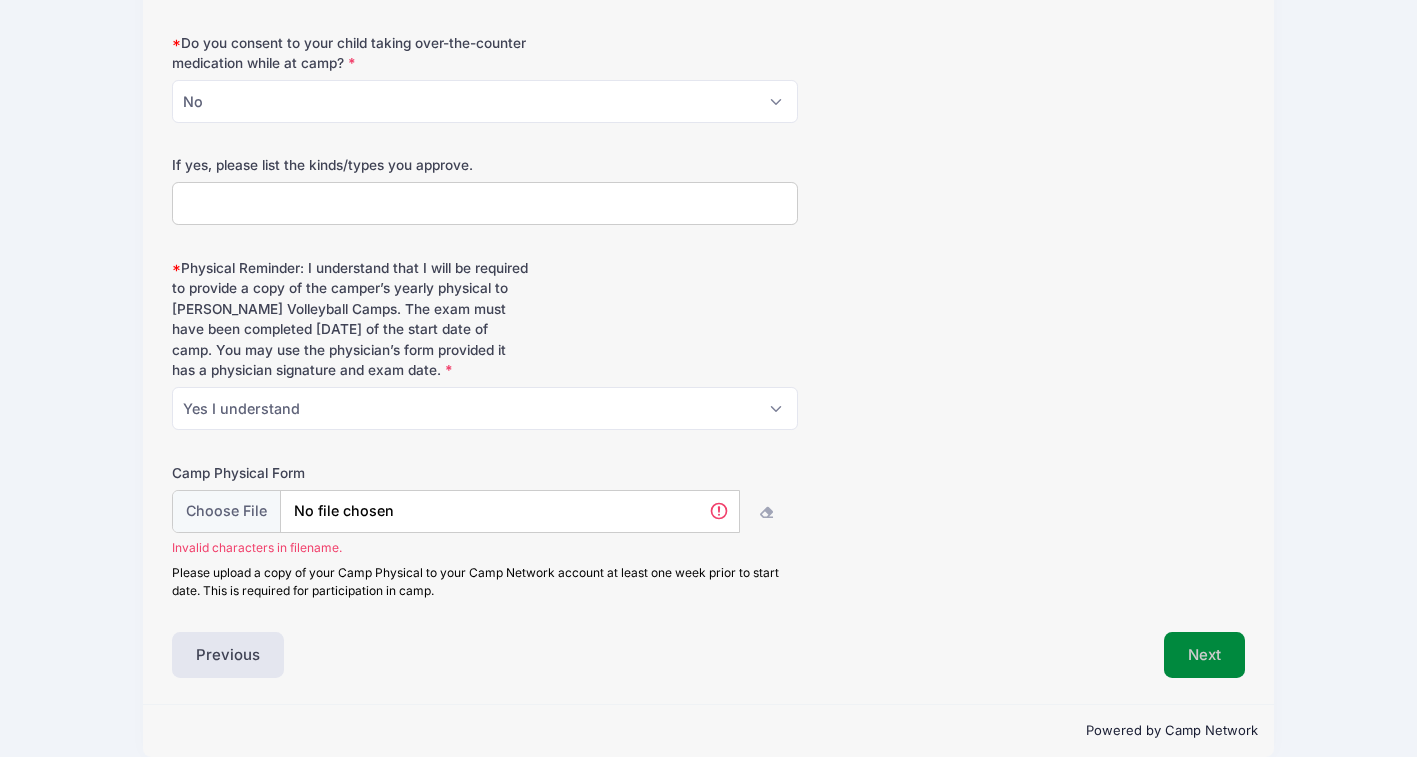 scroll, scrollTop: 6190, scrollLeft: 0, axis: vertical 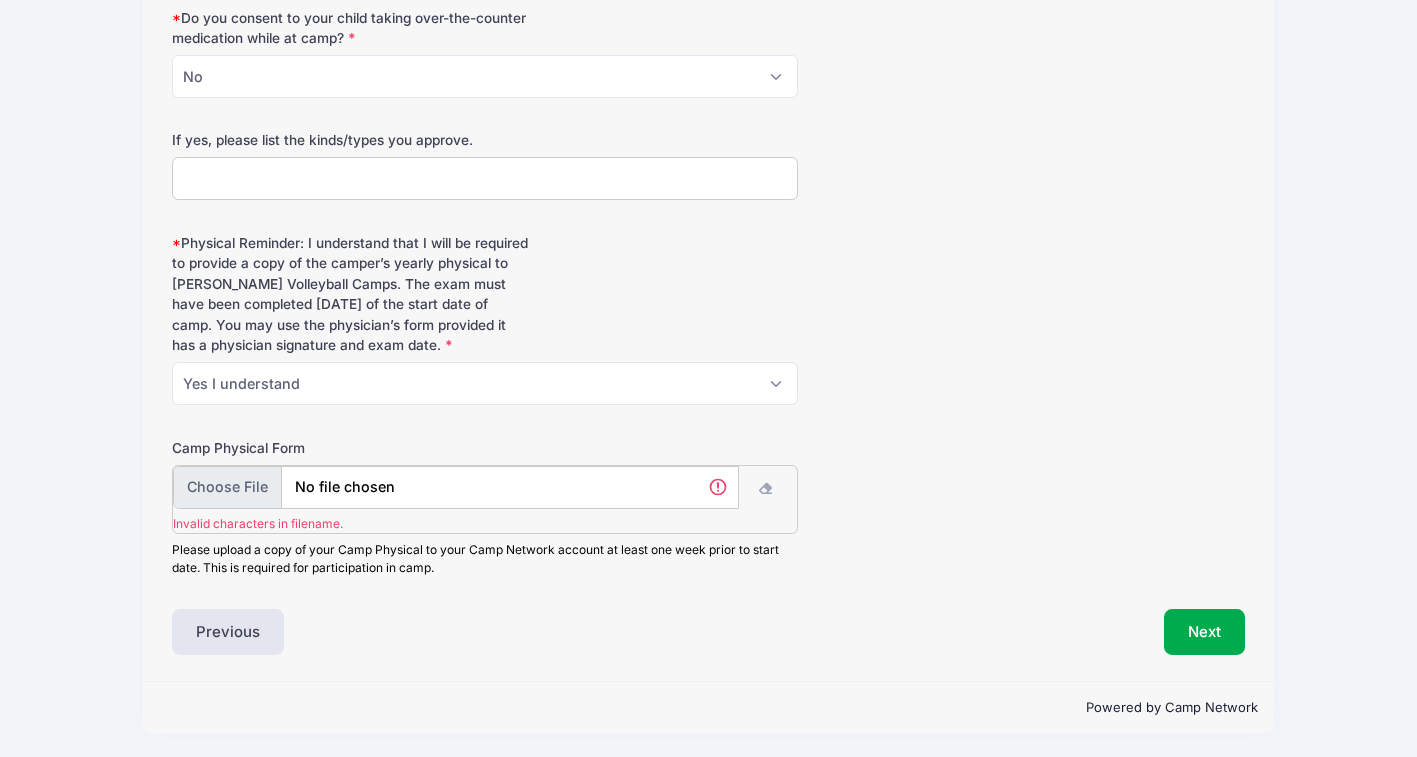 click at bounding box center [456, 487] 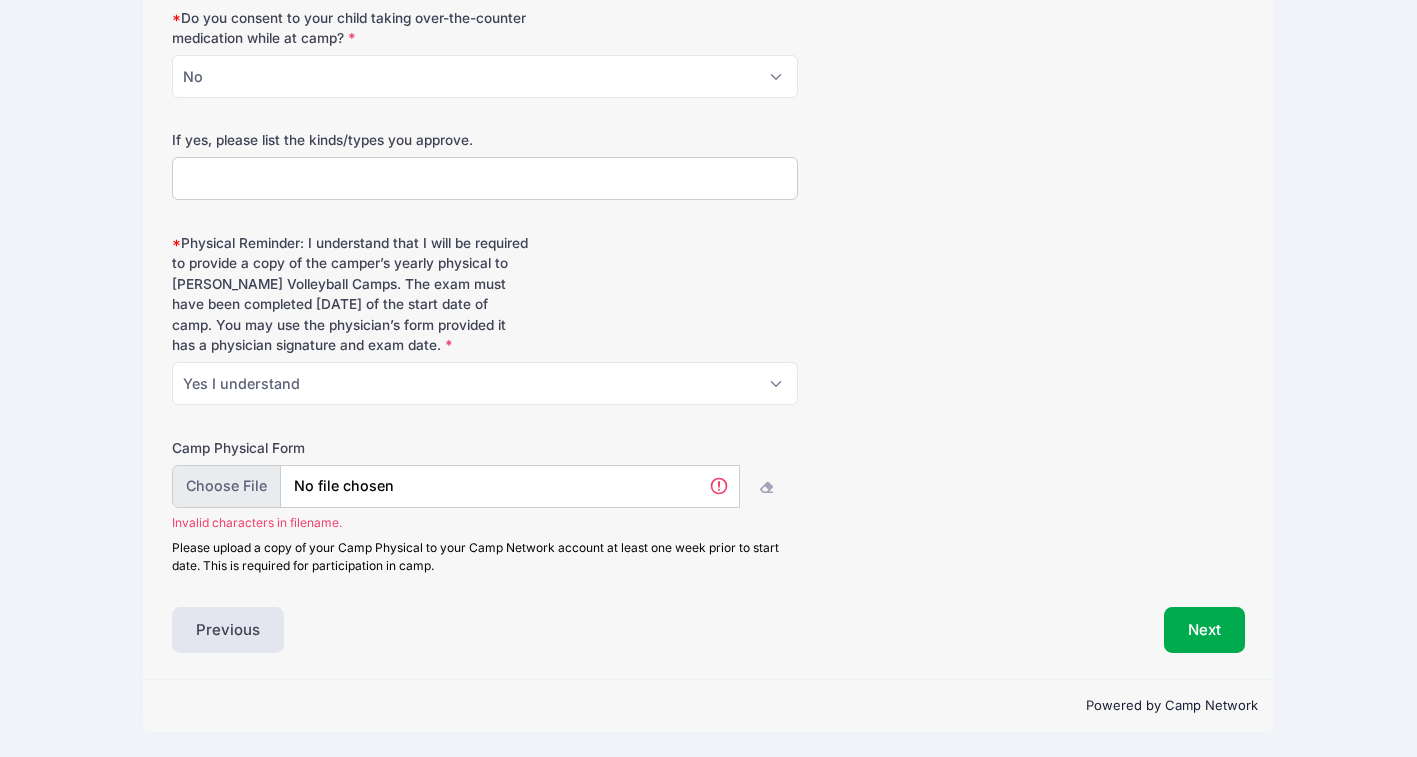 scroll, scrollTop: 6165, scrollLeft: 0, axis: vertical 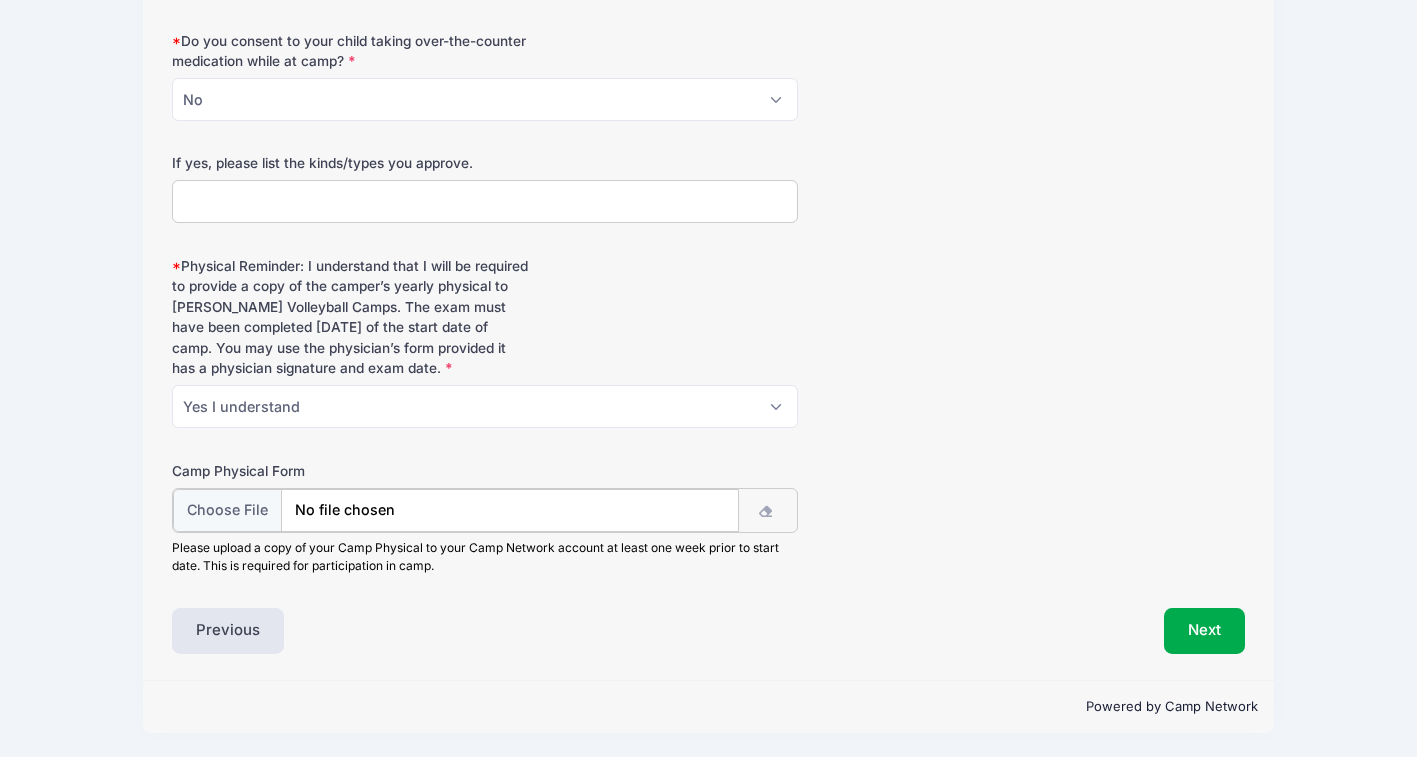type on "C:\fakepath\Sesily_Physical.pdf" 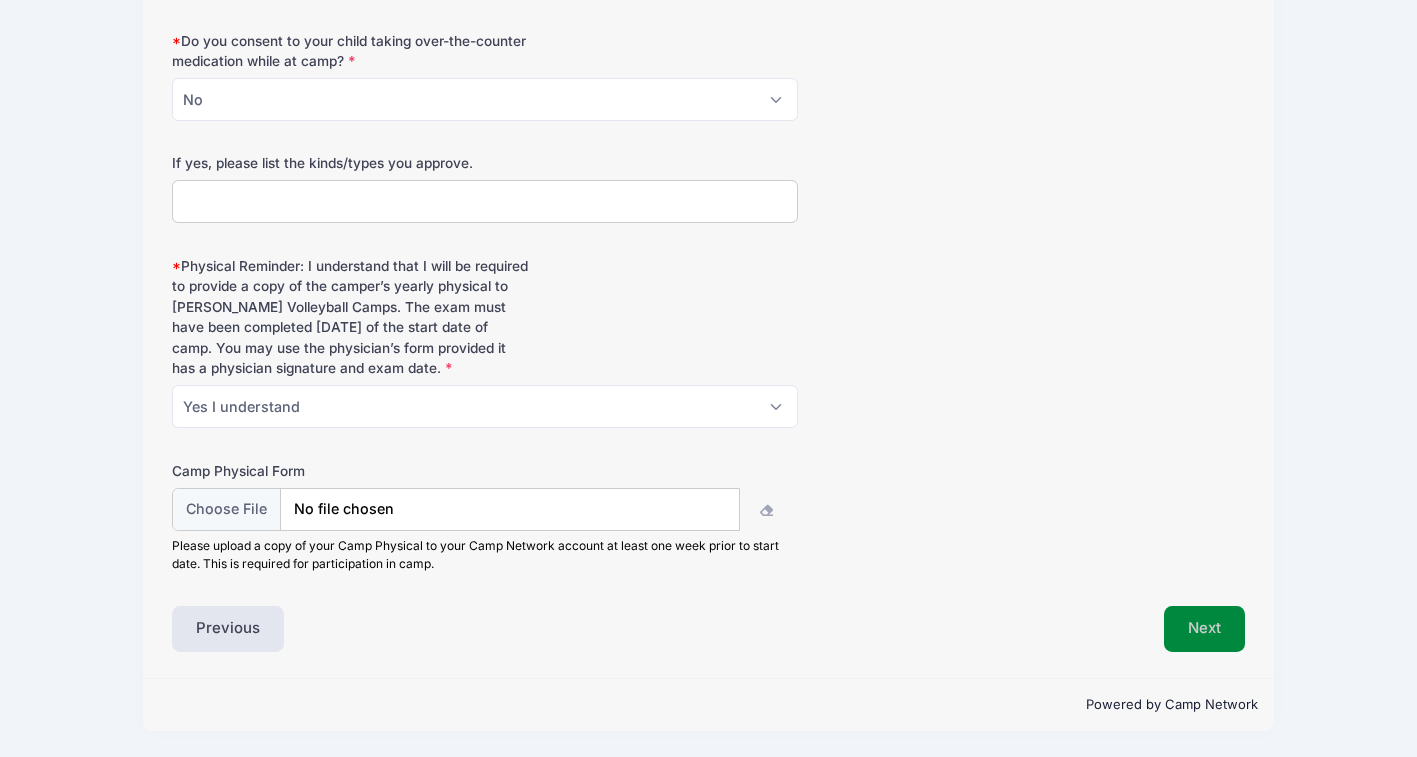 click on "Next" at bounding box center [1204, 629] 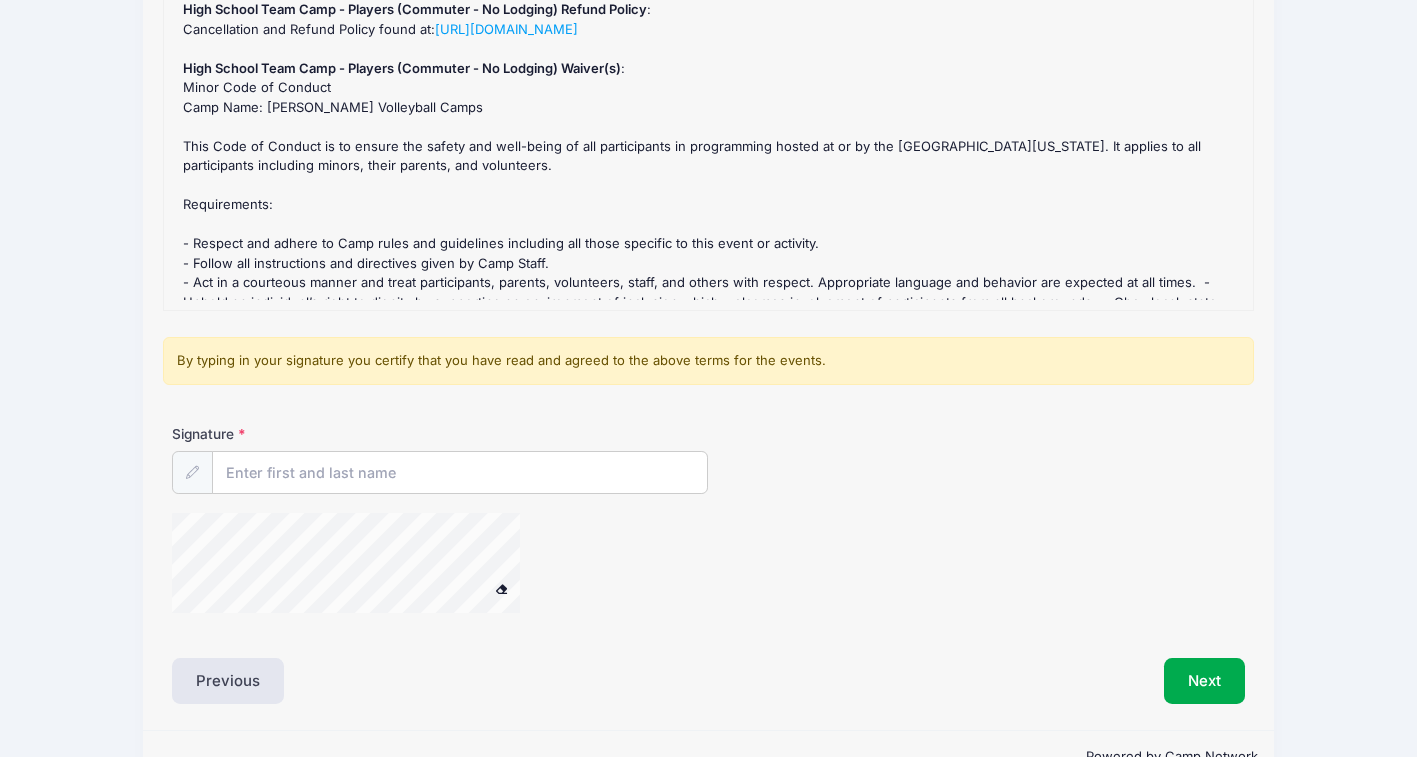 scroll, scrollTop: 83, scrollLeft: 0, axis: vertical 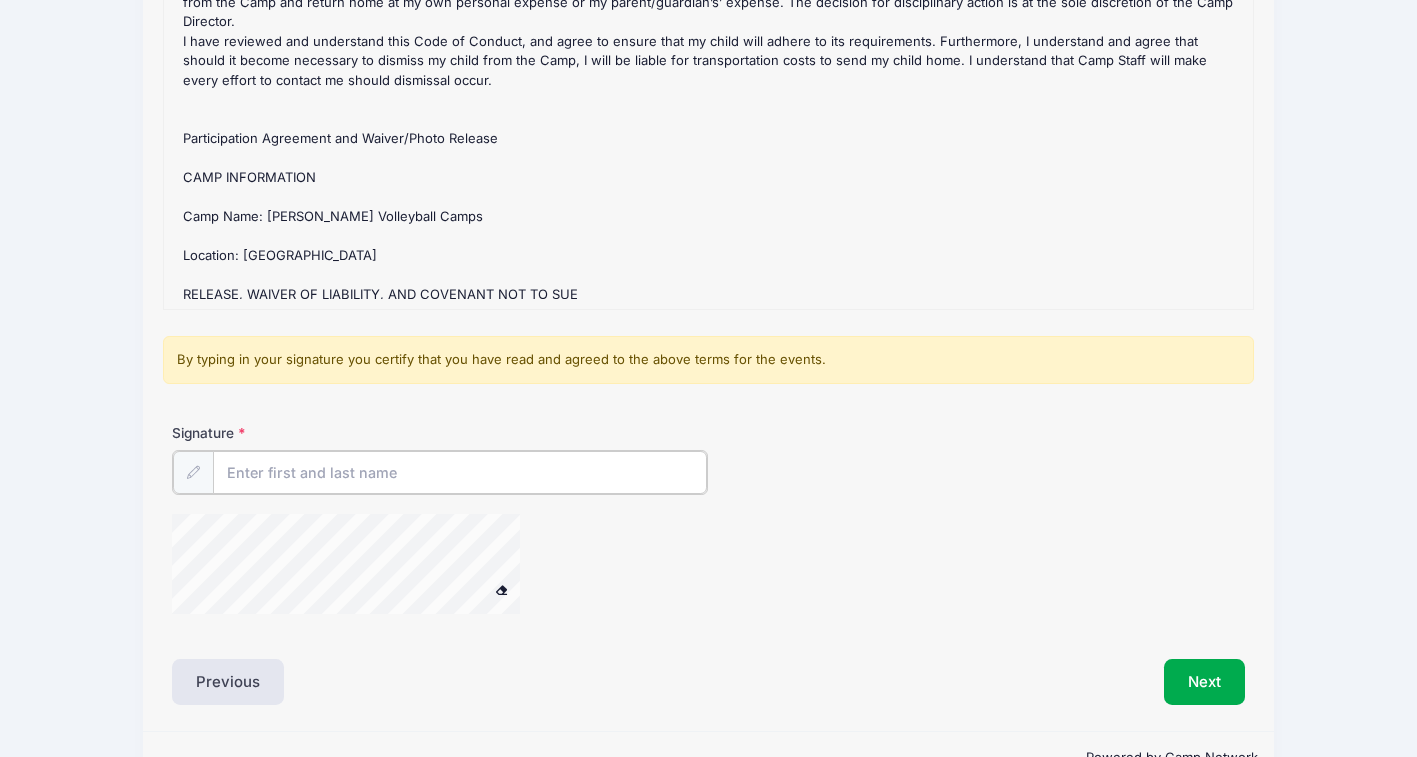 click on "Signature" at bounding box center (460, 472) 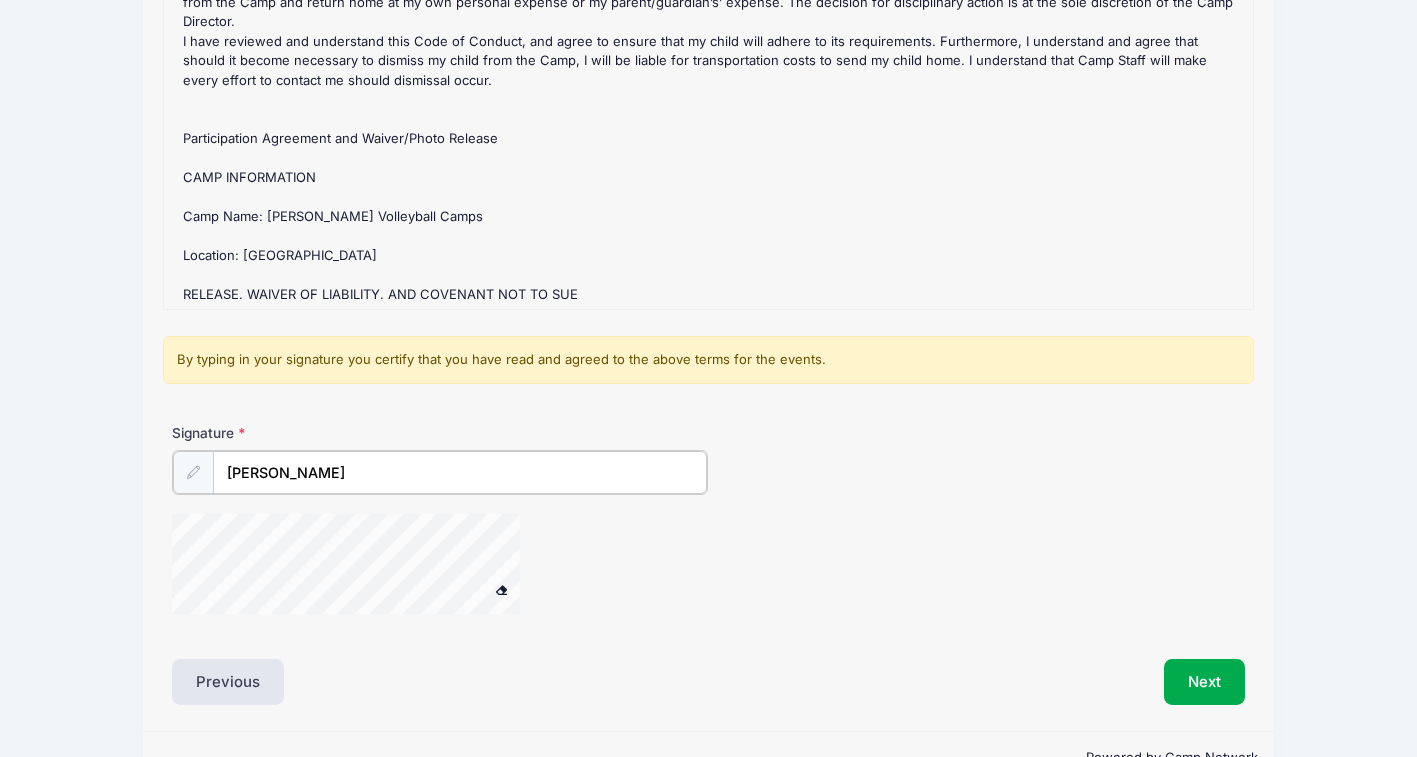 scroll, scrollTop: 276, scrollLeft: 0, axis: vertical 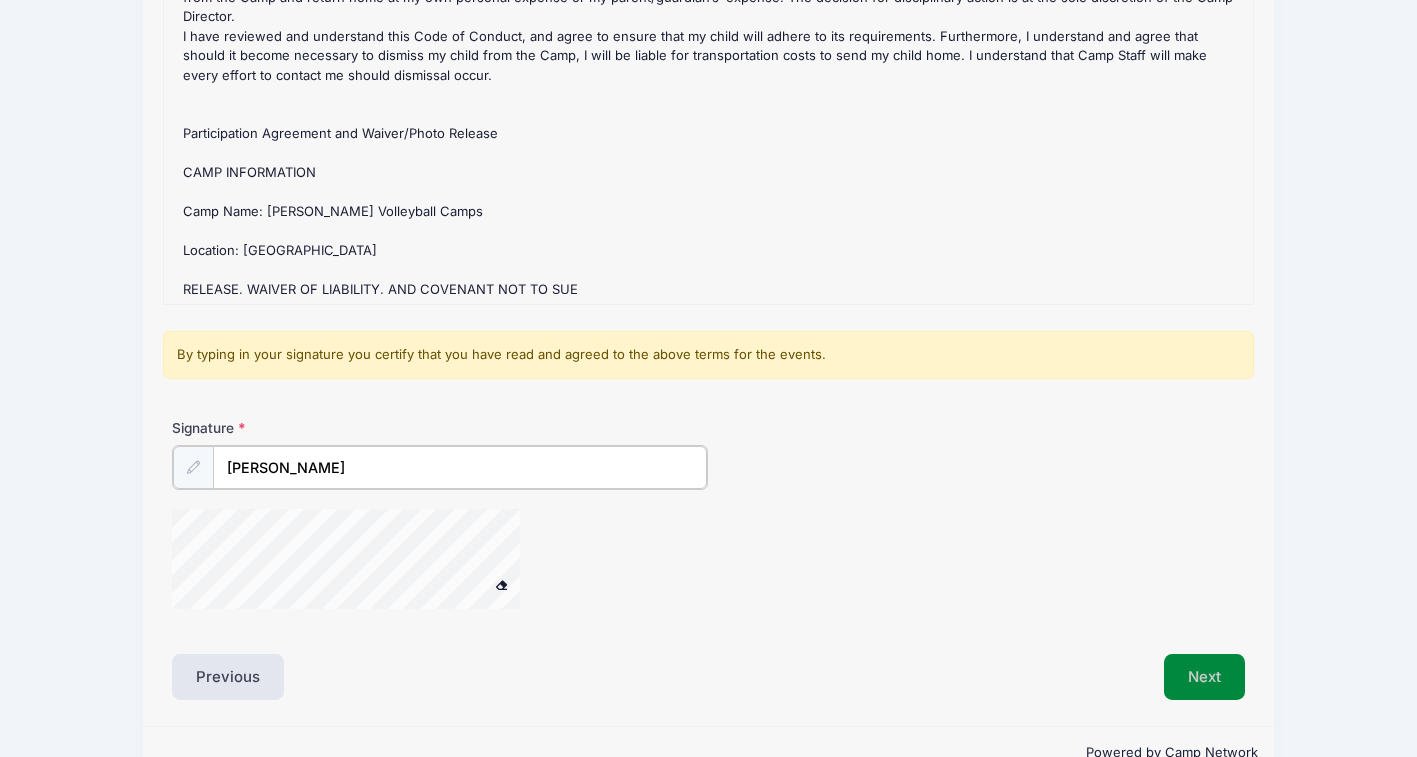 type on "Lindsay Brannen" 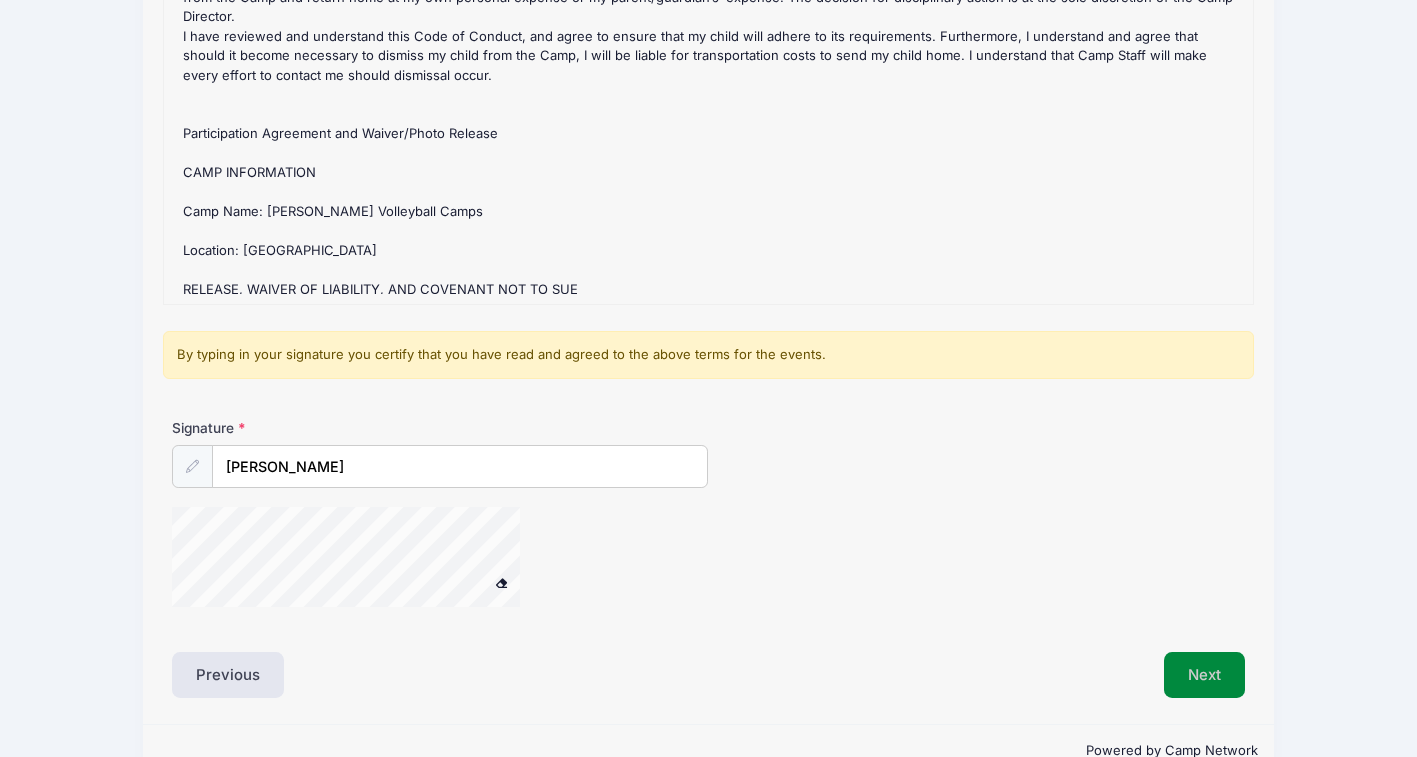 click on "Next" at bounding box center [1204, 675] 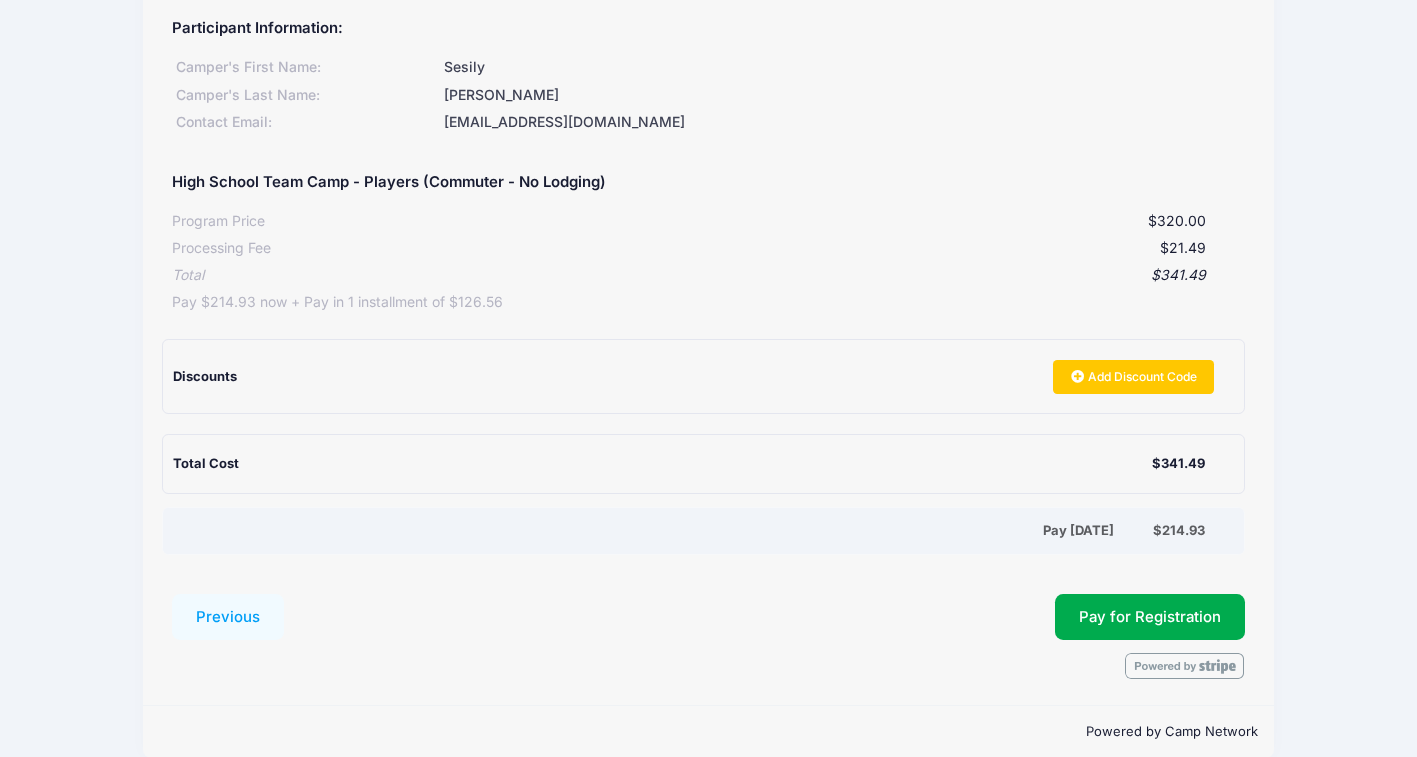scroll, scrollTop: 254, scrollLeft: 0, axis: vertical 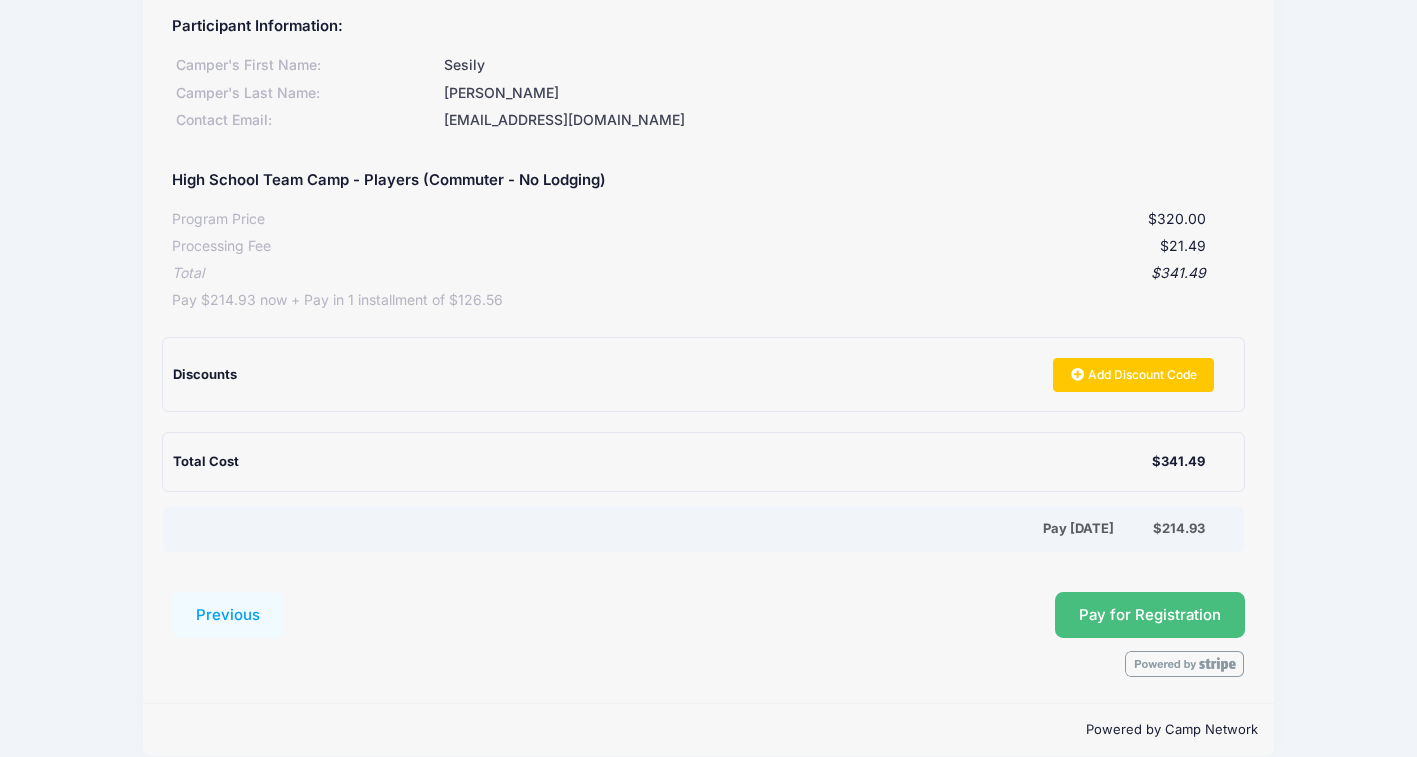 click on "Pay for Registration" at bounding box center [1150, 615] 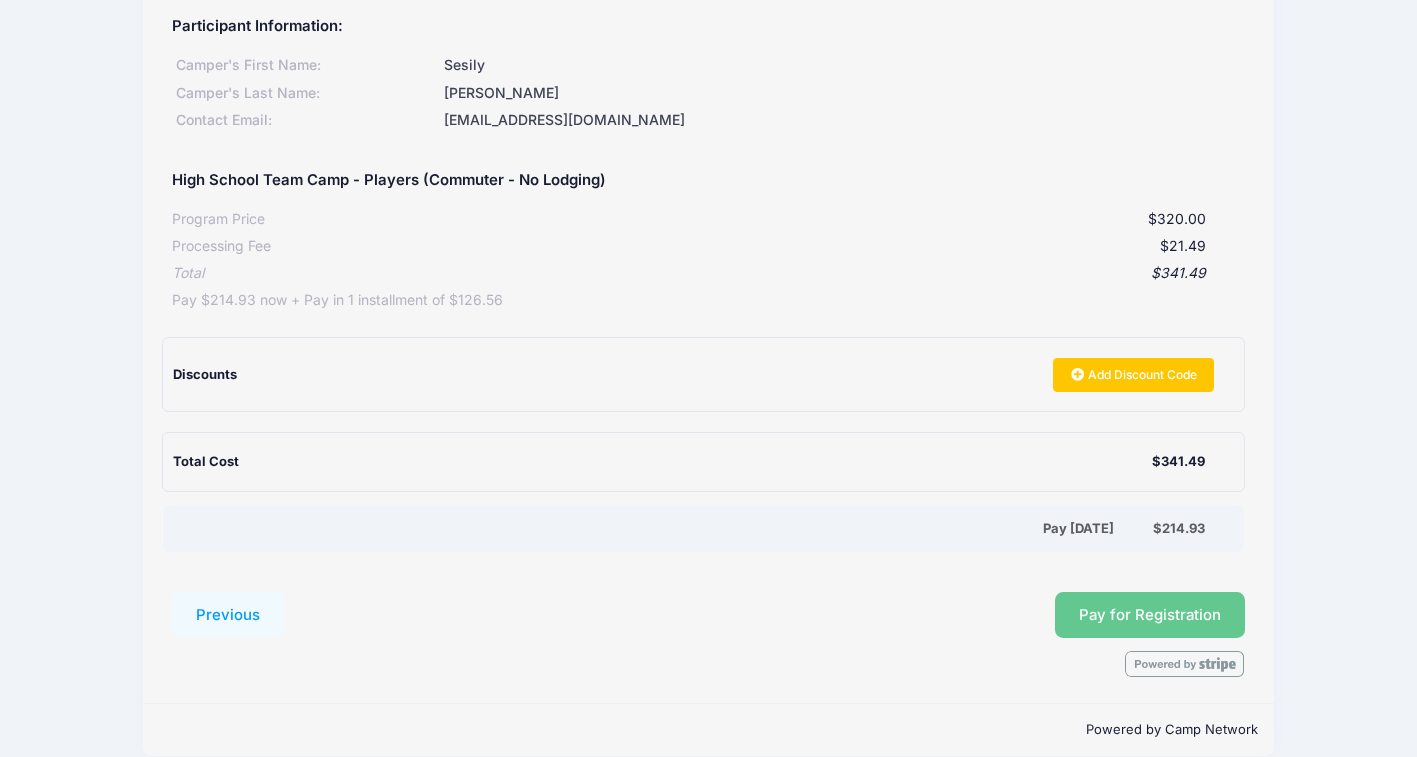 scroll, scrollTop: 260, scrollLeft: 0, axis: vertical 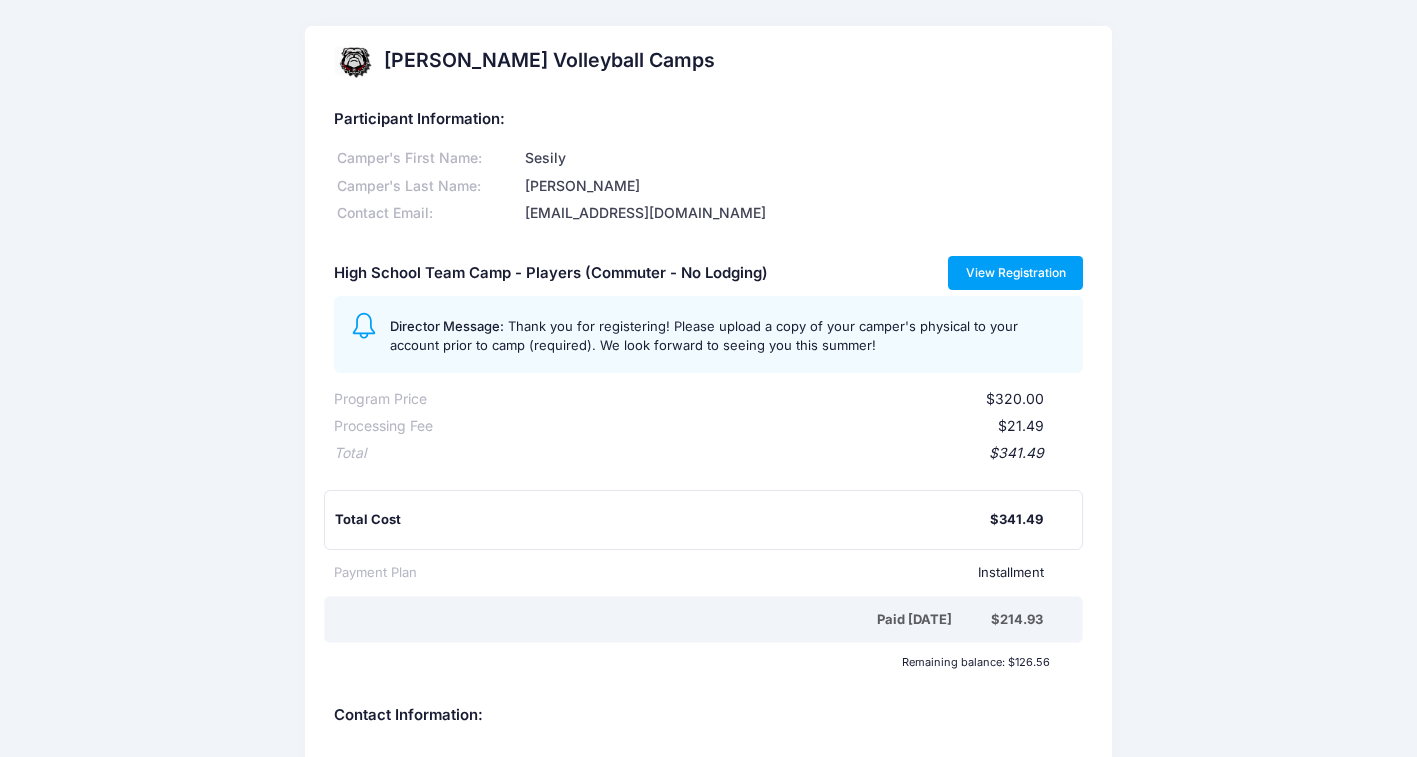 click on "View Registration" at bounding box center [1015, 273] 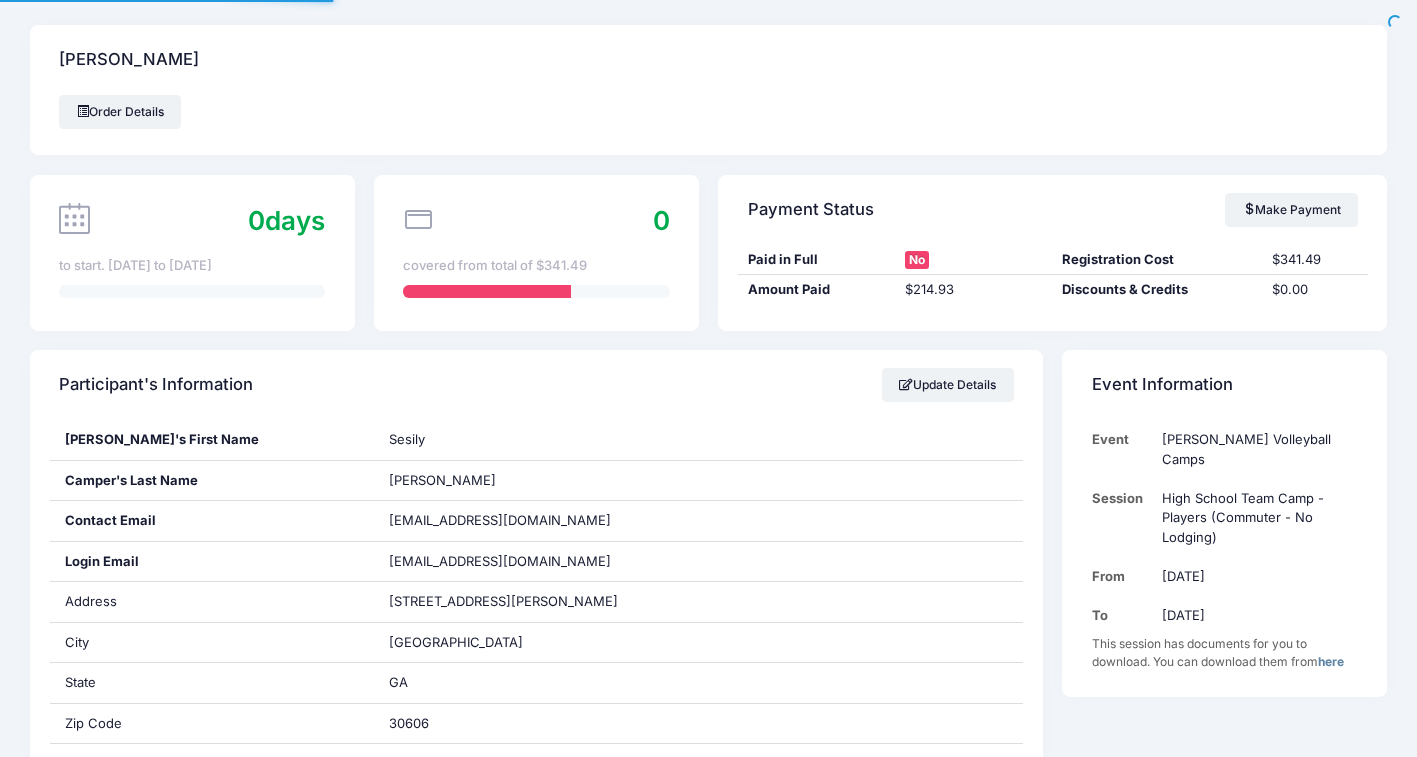 scroll, scrollTop: 0, scrollLeft: 0, axis: both 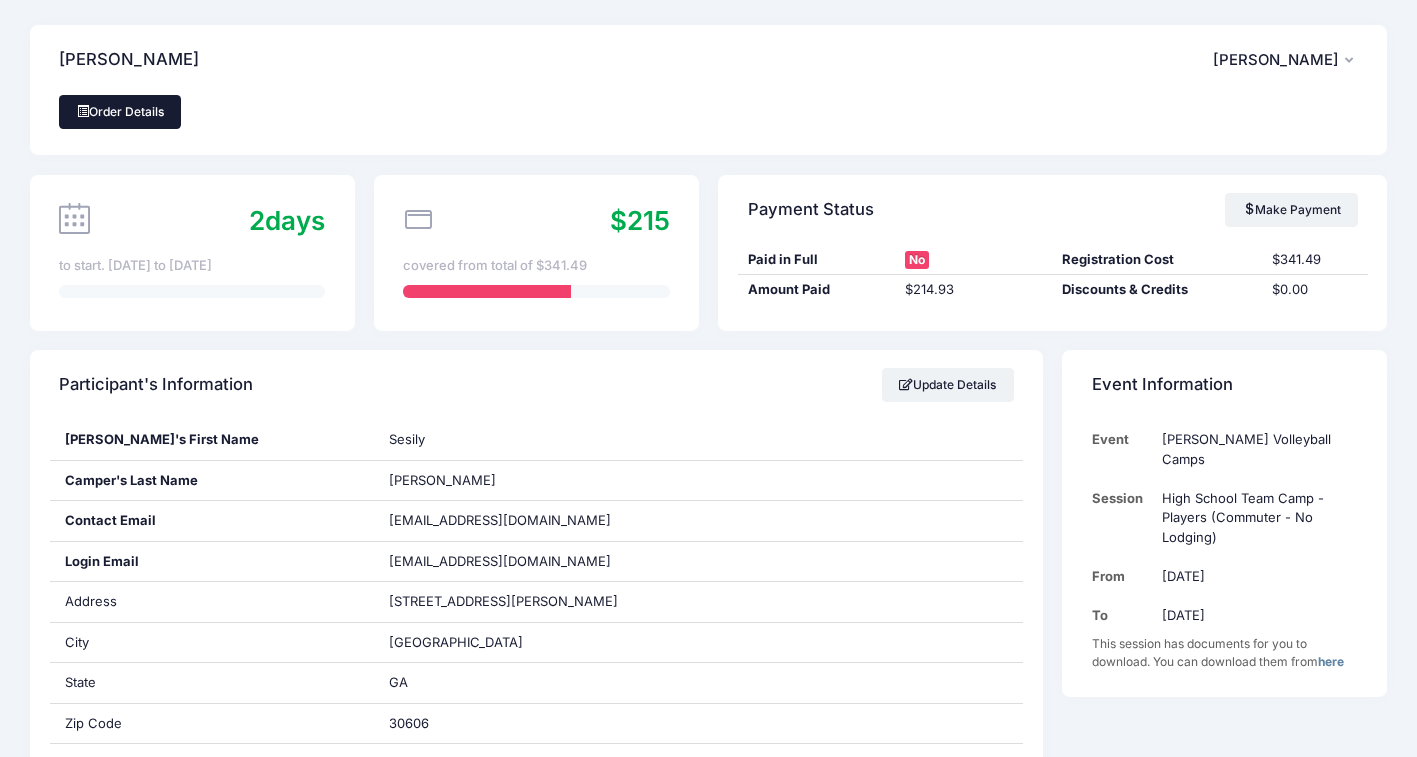 click on "Order Details" at bounding box center [120, 112] 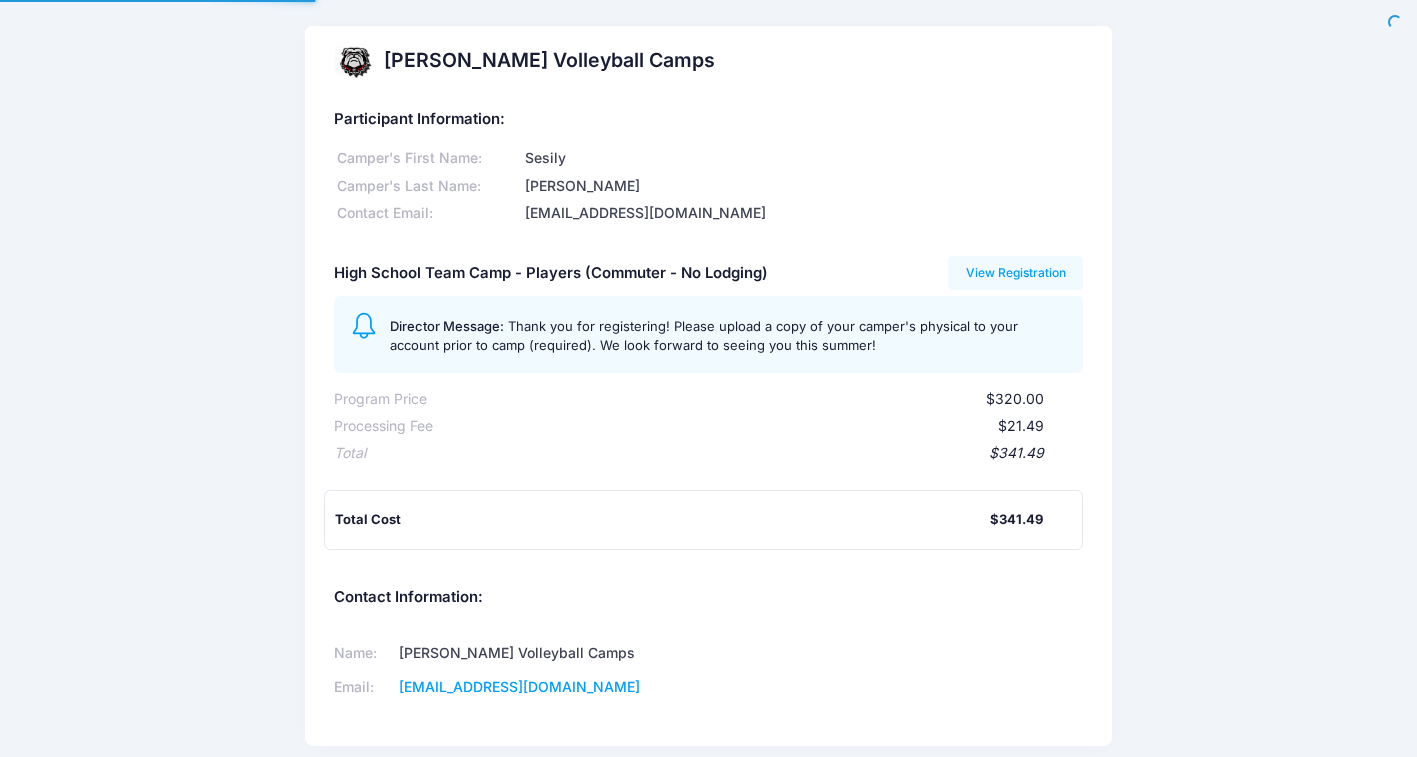 scroll, scrollTop: 0, scrollLeft: 0, axis: both 